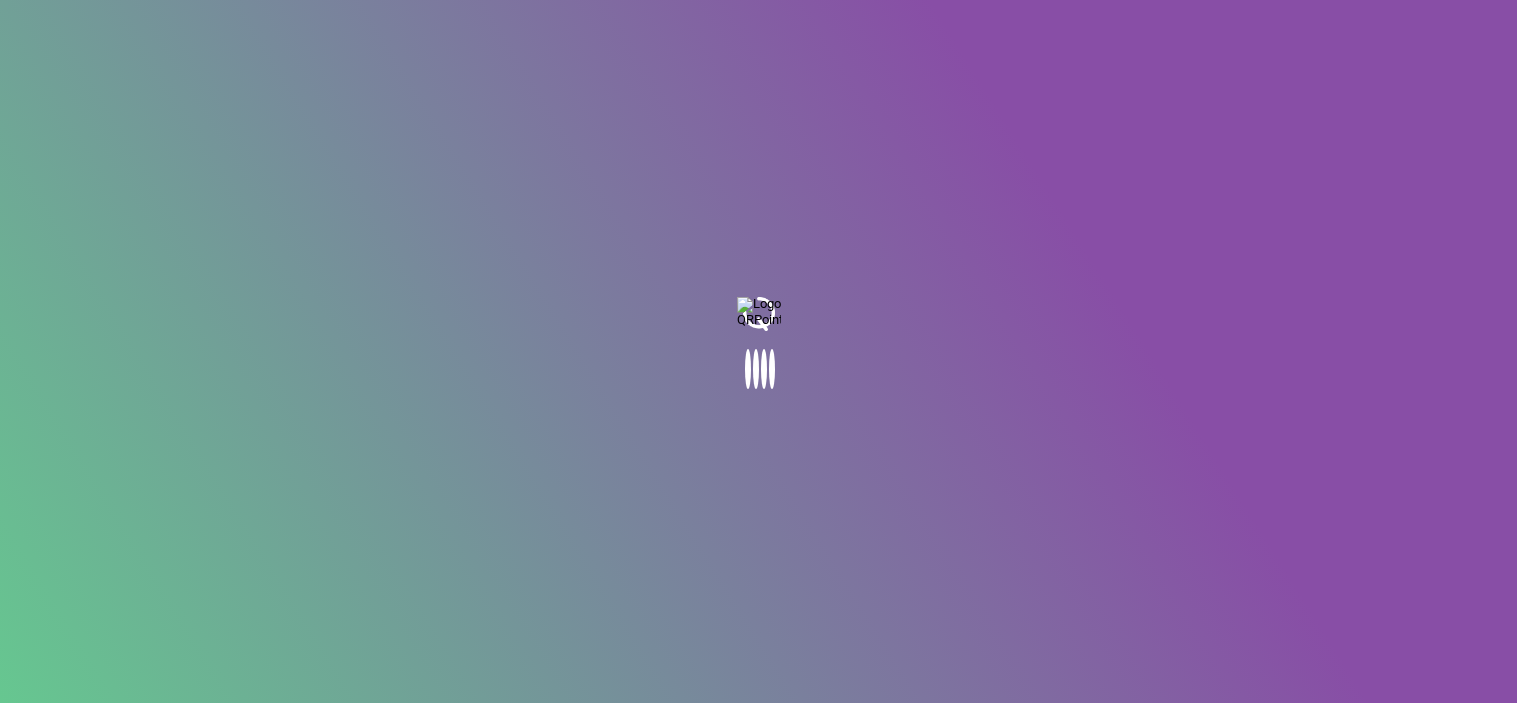 scroll, scrollTop: 0, scrollLeft: 0, axis: both 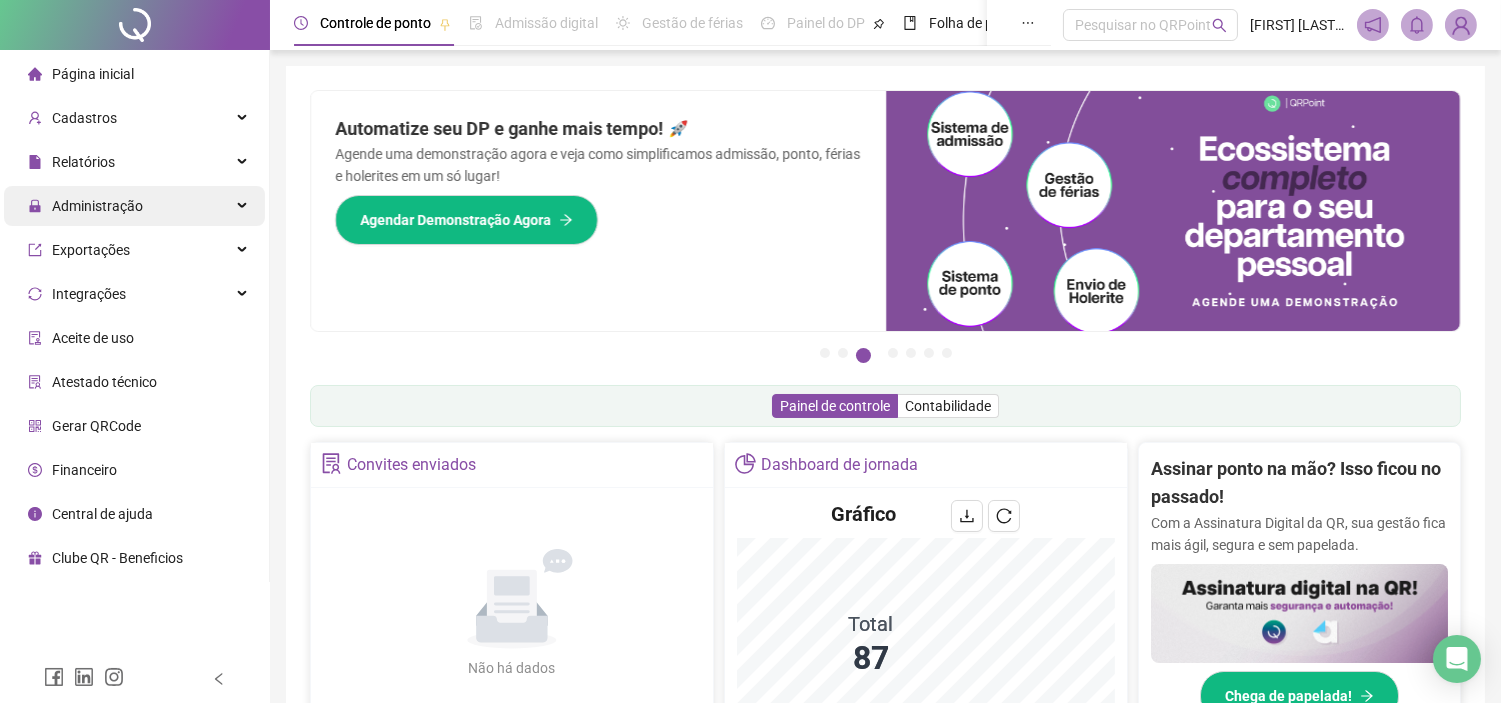 click on "Administração" at bounding box center (134, 206) 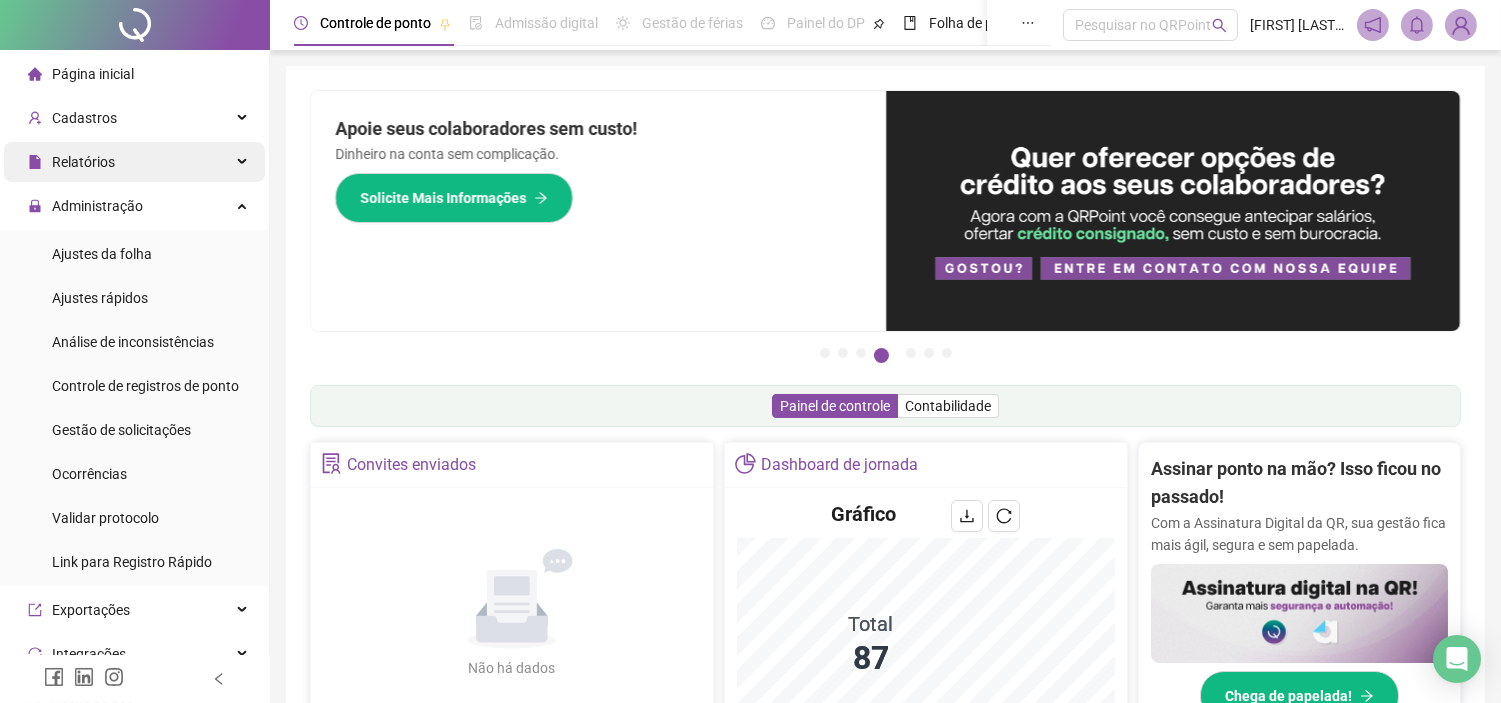 click on "Relatórios" at bounding box center [134, 162] 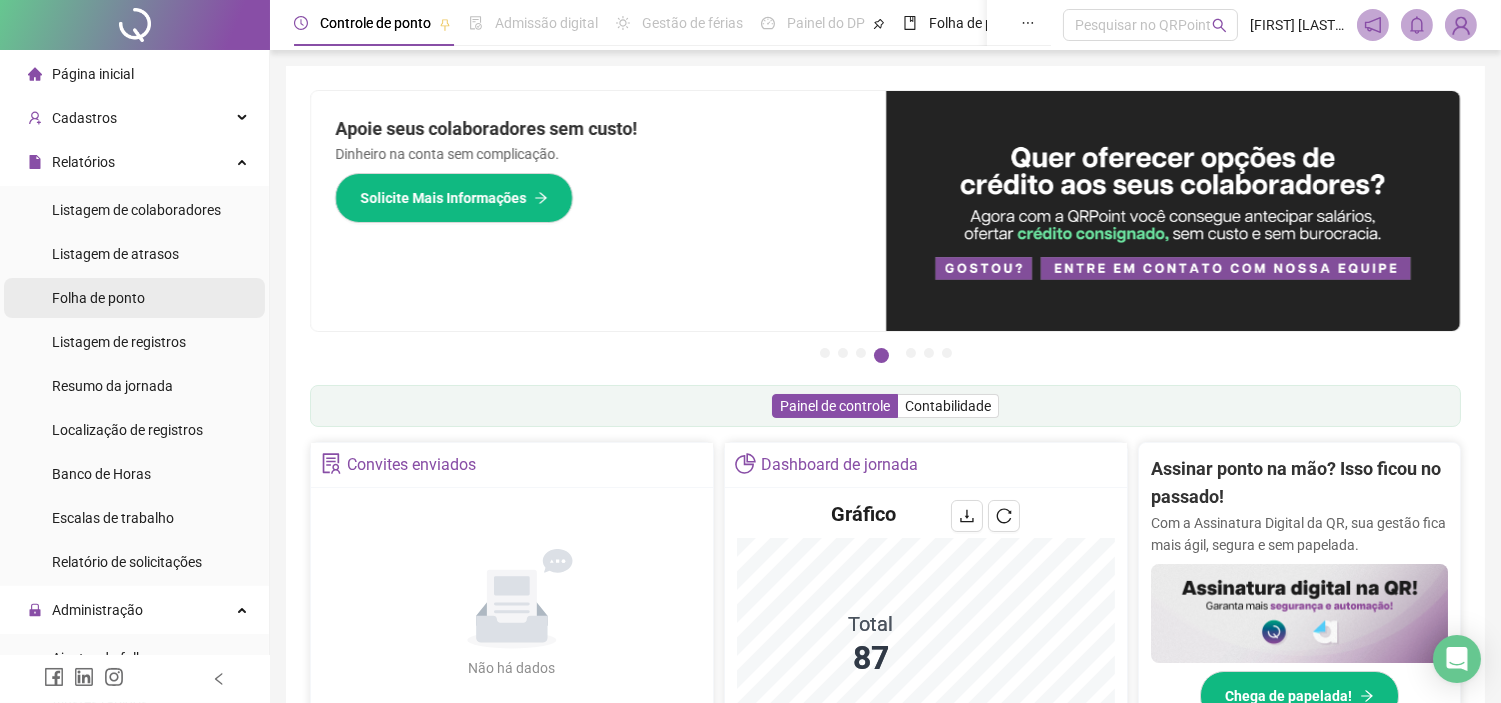 click on "Folha de ponto" at bounding box center [98, 298] 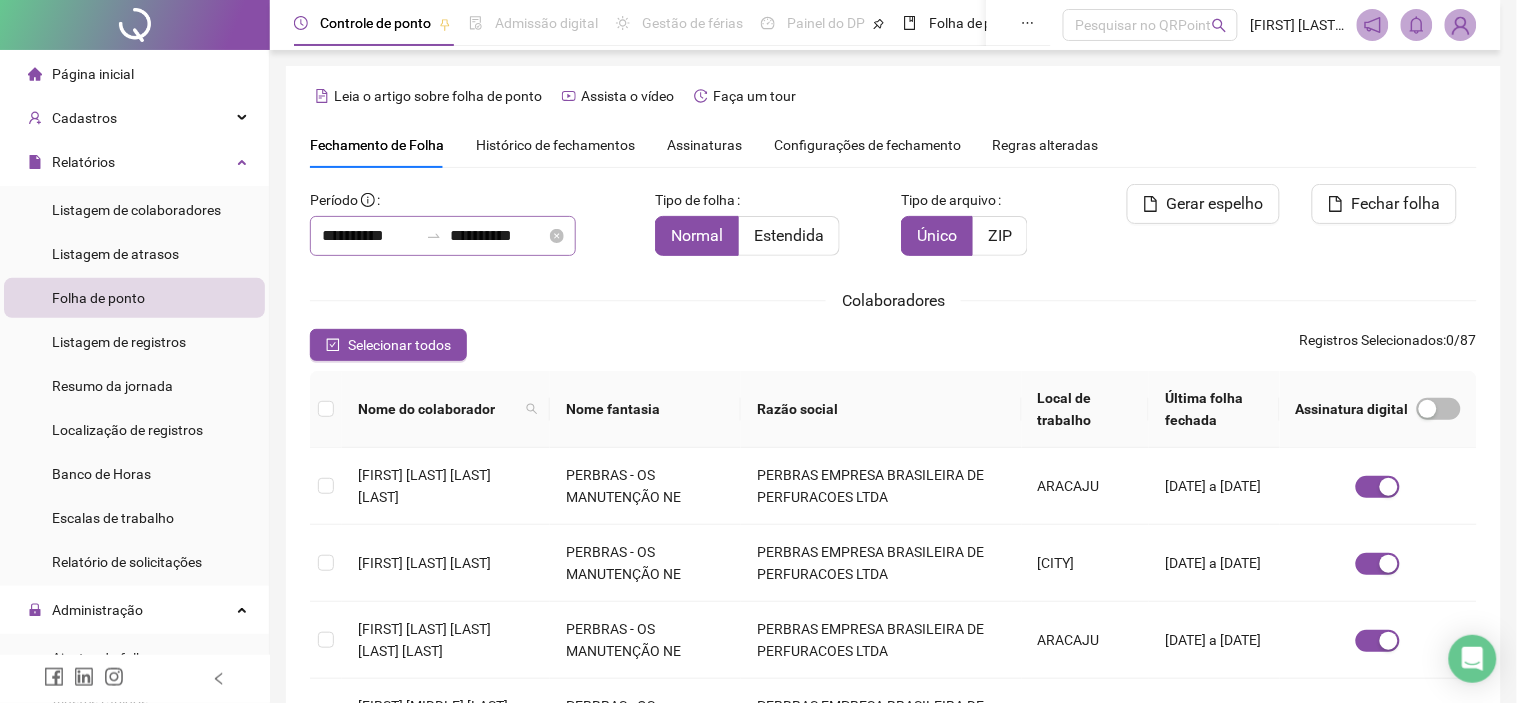 type on "**********" 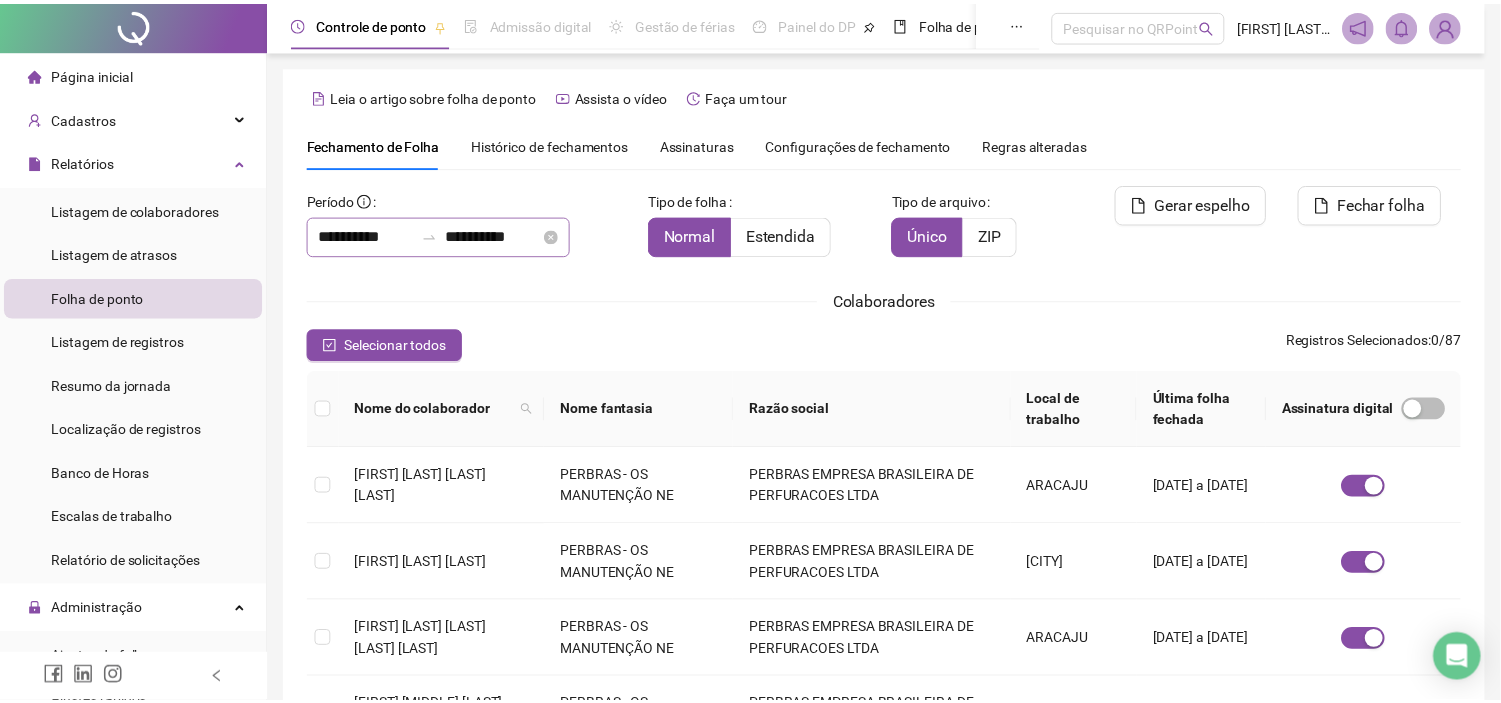 scroll, scrollTop: 57, scrollLeft: 0, axis: vertical 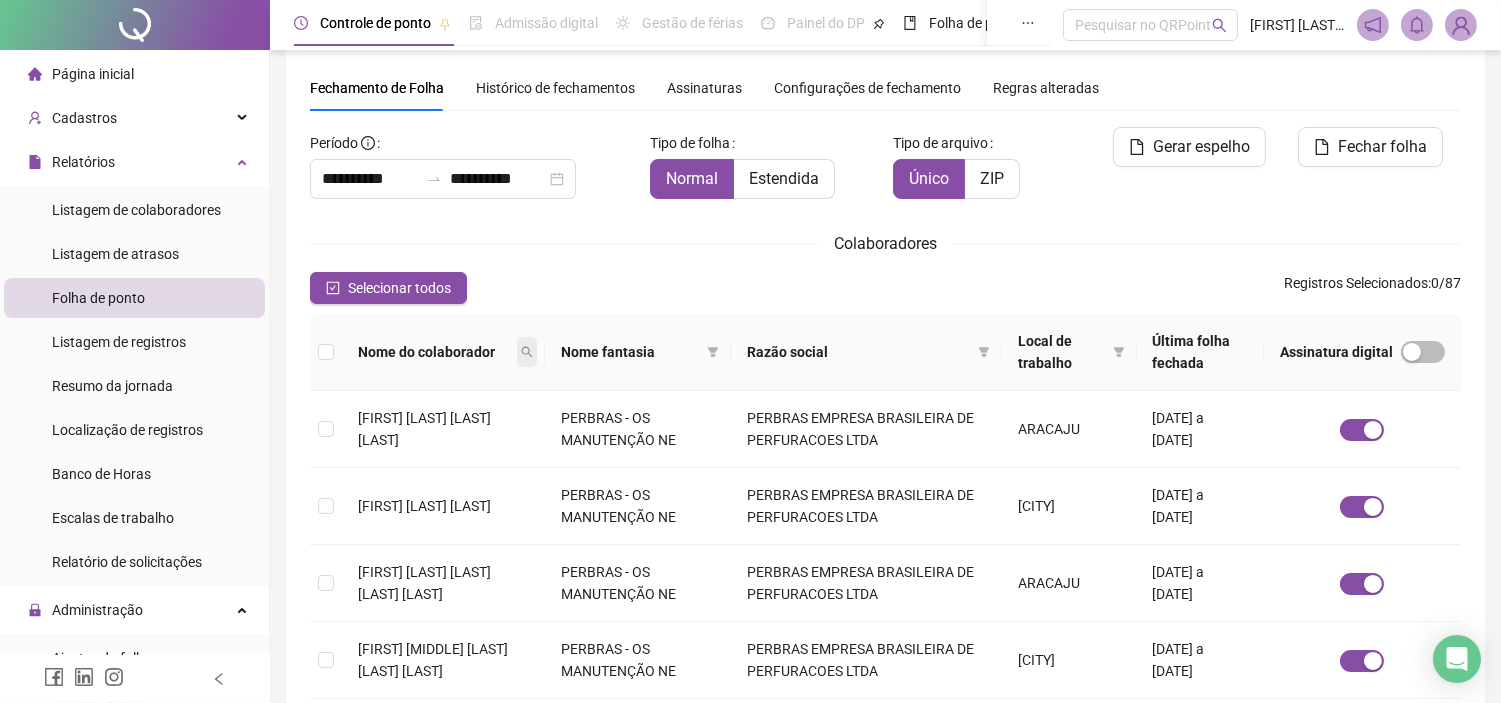 click at bounding box center [527, 352] 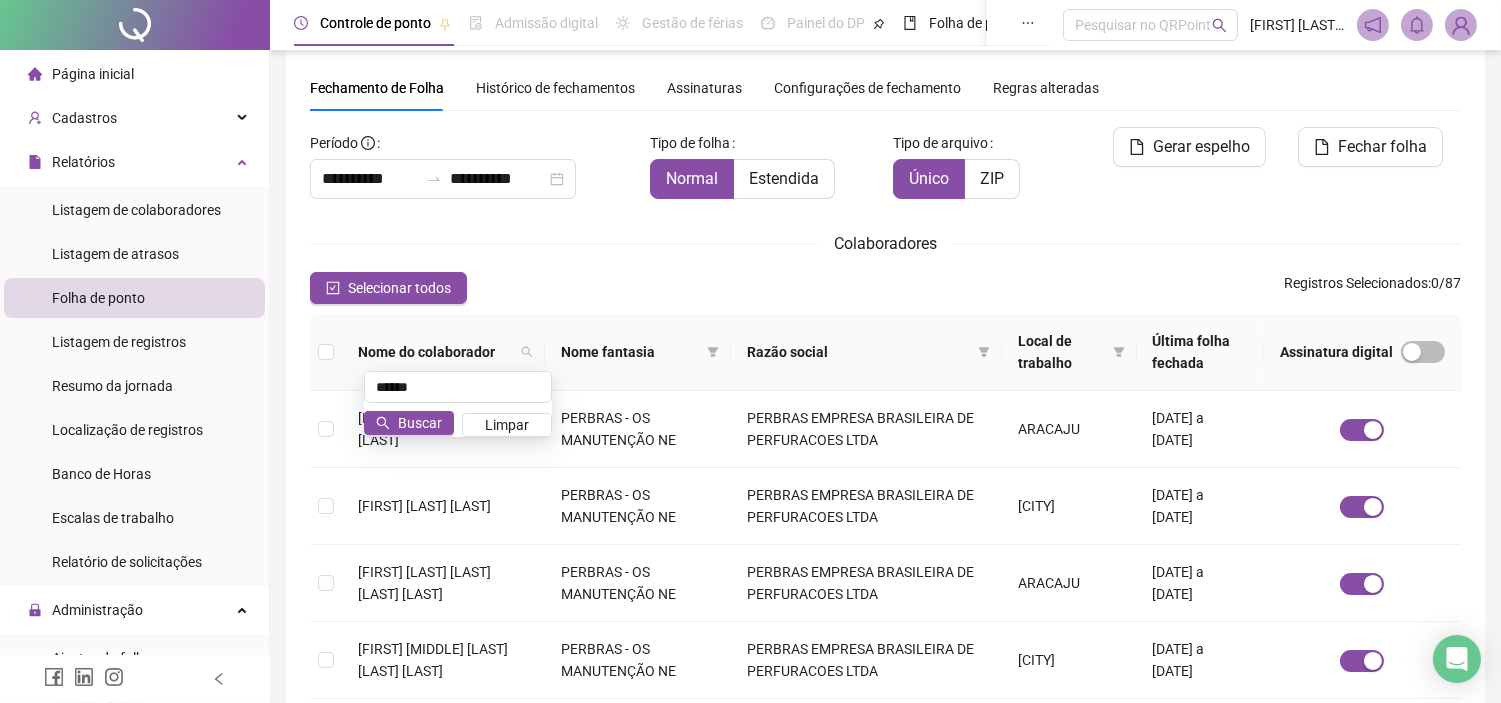 type on "*****" 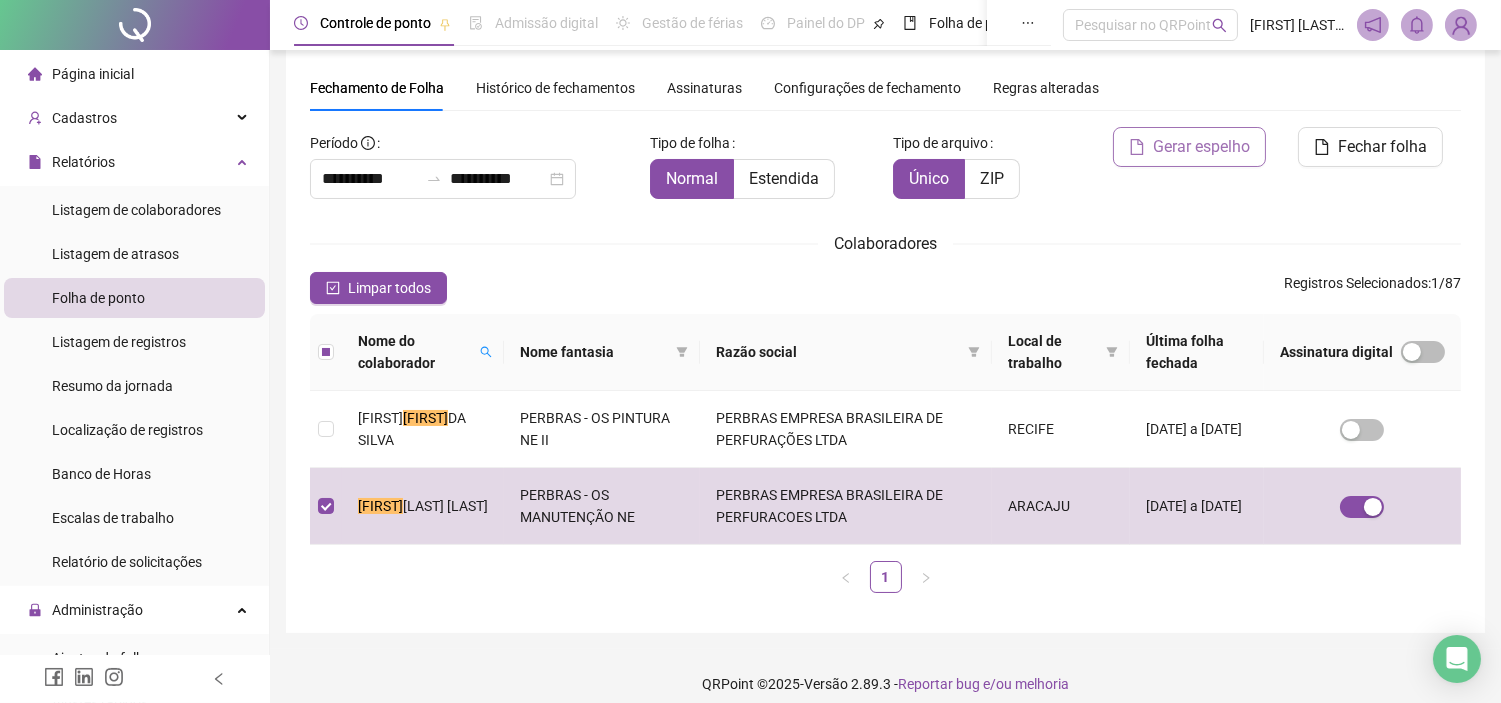 click on "Gerar espelho" at bounding box center [1201, 147] 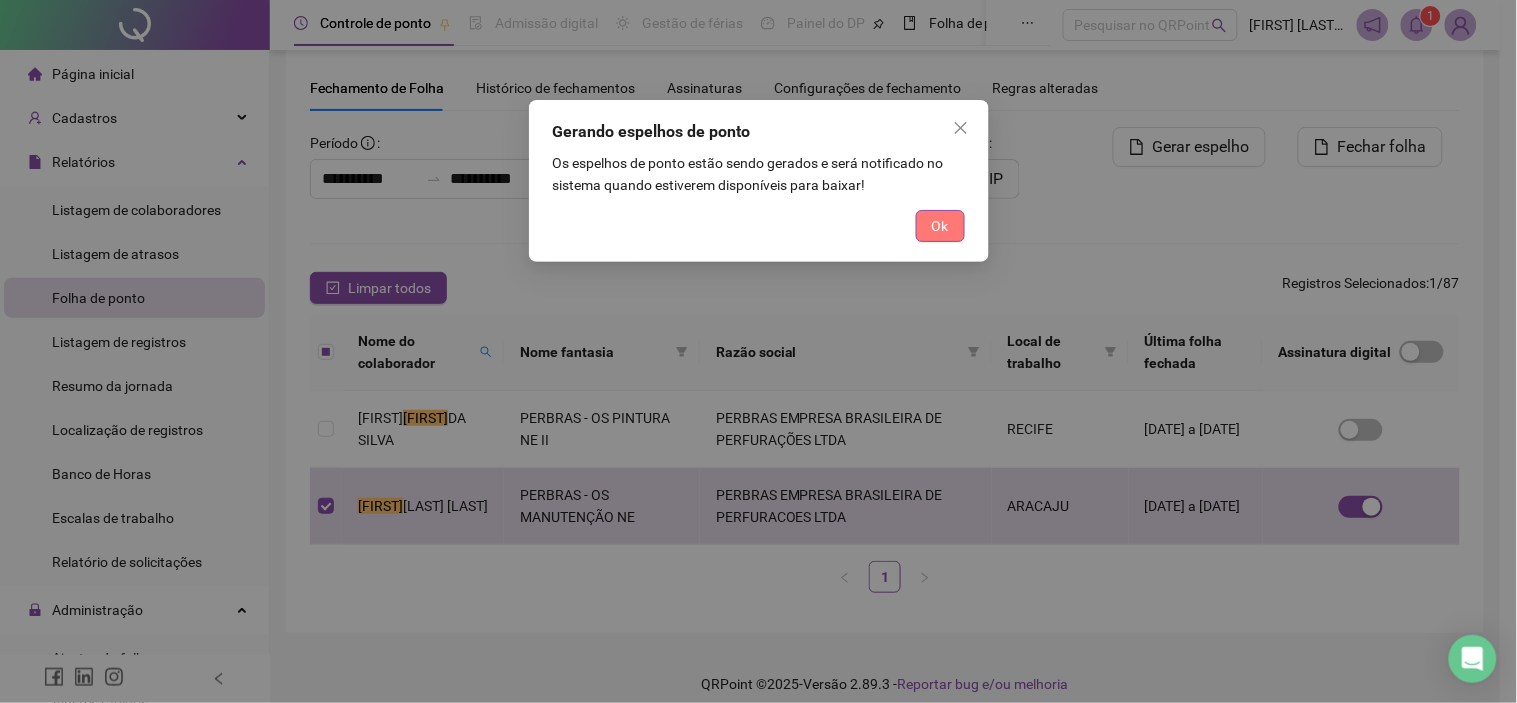 click on "Ok" at bounding box center [940, 226] 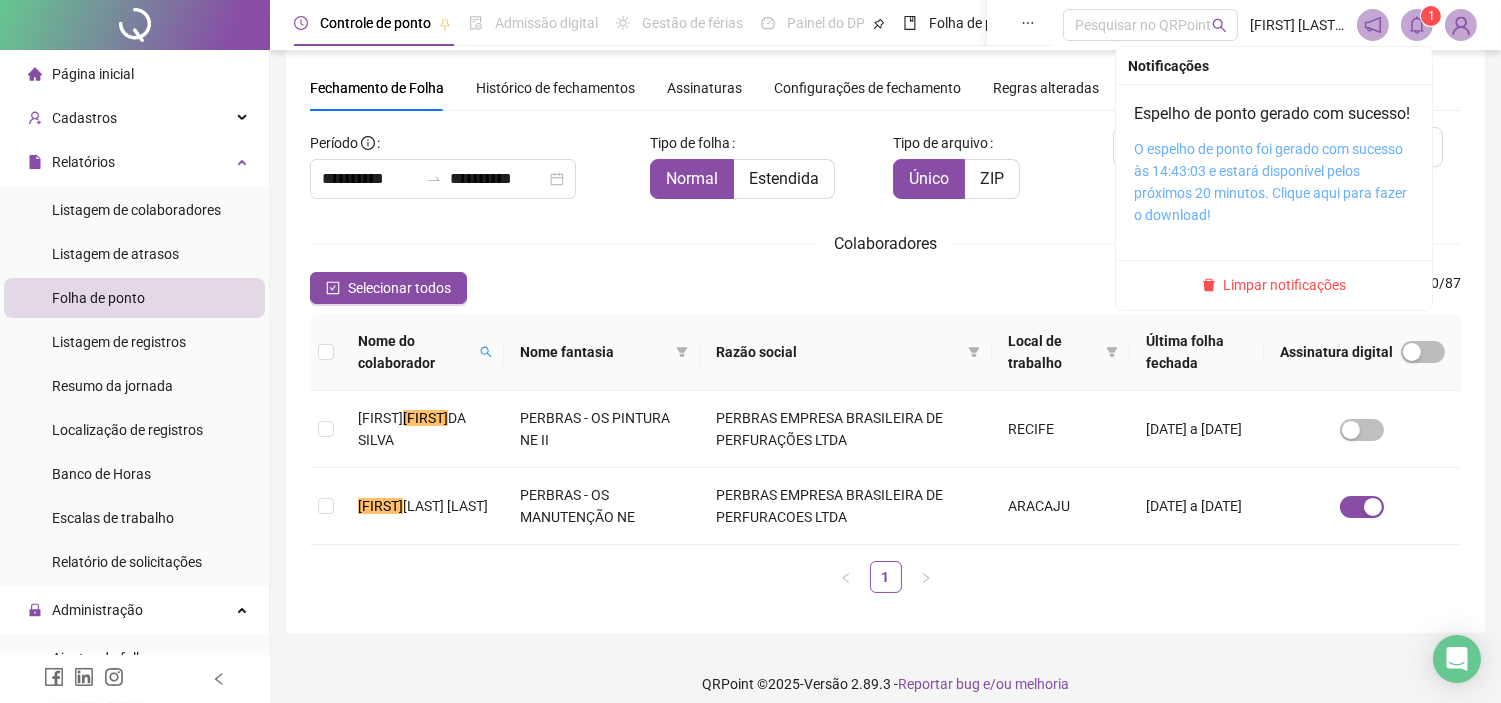 click on "O espelho de ponto foi gerado com sucesso às 14:43:03 e estará disponível pelos próximos 20 minutos.
Clique aqui para fazer o download!" at bounding box center [1270, 182] 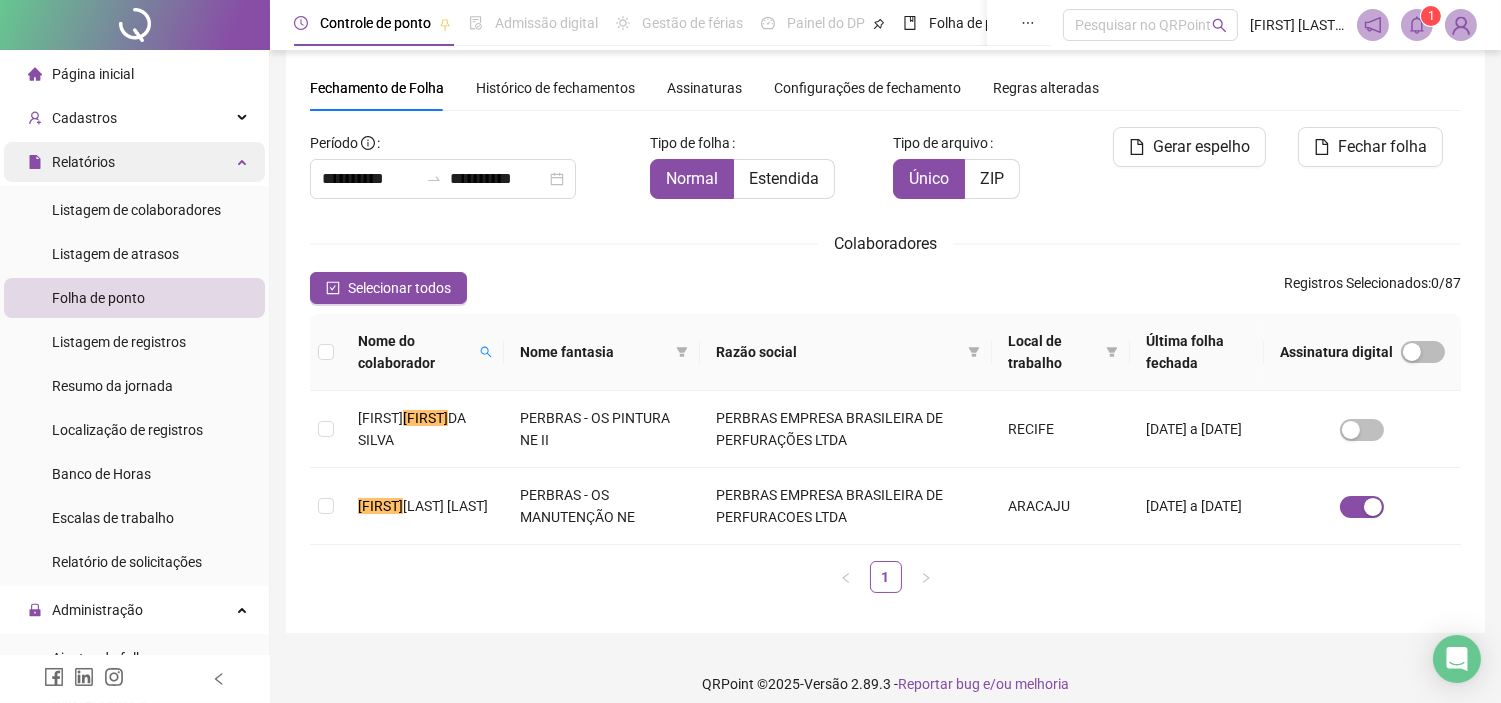 click on "Relatórios" at bounding box center (134, 162) 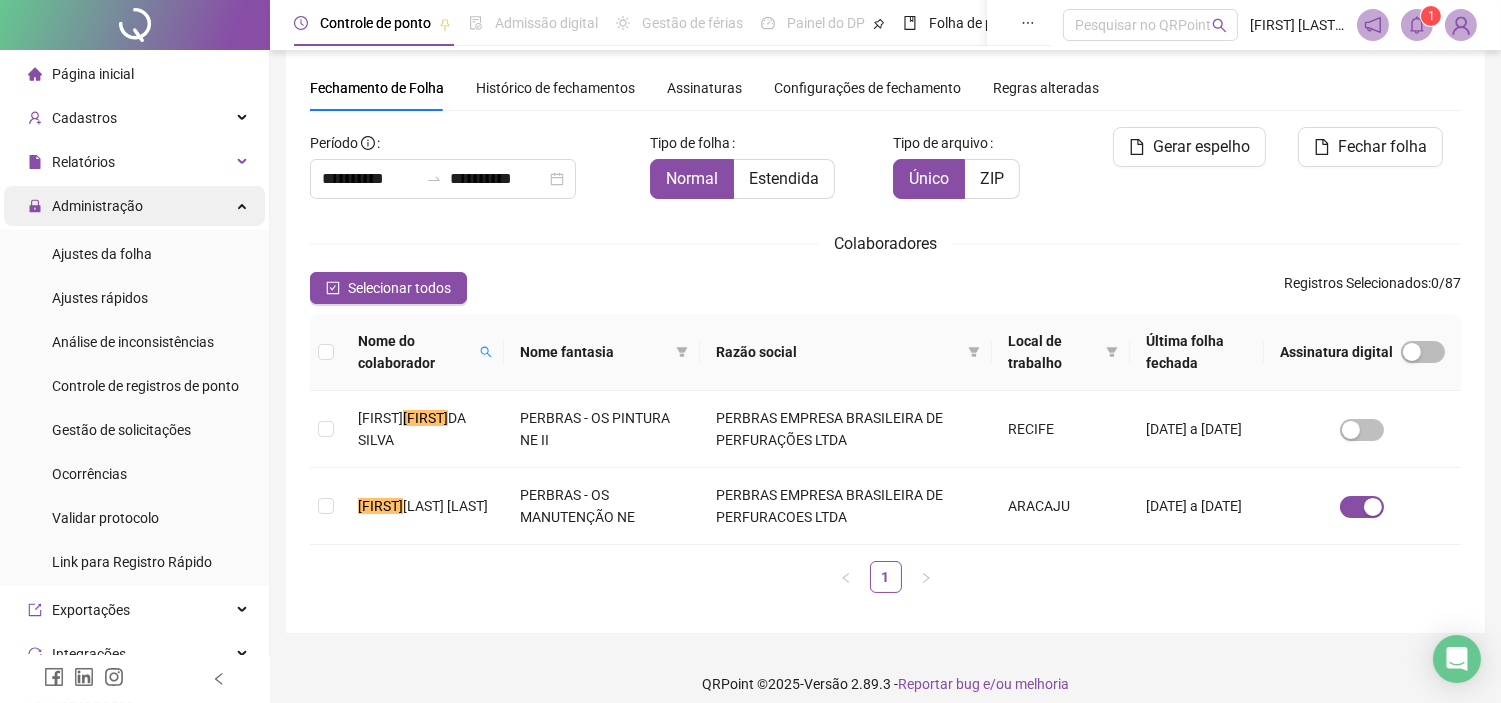 click on "Administração" at bounding box center [134, 206] 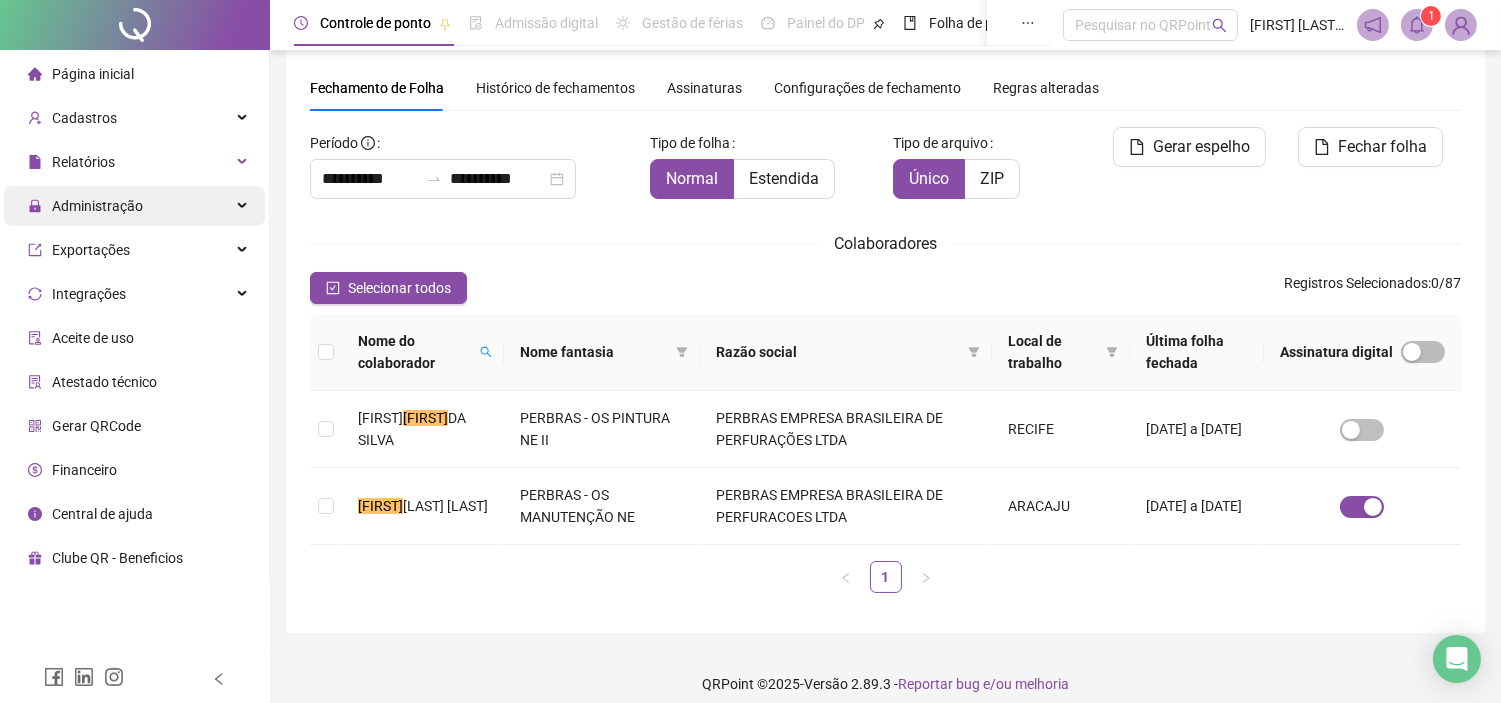 click on "Administração" at bounding box center [134, 206] 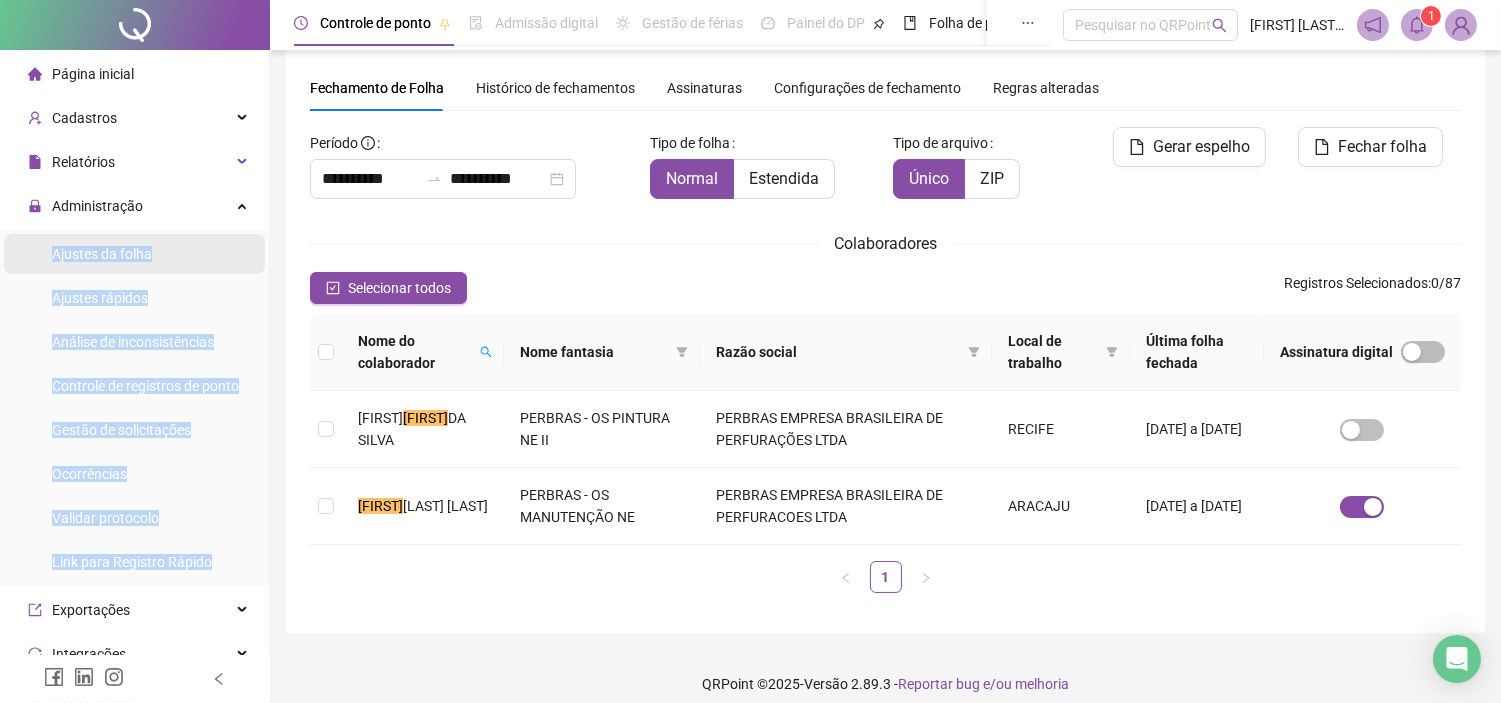 click on "Ajustes da folha" at bounding box center [102, 254] 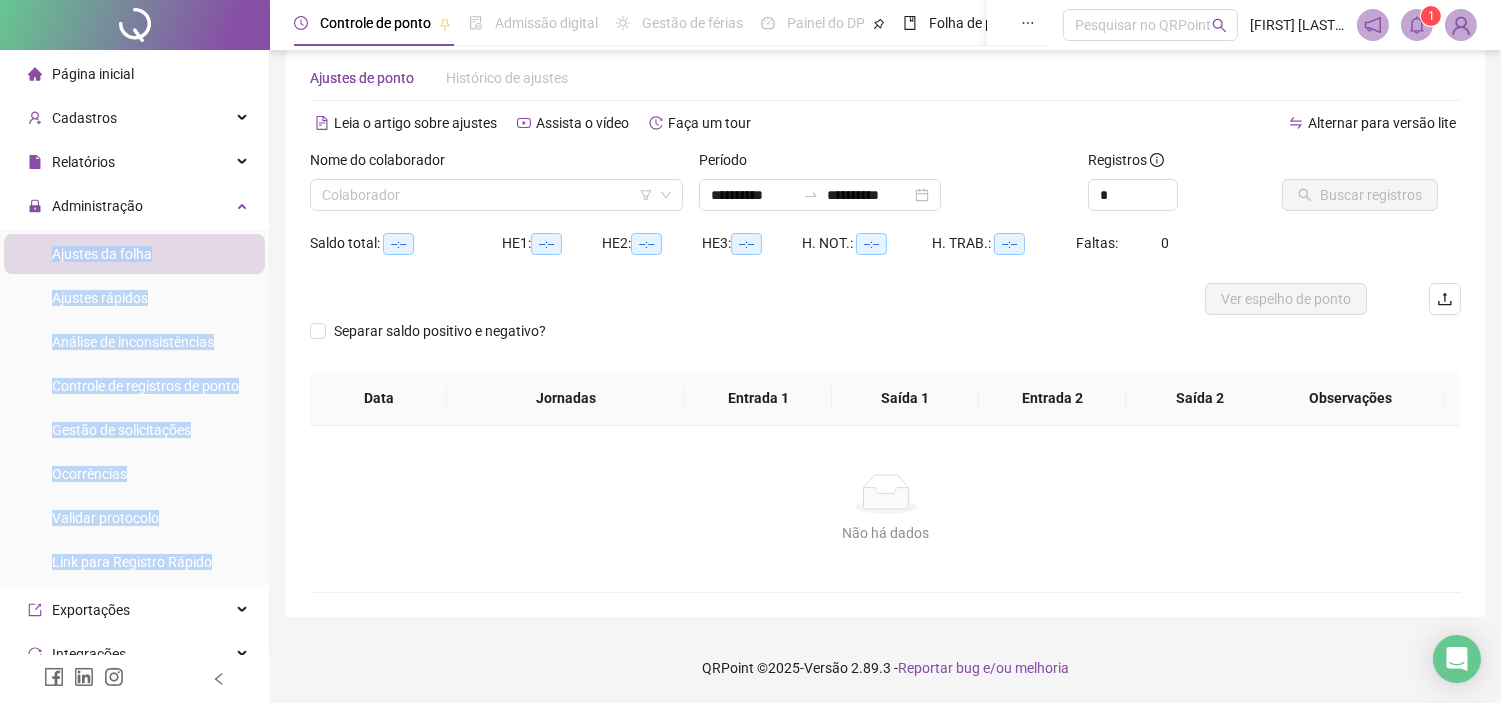 scroll, scrollTop: 34, scrollLeft: 0, axis: vertical 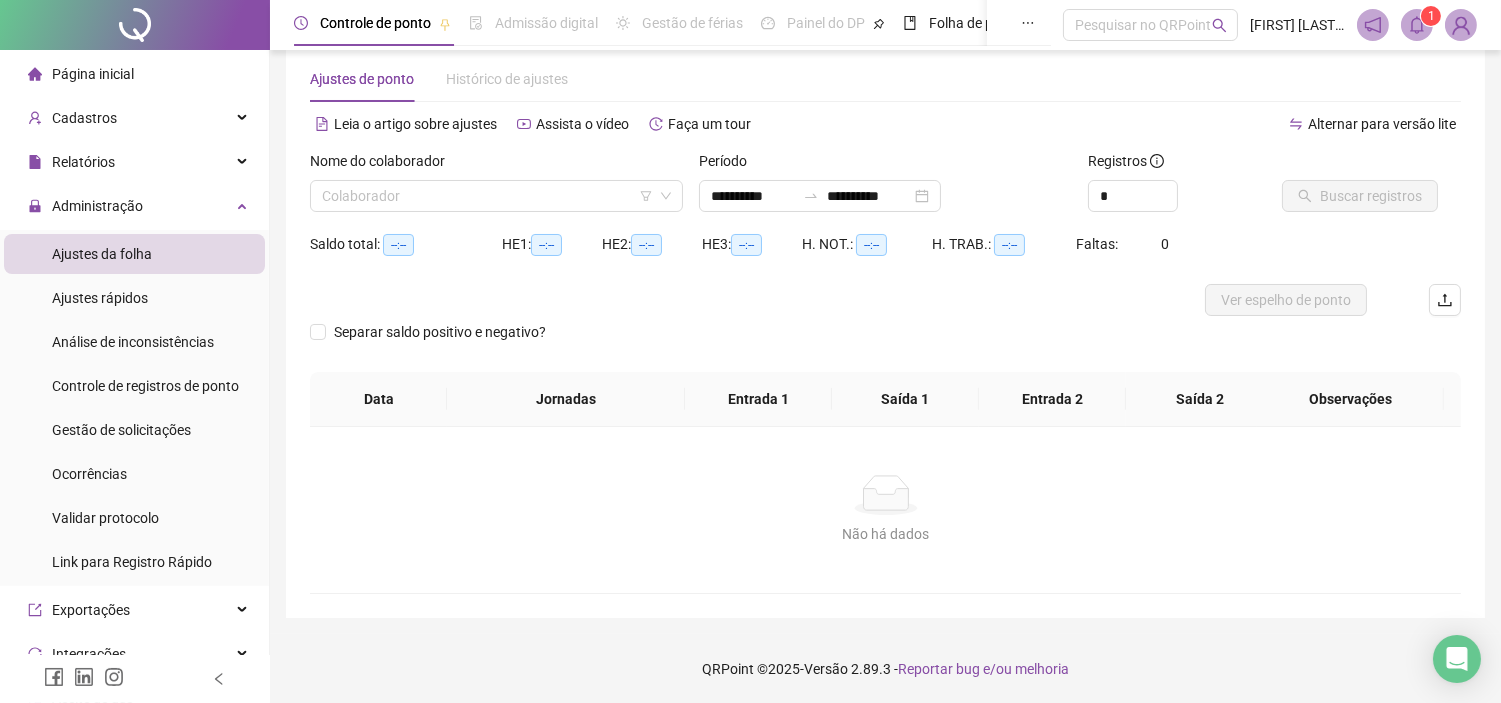type on "**********" 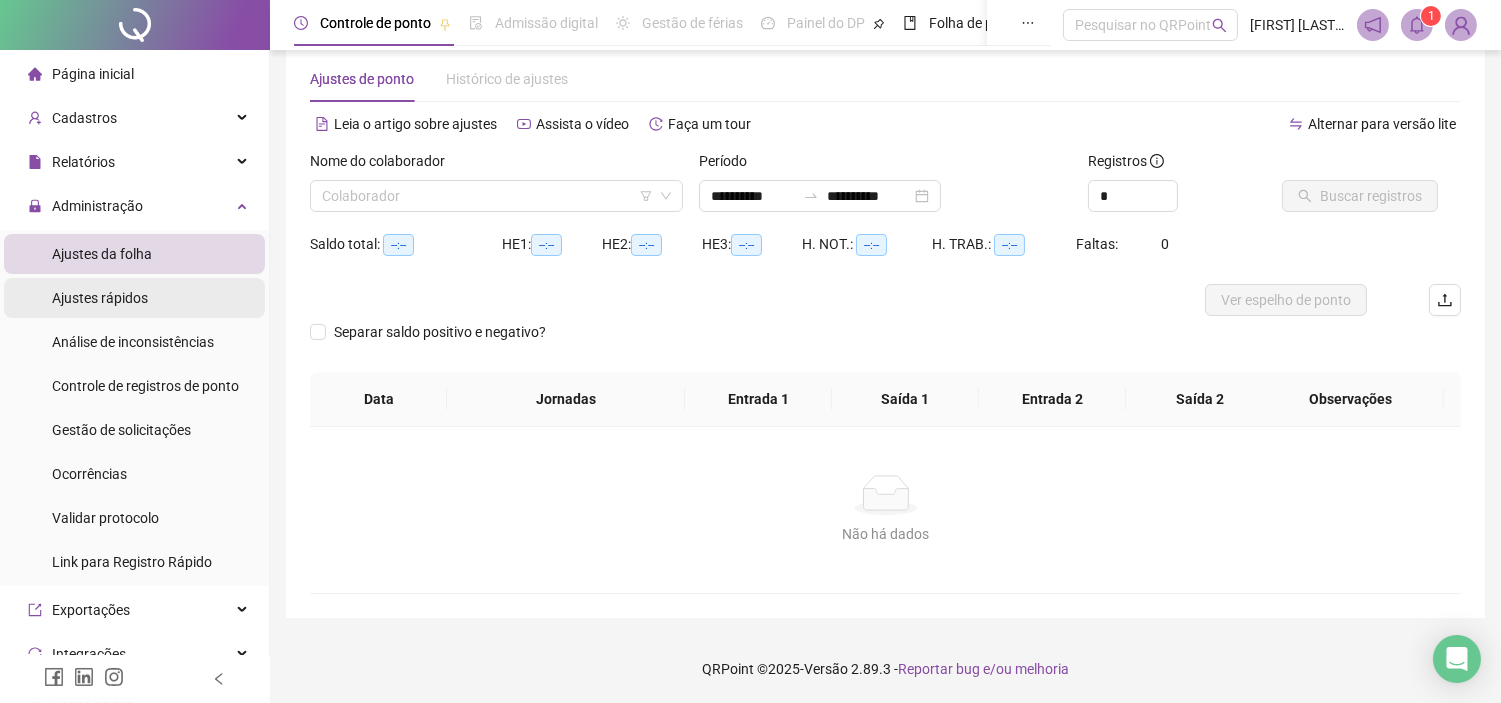 click on "Ajustes rápidos" at bounding box center [100, 298] 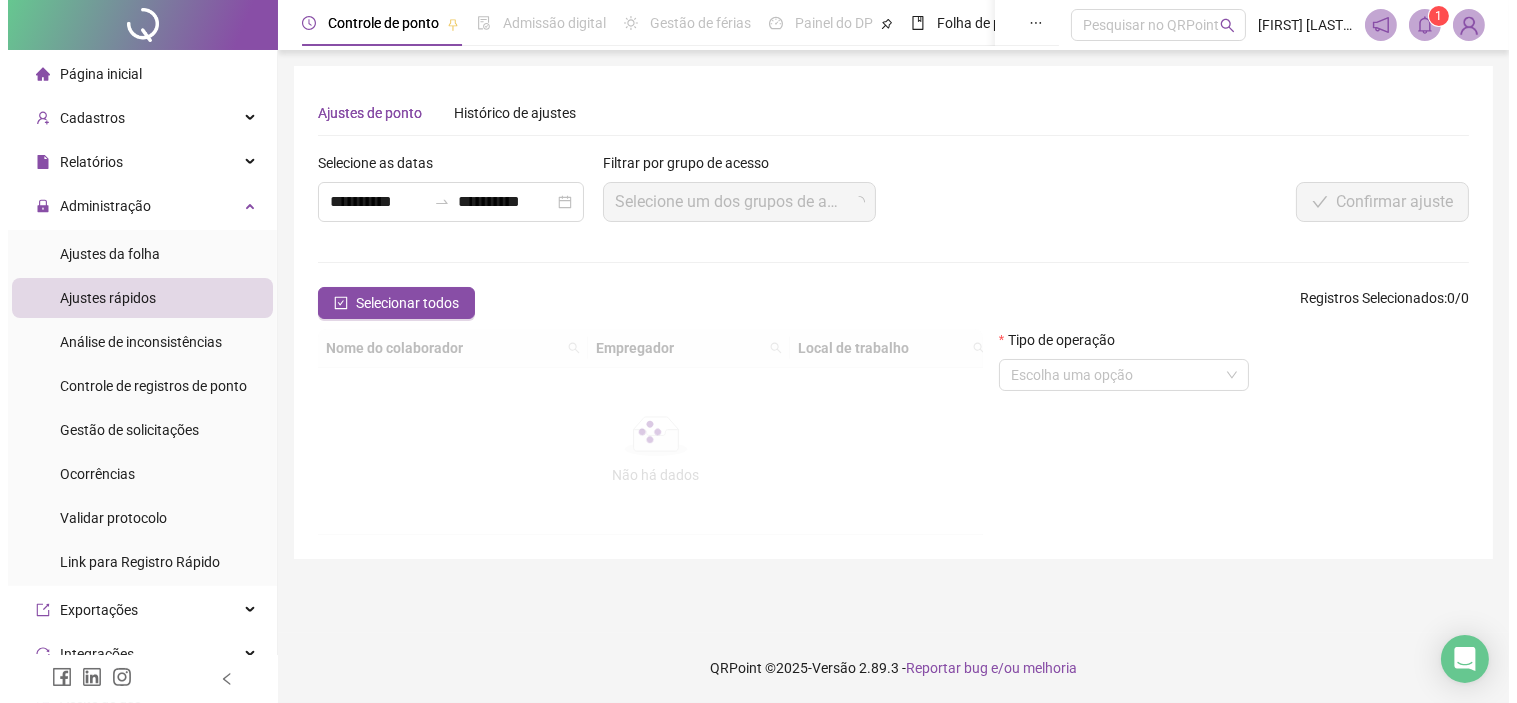 scroll, scrollTop: 0, scrollLeft: 0, axis: both 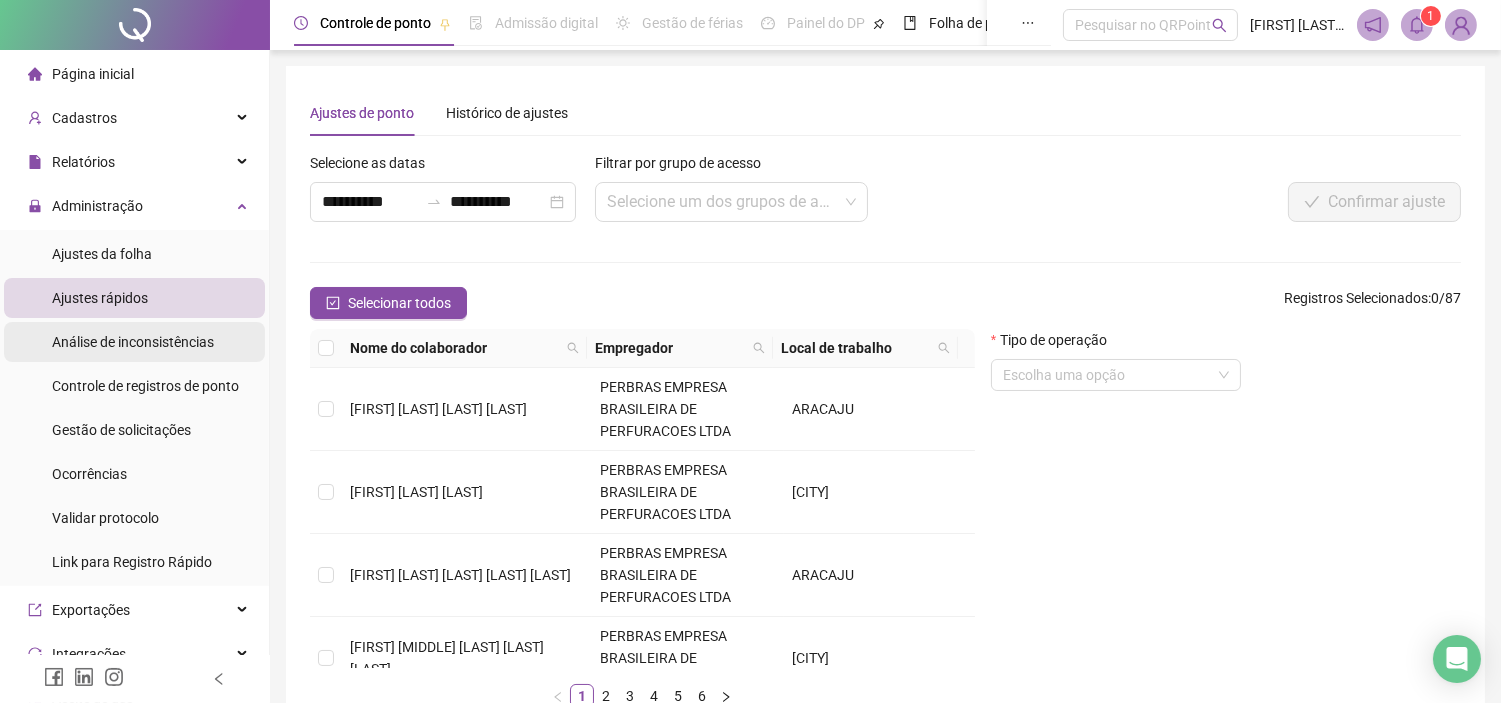 click on "Análise de inconsistências" at bounding box center [133, 342] 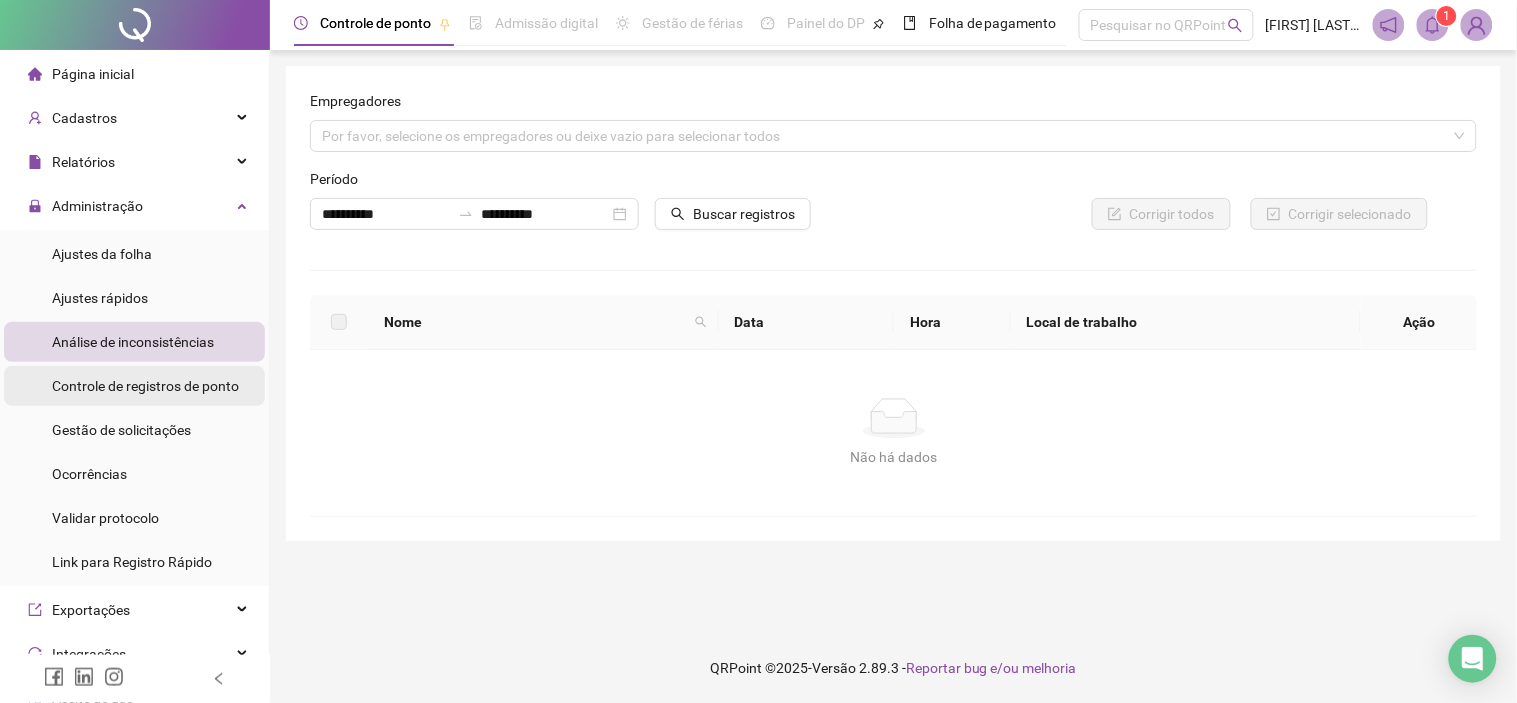 click on "Controle de registros de ponto" at bounding box center (145, 386) 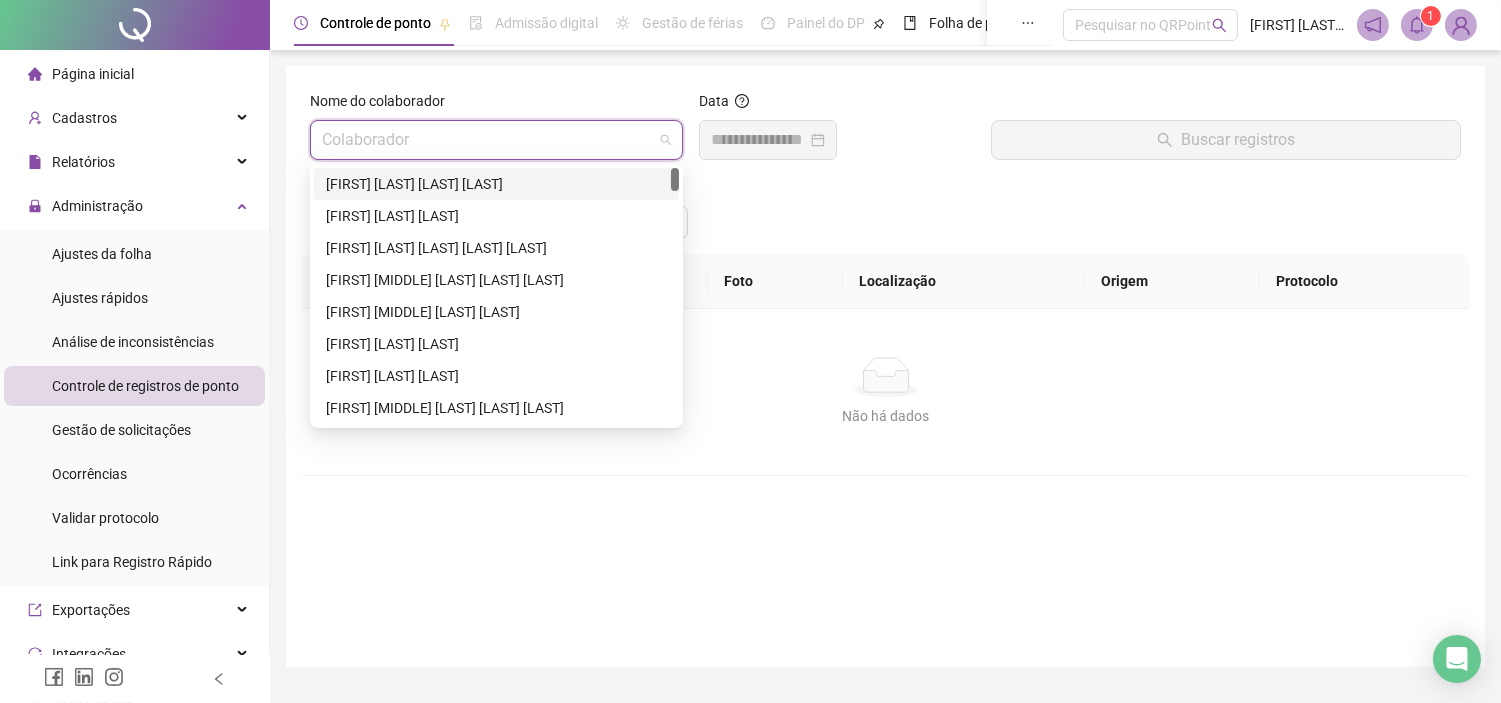 click at bounding box center (487, 140) 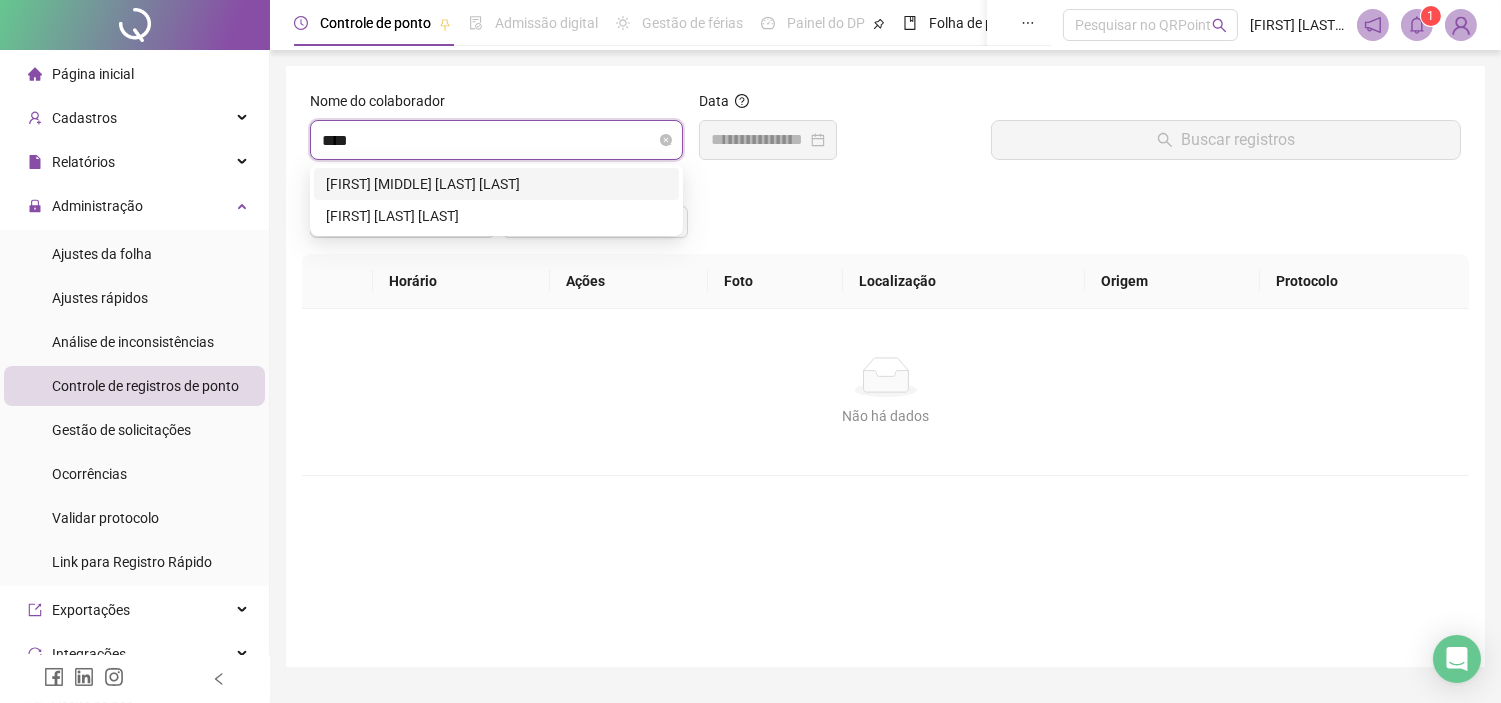 type on "*****" 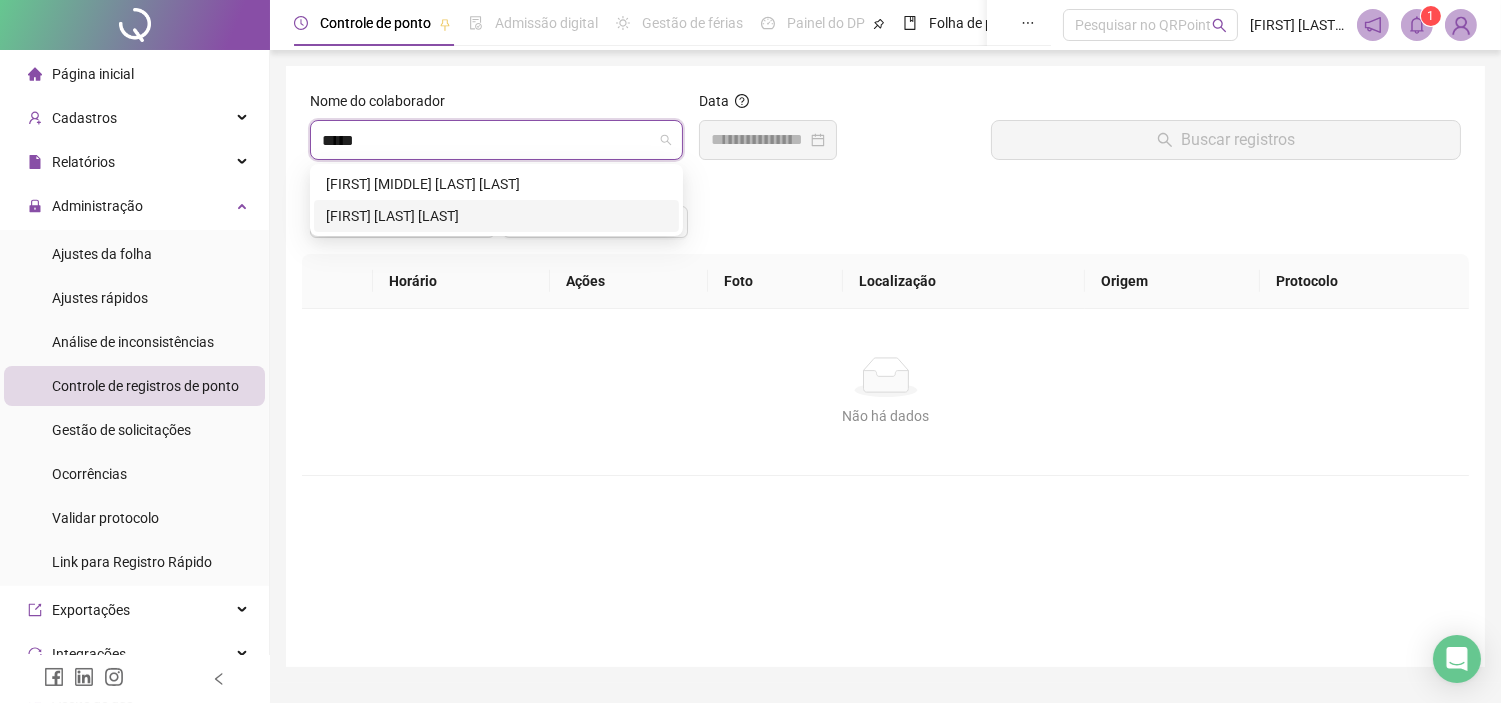 click on "[FIRST] [LAST] [LAST]" at bounding box center (496, 216) 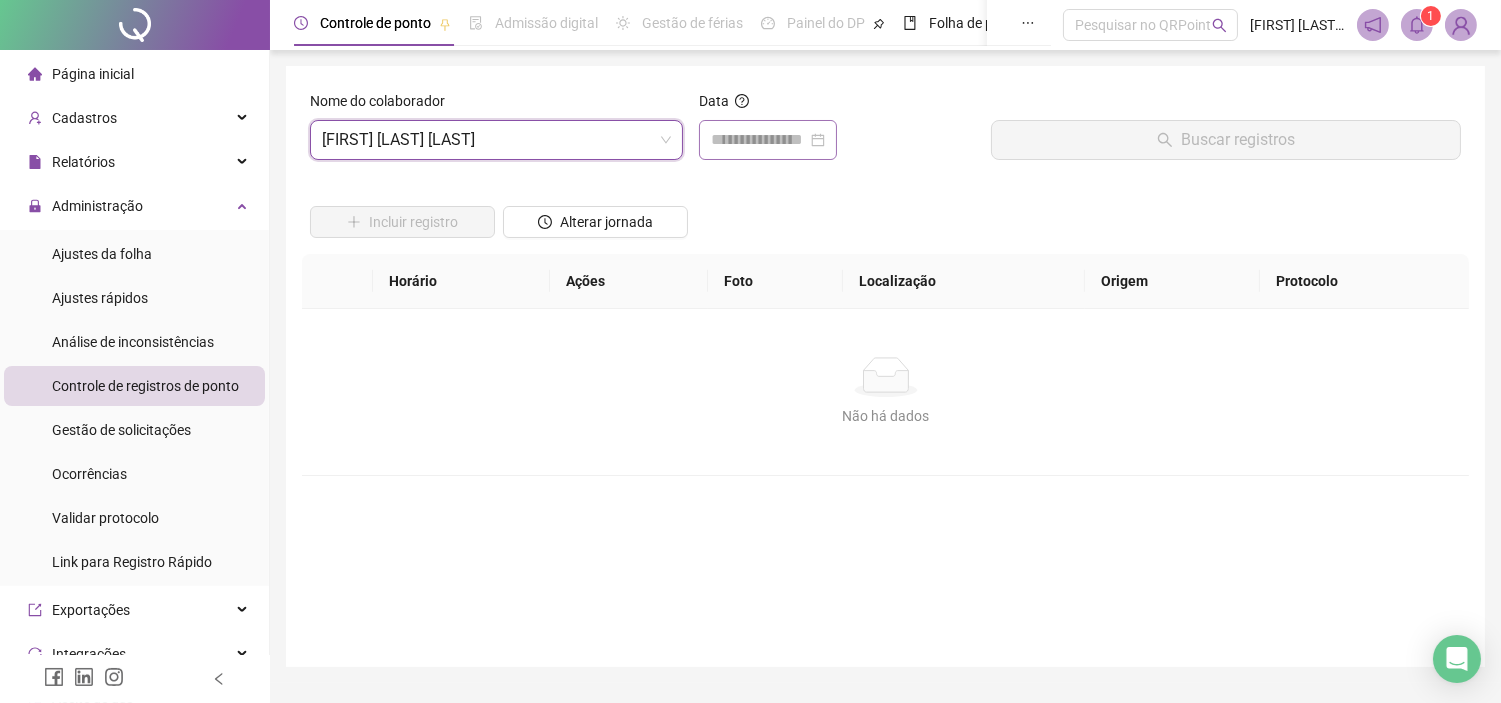 click at bounding box center (768, 140) 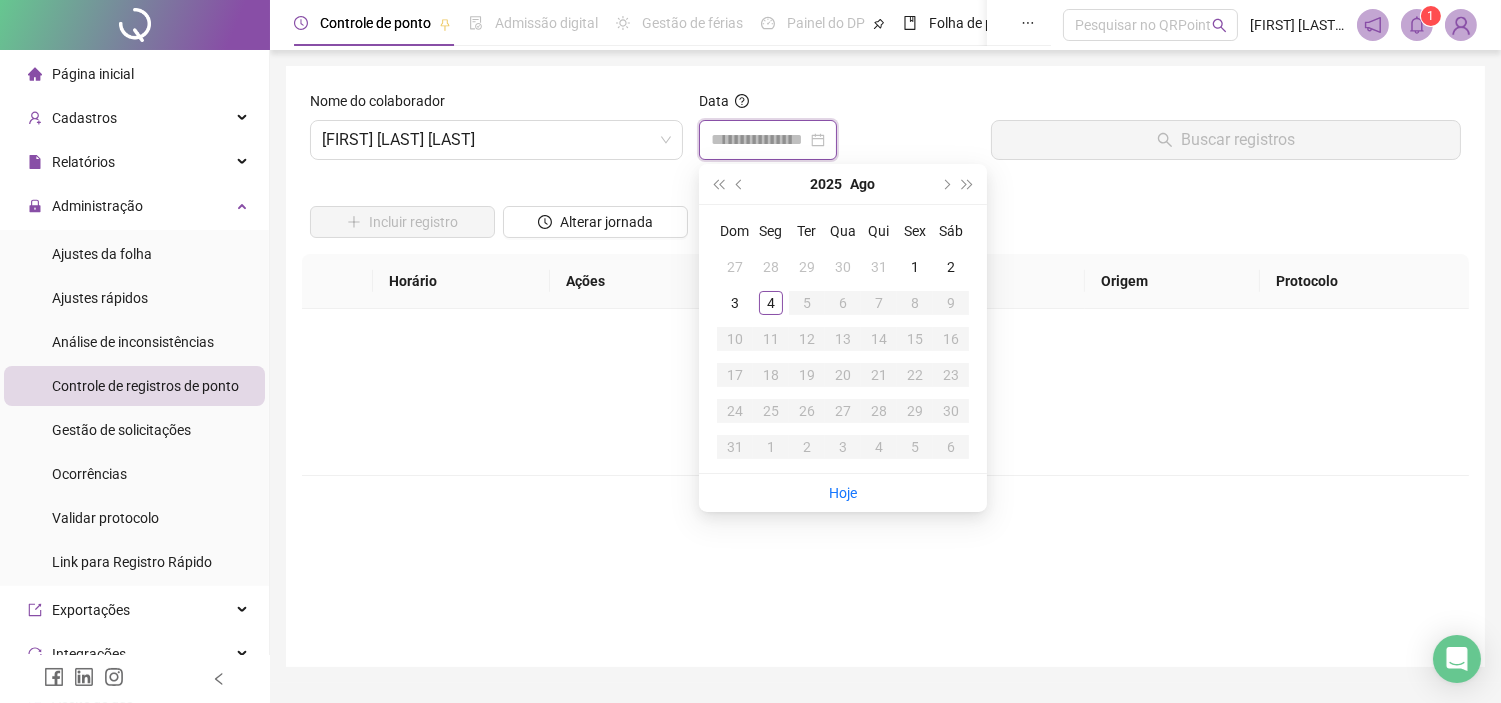 click at bounding box center [759, 140] 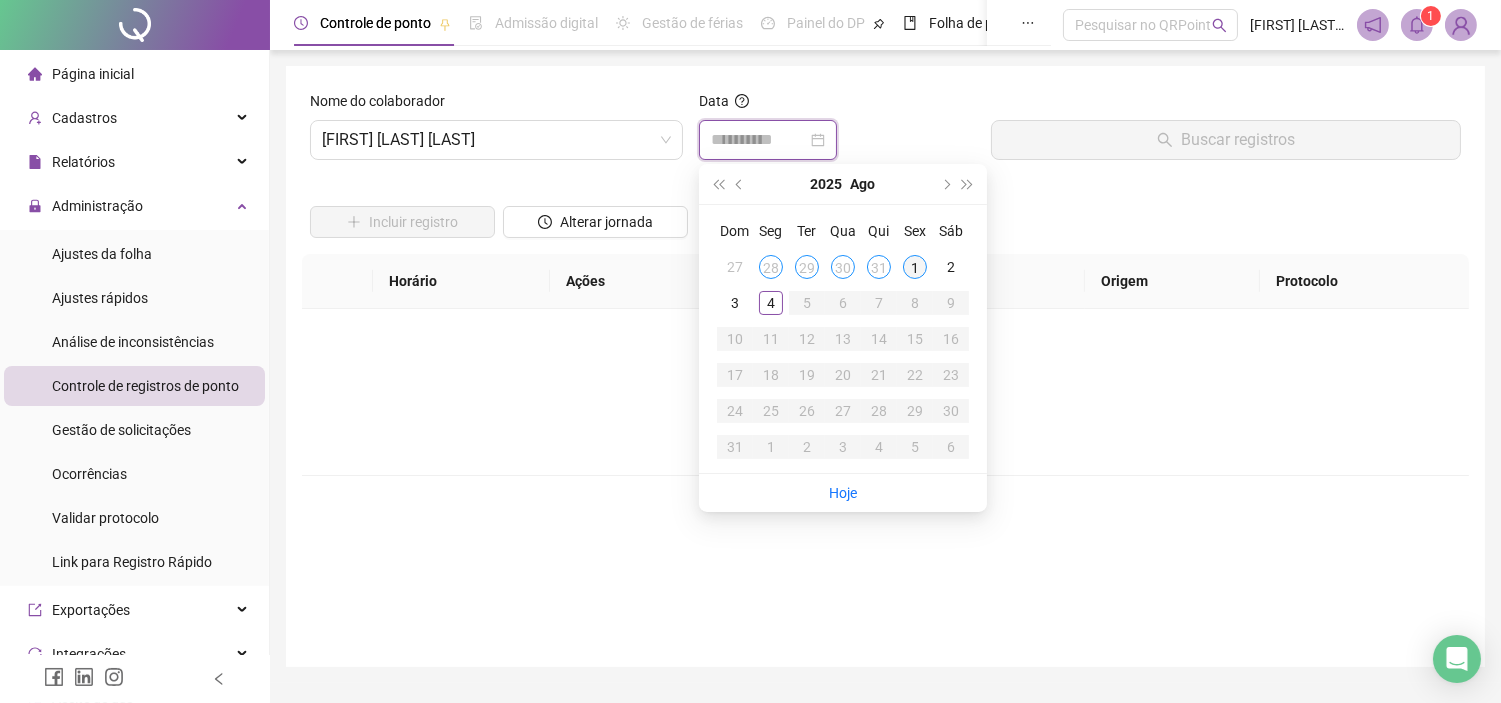 type on "**********" 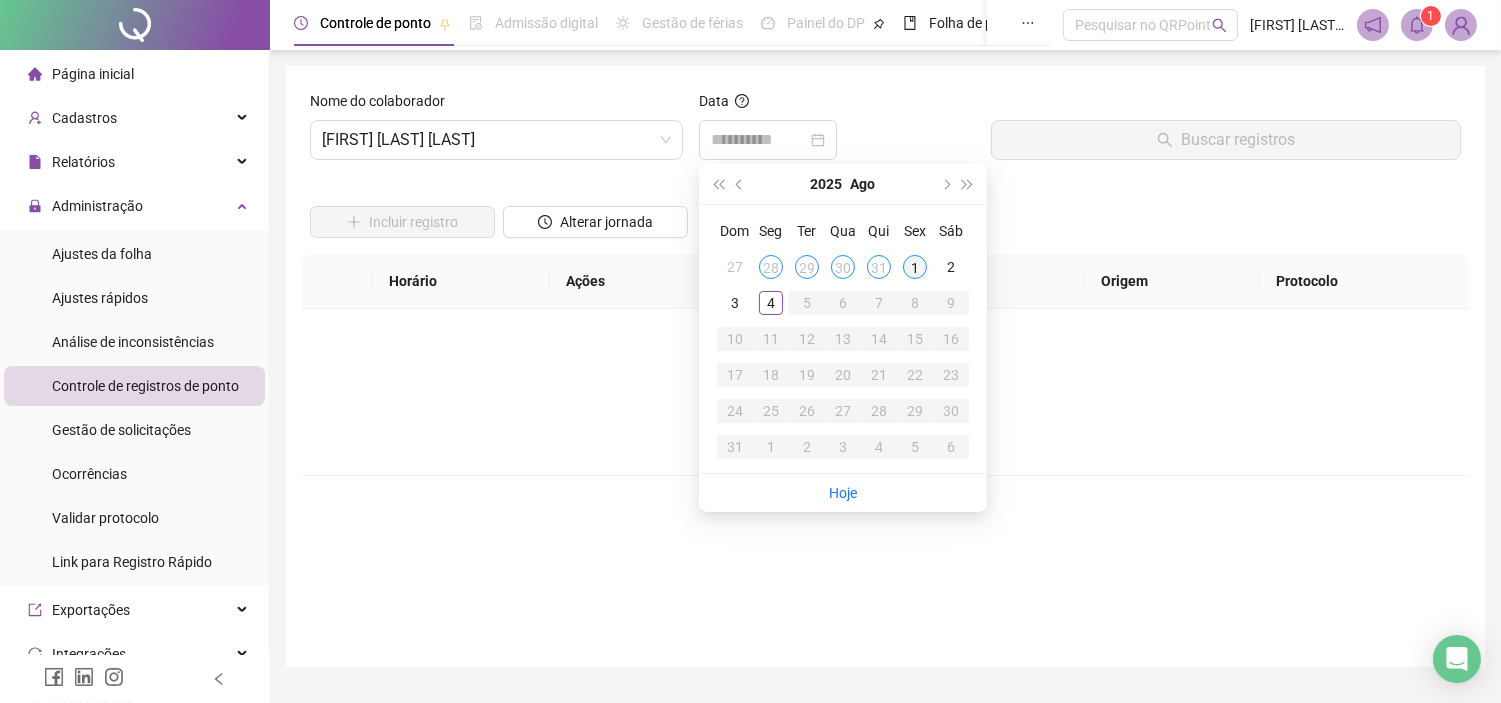 click on "1" at bounding box center (915, 267) 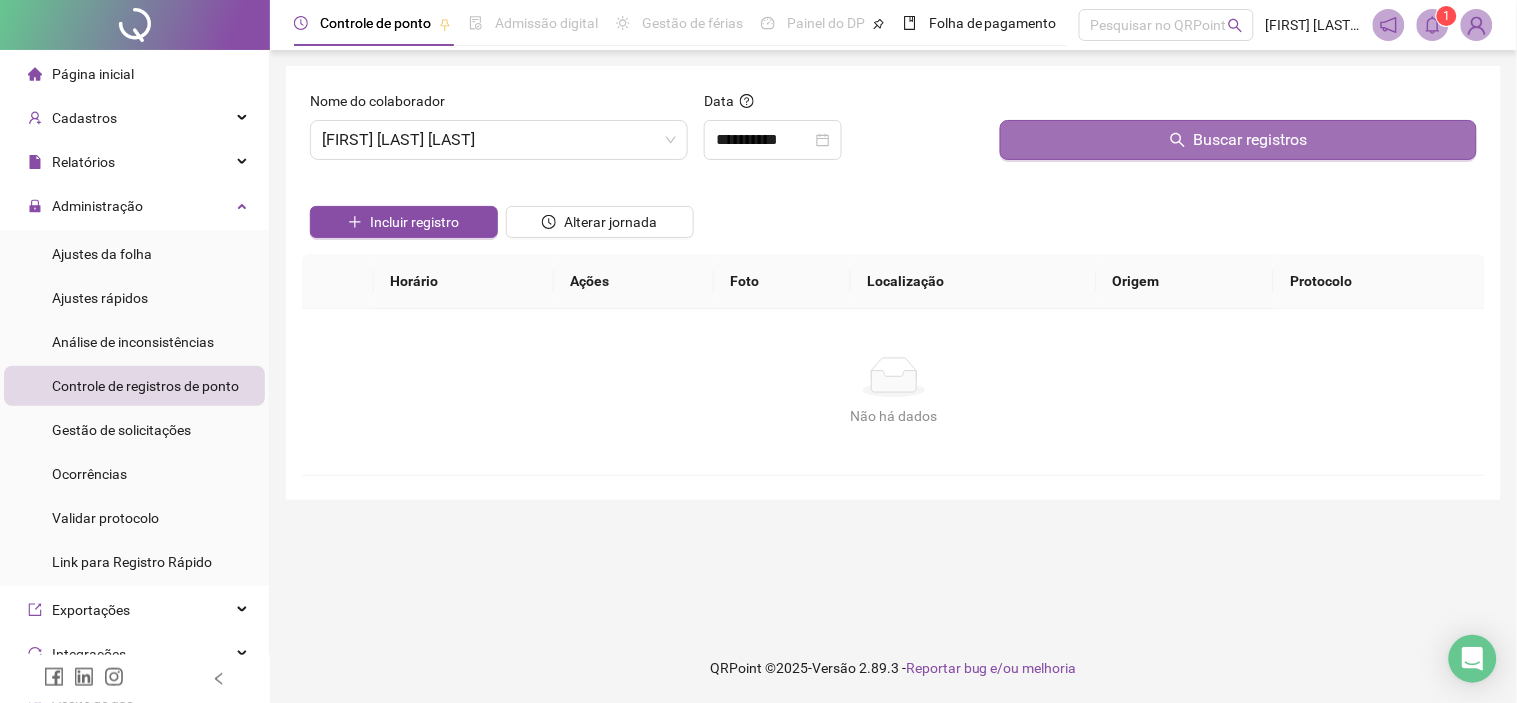 click on "Buscar registros" at bounding box center (1238, 140) 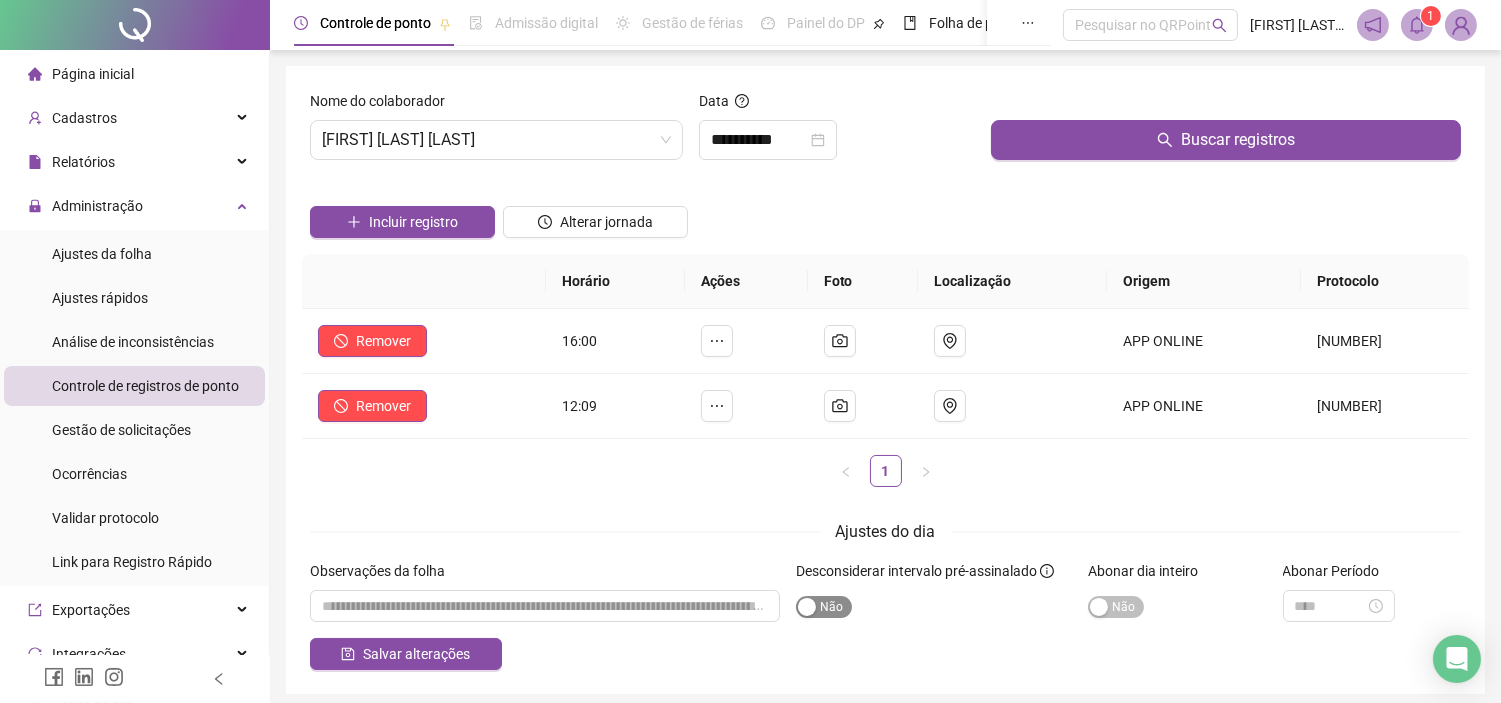 click on "Sim Não" at bounding box center [824, 607] 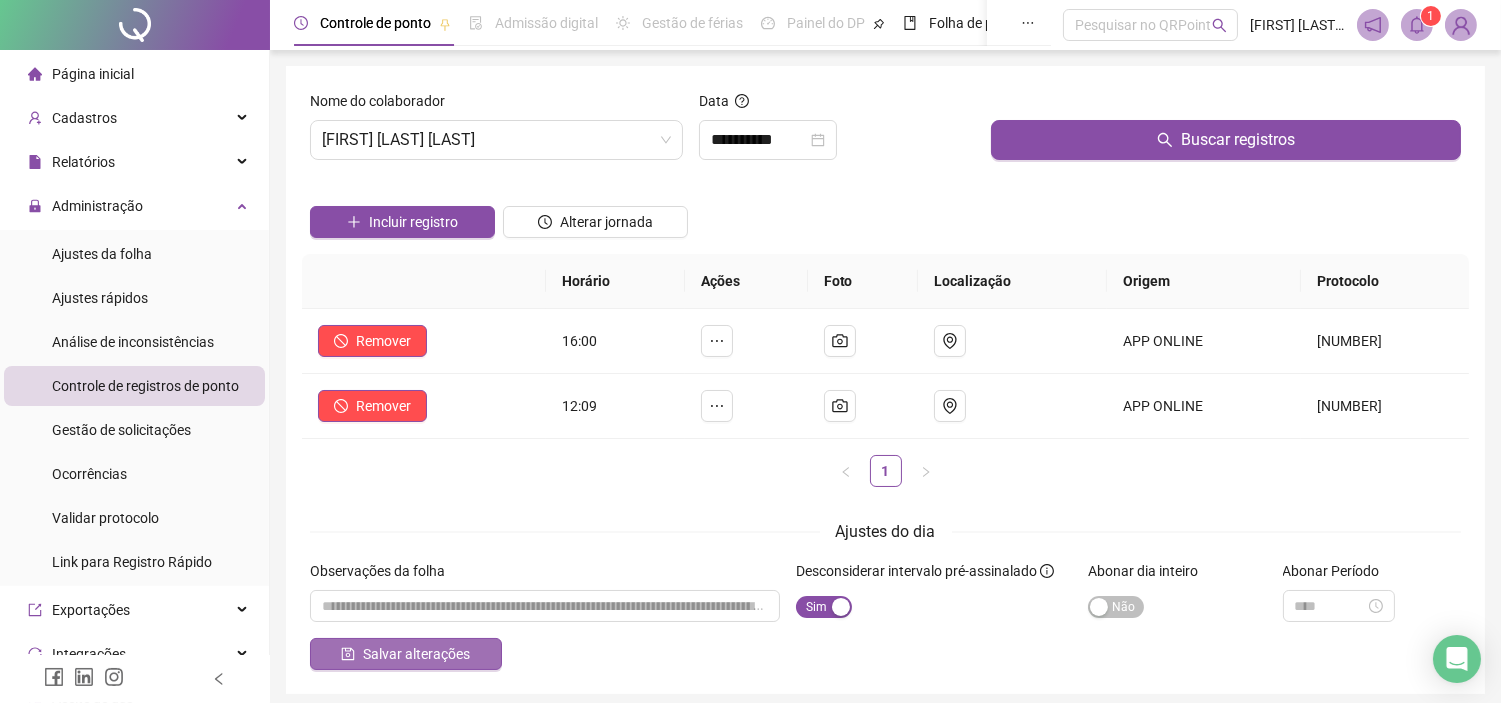 click on "Salvar alterações" at bounding box center [416, 654] 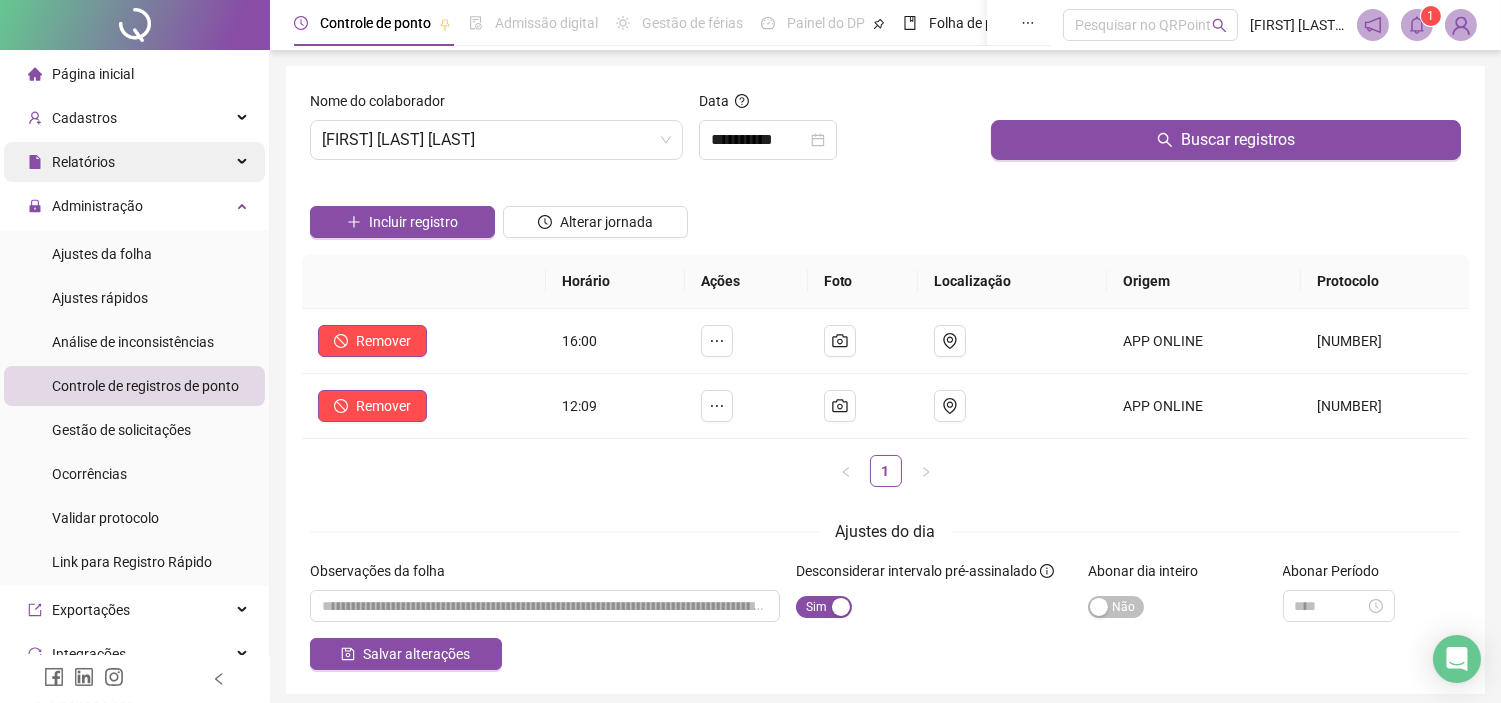 click on "Relatórios" at bounding box center (134, 162) 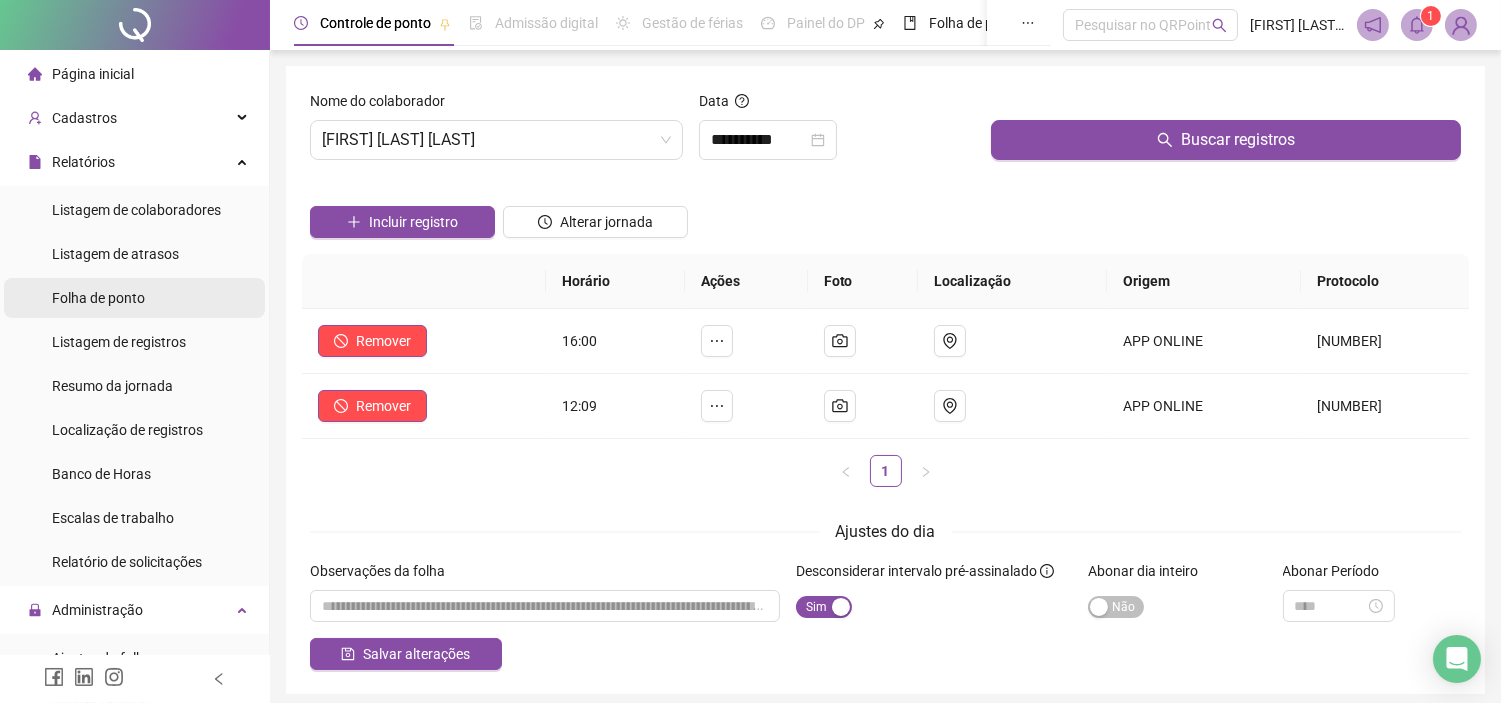 click on "Folha de ponto" at bounding box center (98, 298) 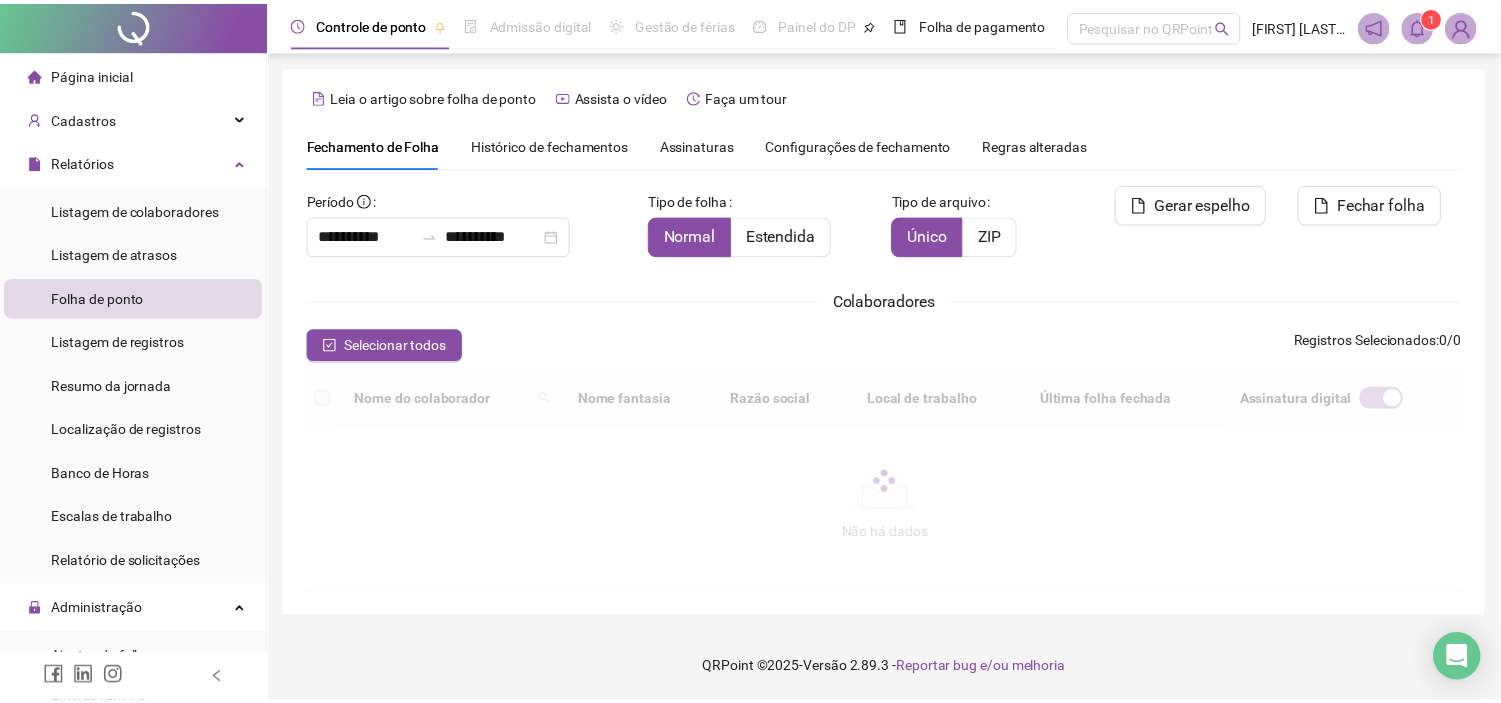 scroll, scrollTop: 57, scrollLeft: 0, axis: vertical 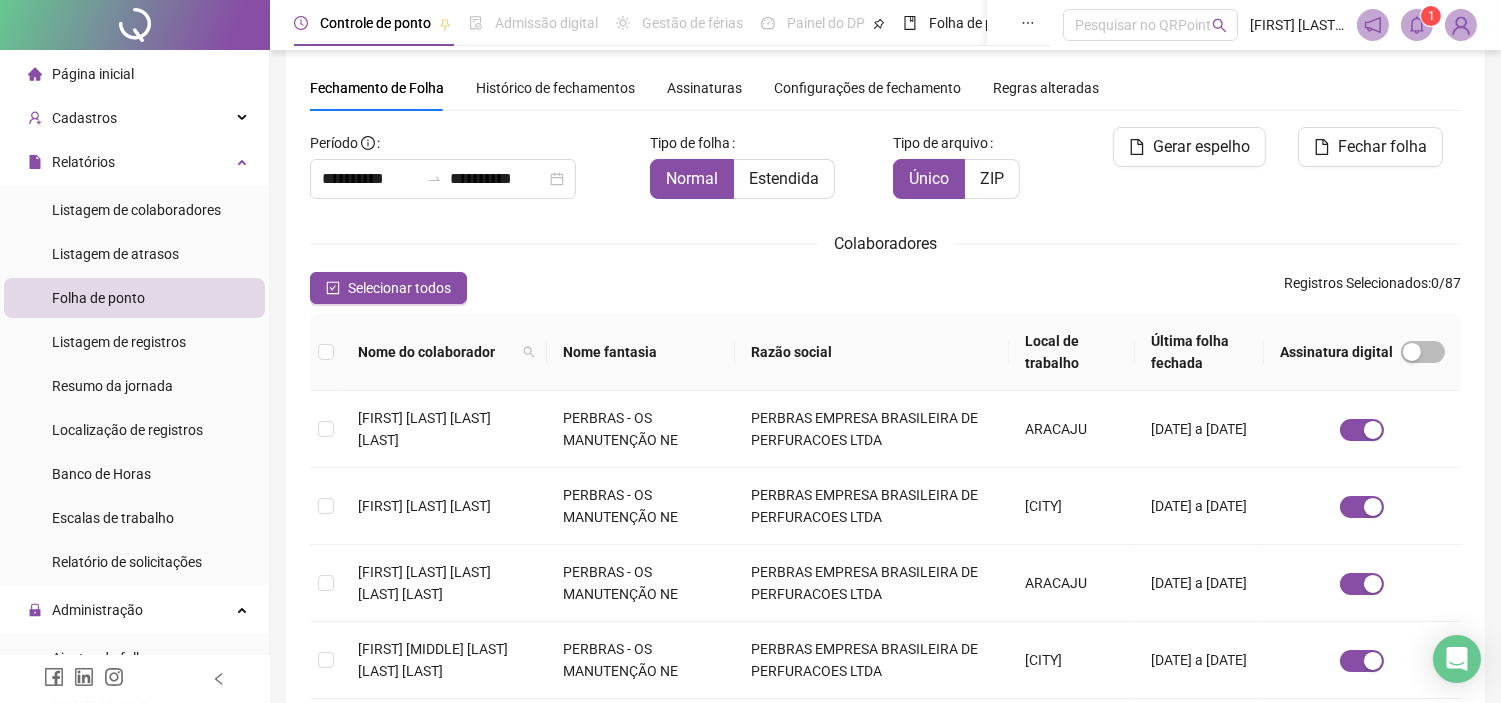 type on "**********" 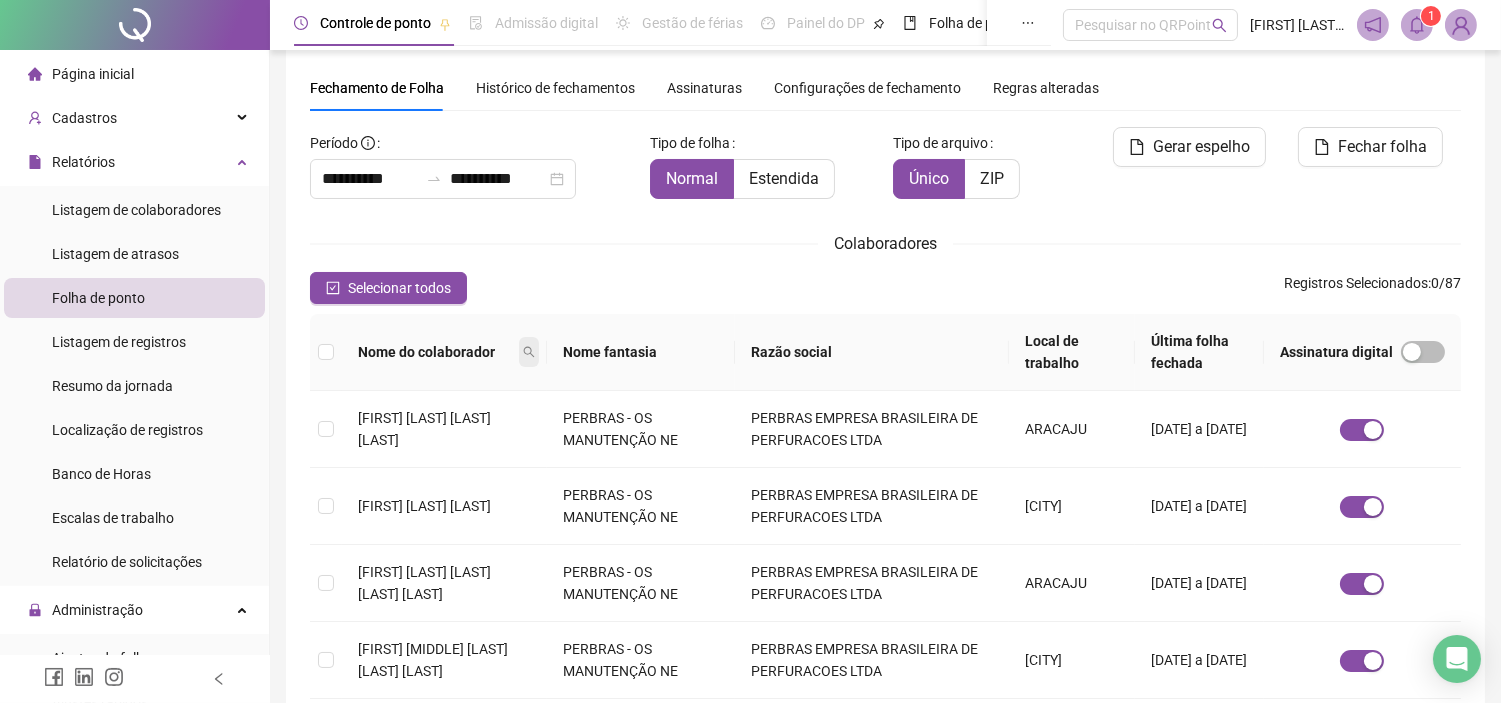 click at bounding box center (529, 352) 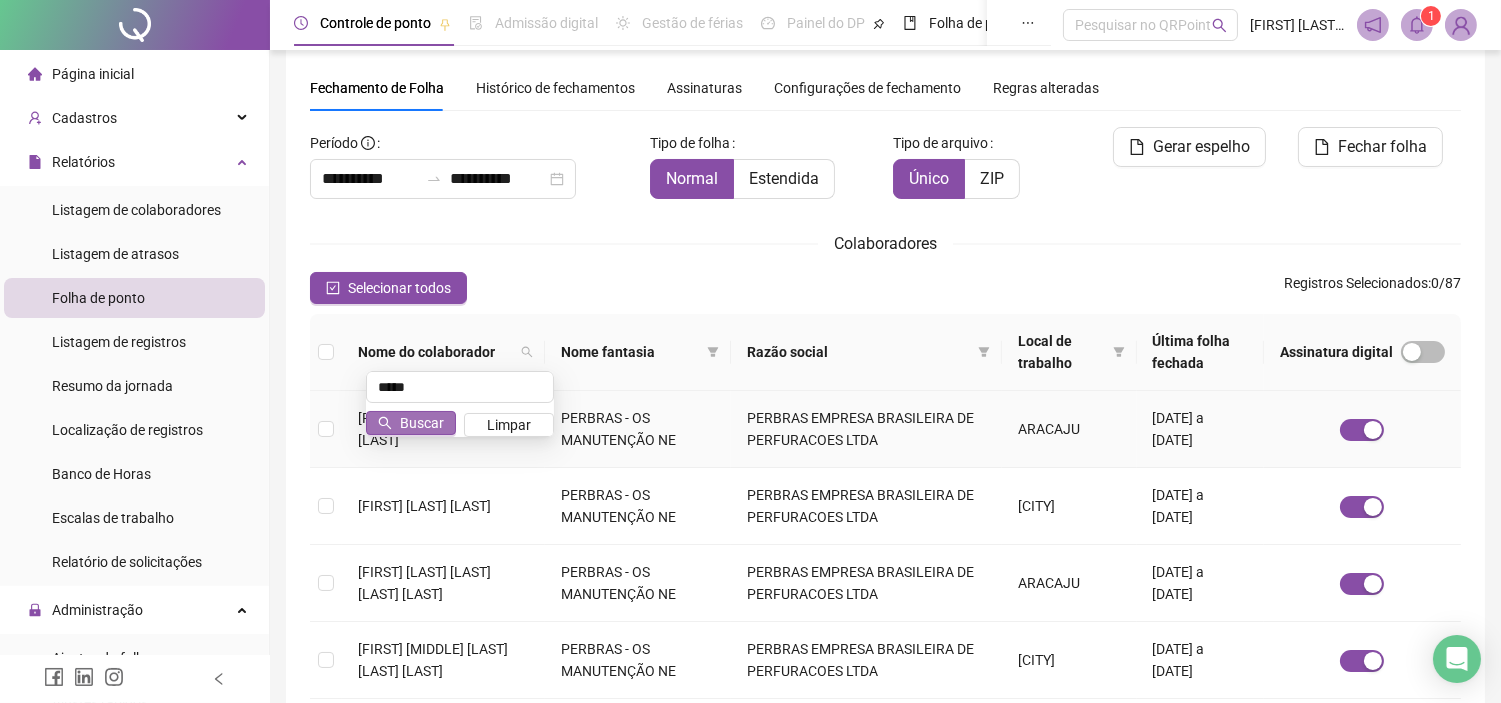 type on "*****" 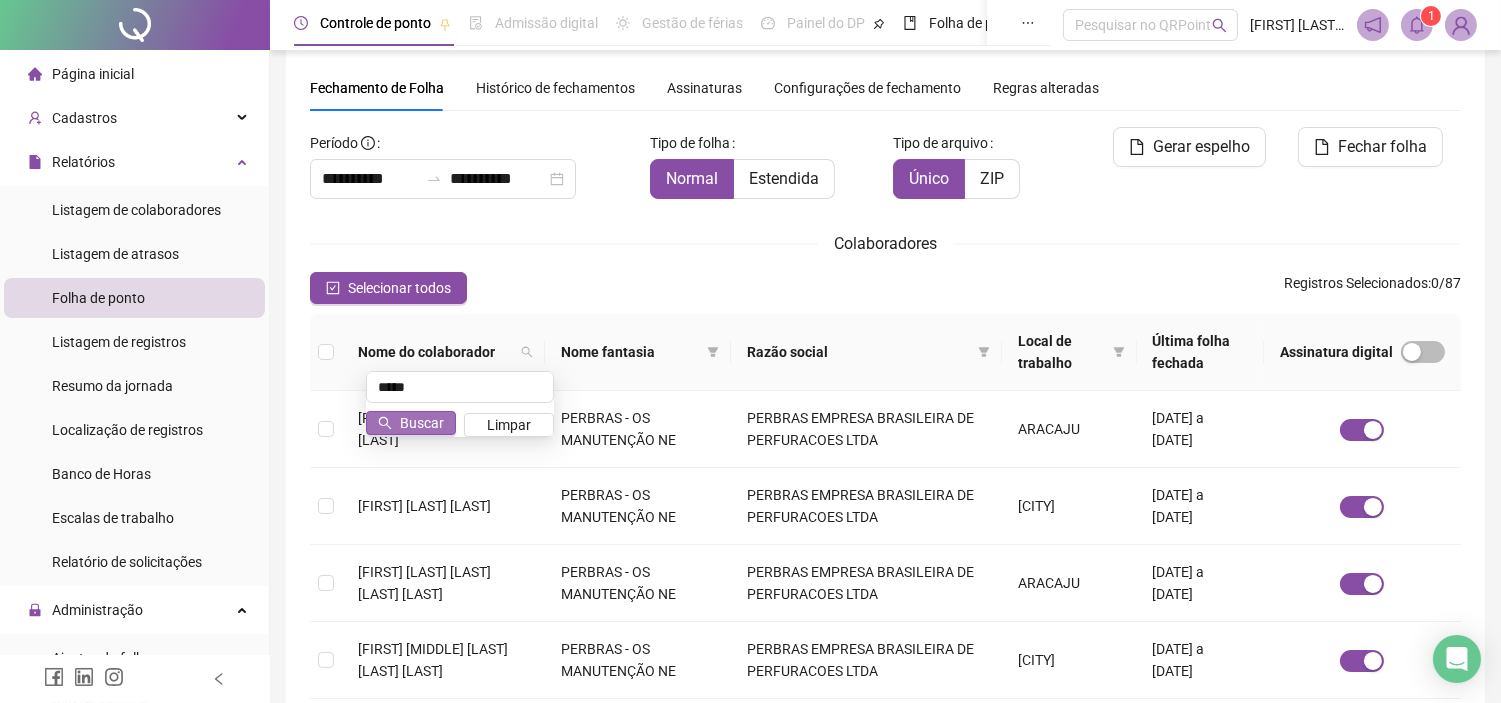 click on "Buscar" at bounding box center (422, 423) 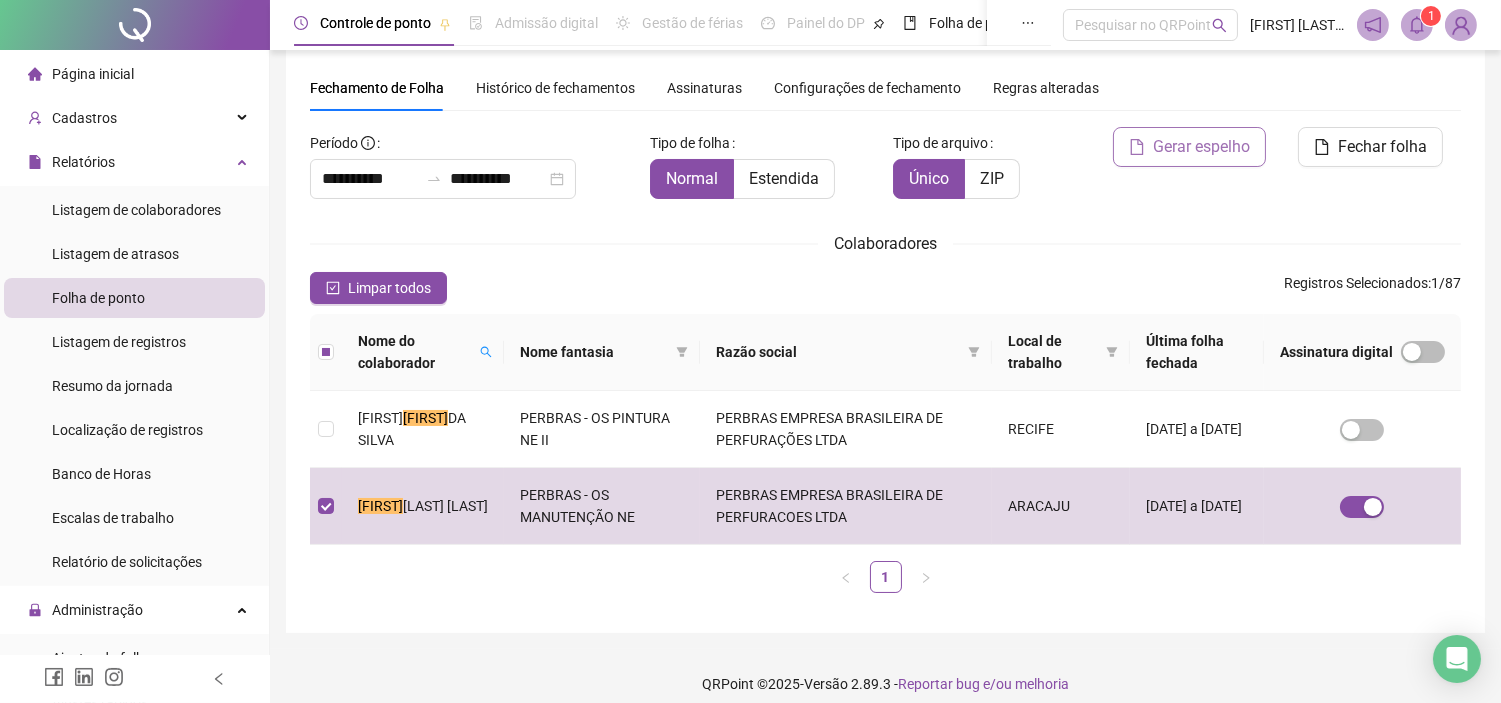 click on "Gerar espelho" at bounding box center (1201, 147) 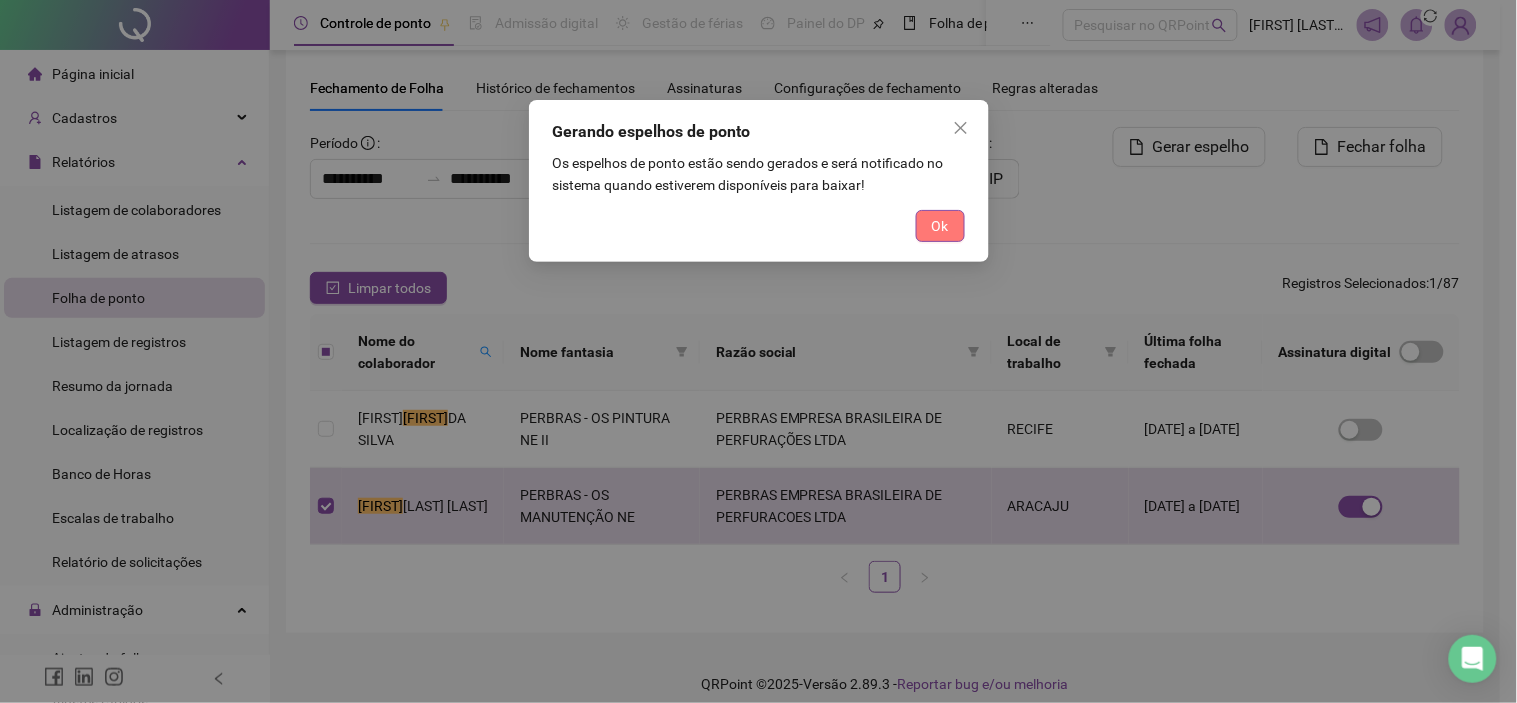 click on "Ok" at bounding box center [940, 226] 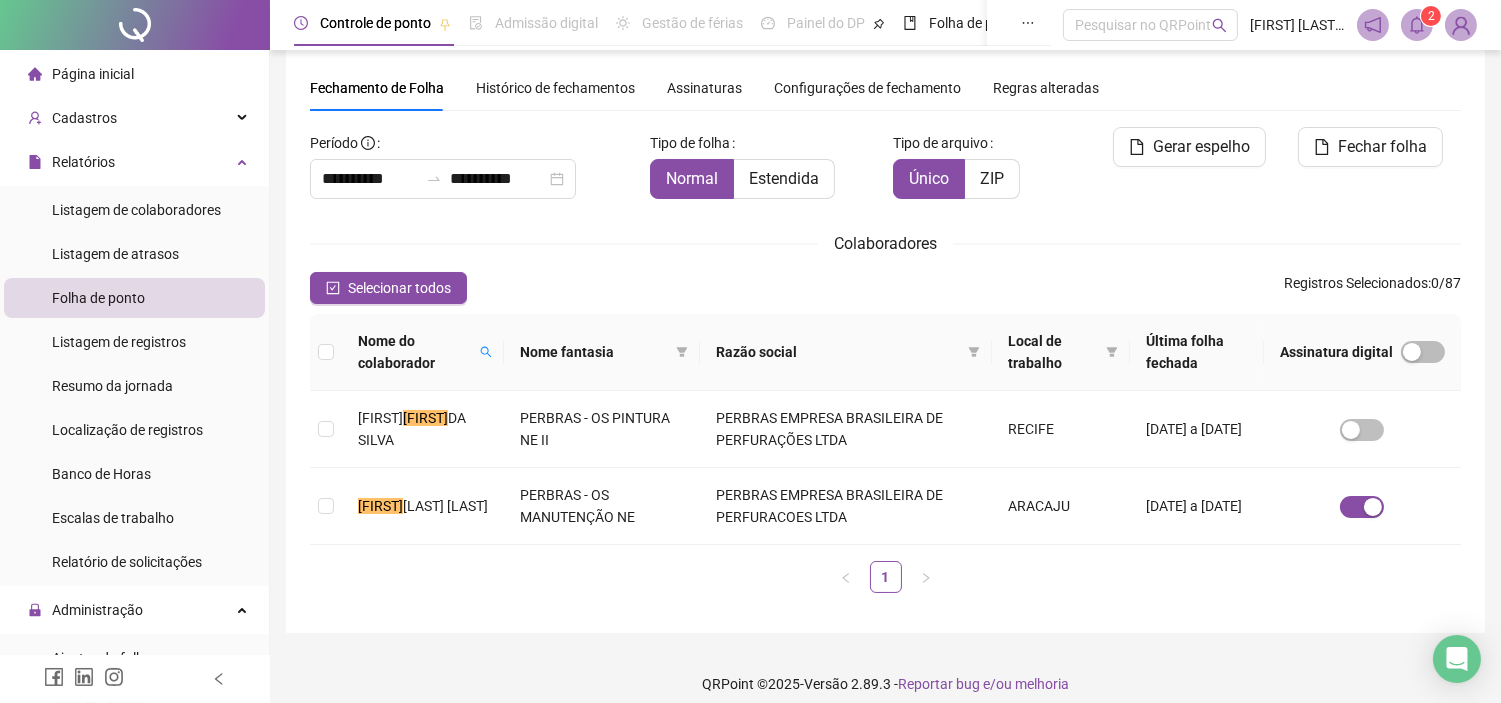 click on "2" at bounding box center (1417, 25) 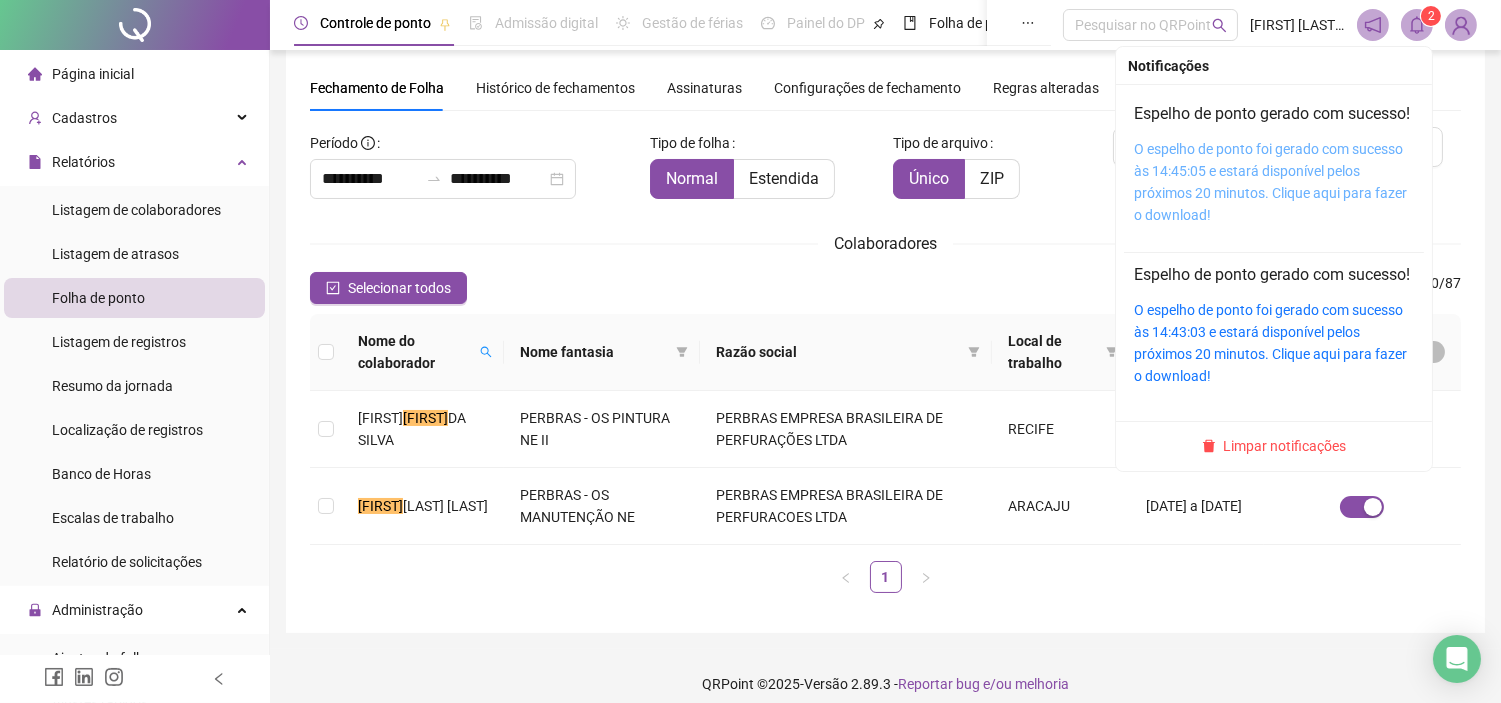 click on "O espelho de ponto foi gerado com sucesso às 14:45:05 e estará disponível pelos próximos 20 minutos.
Clique aqui para fazer o download!" at bounding box center [1270, 182] 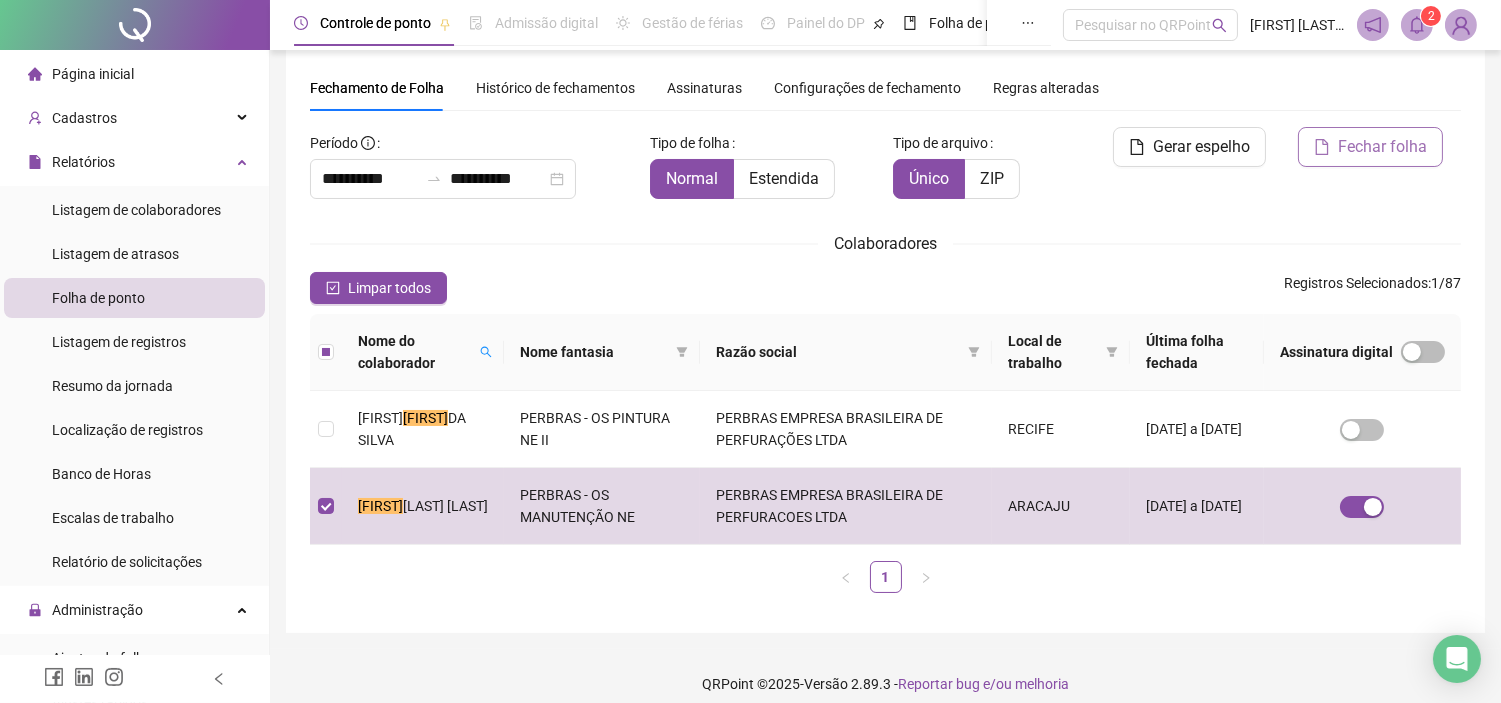 click on "Fechar folha" at bounding box center [1382, 147] 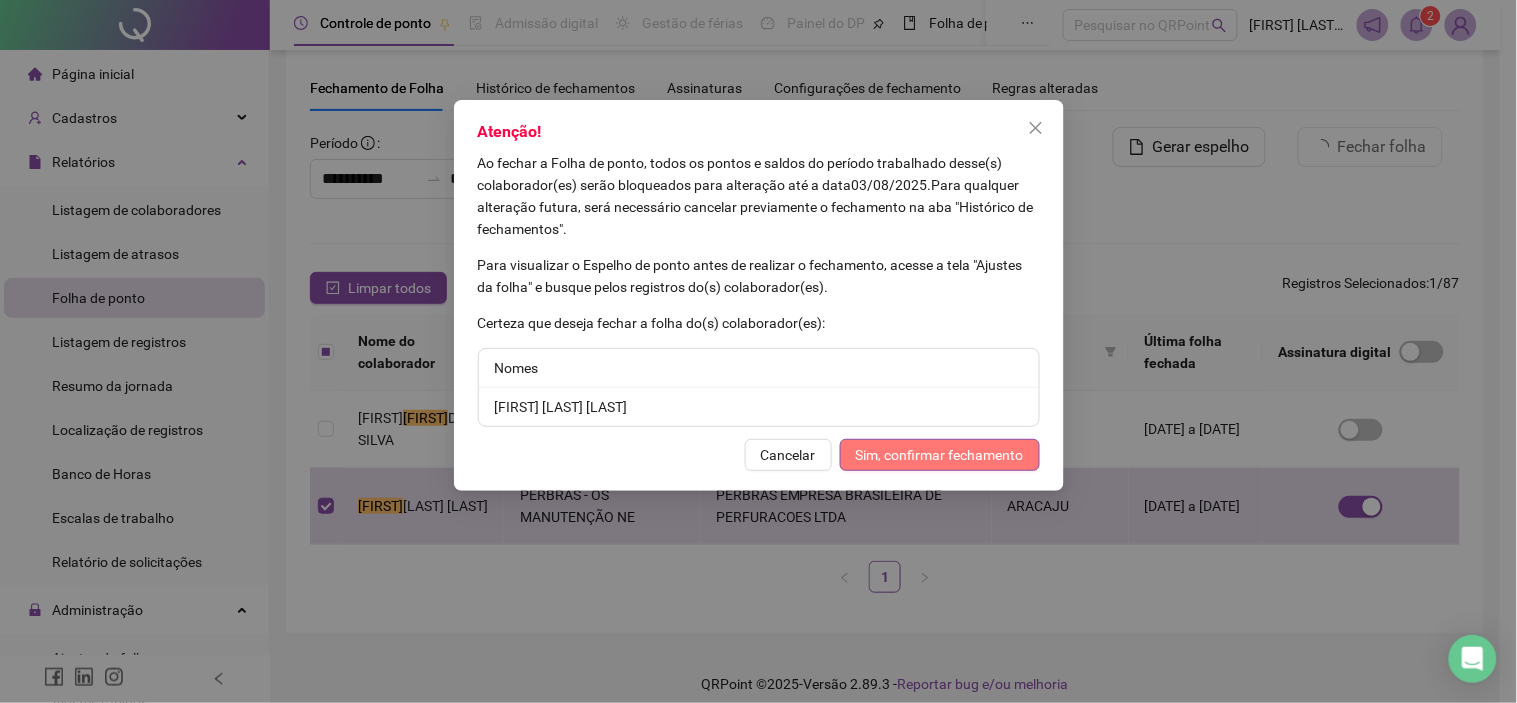 click on "Sim, confirmar fechamento" at bounding box center (940, 455) 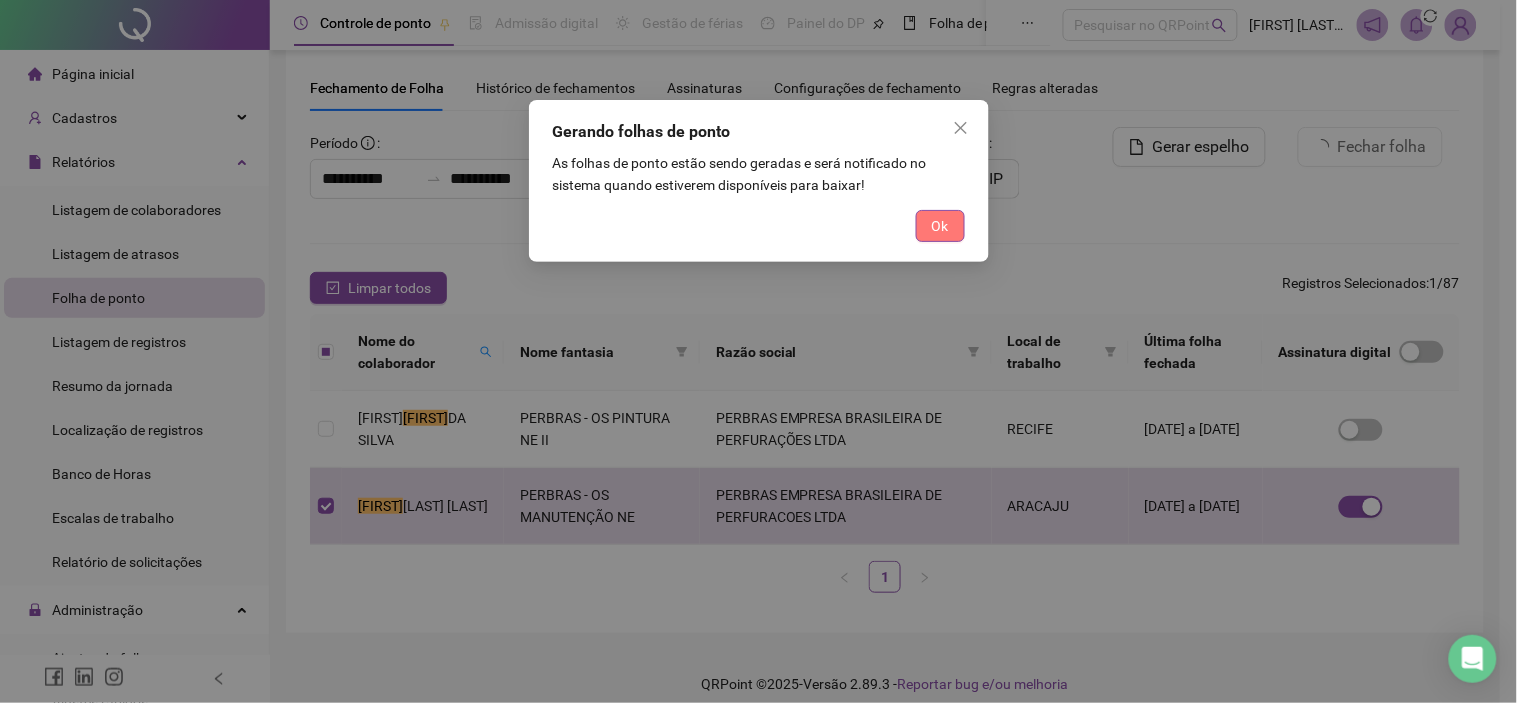 click on "Ok" at bounding box center [940, 226] 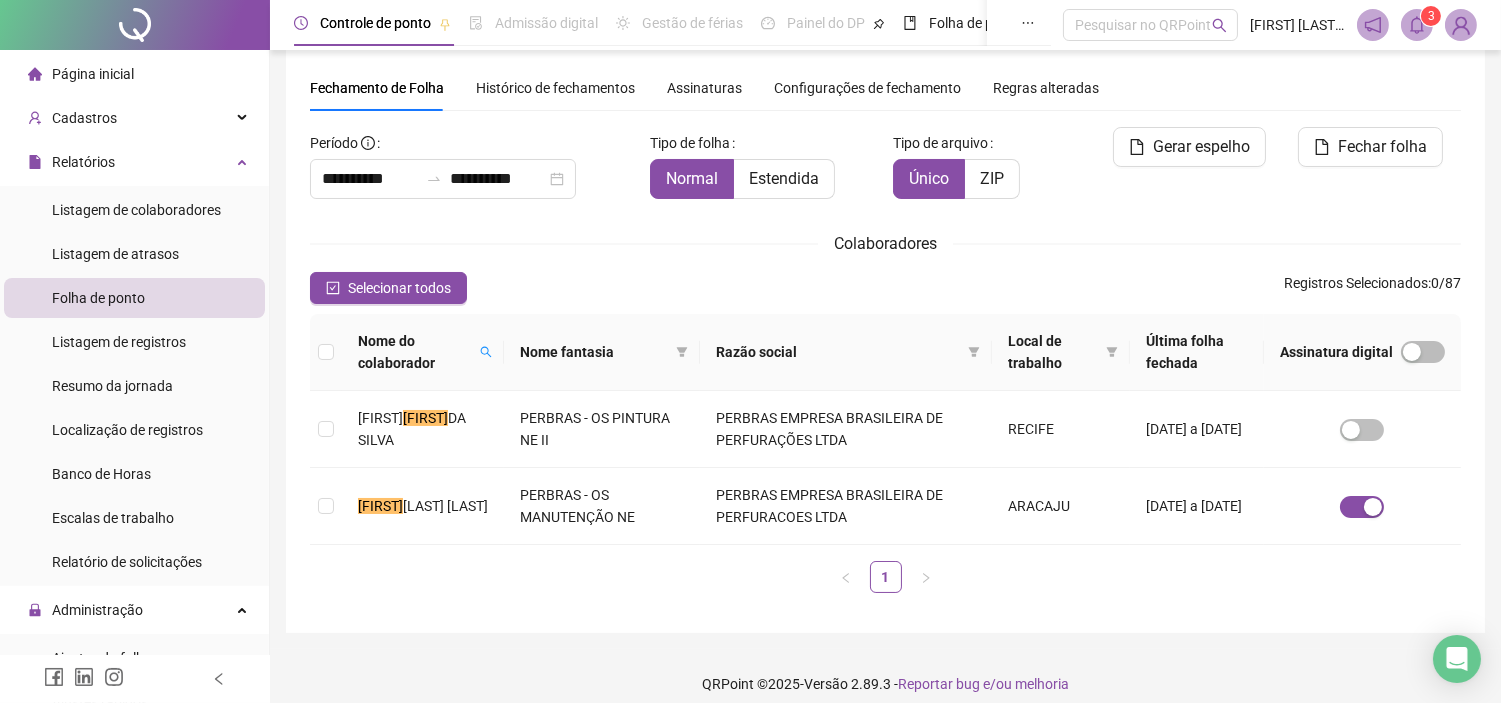 click 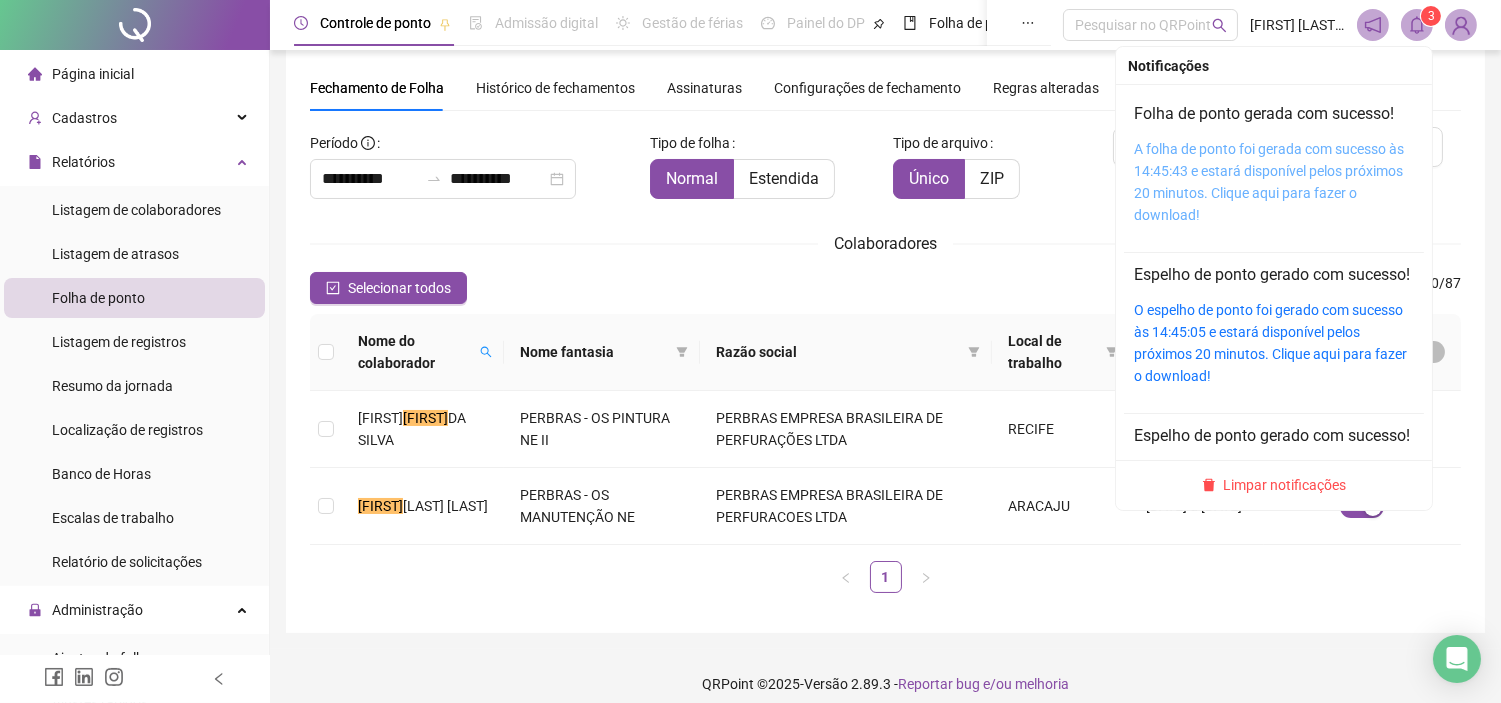 click on "A folha de ponto foi gerada com sucesso às 14:45:43 e estará disponível pelos próximos 20 minutos.
Clique aqui para fazer o download!" at bounding box center [1269, 182] 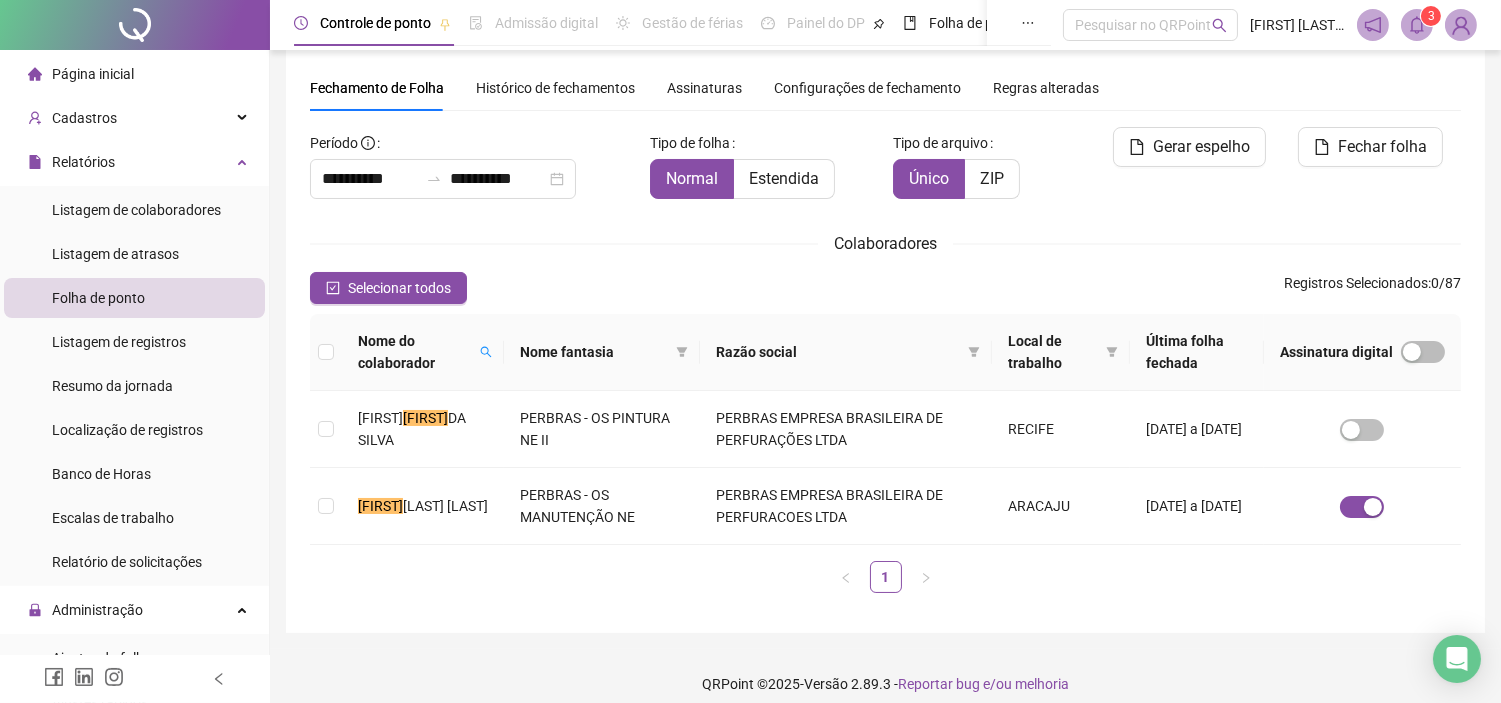 click on "Página inicial" at bounding box center [93, 74] 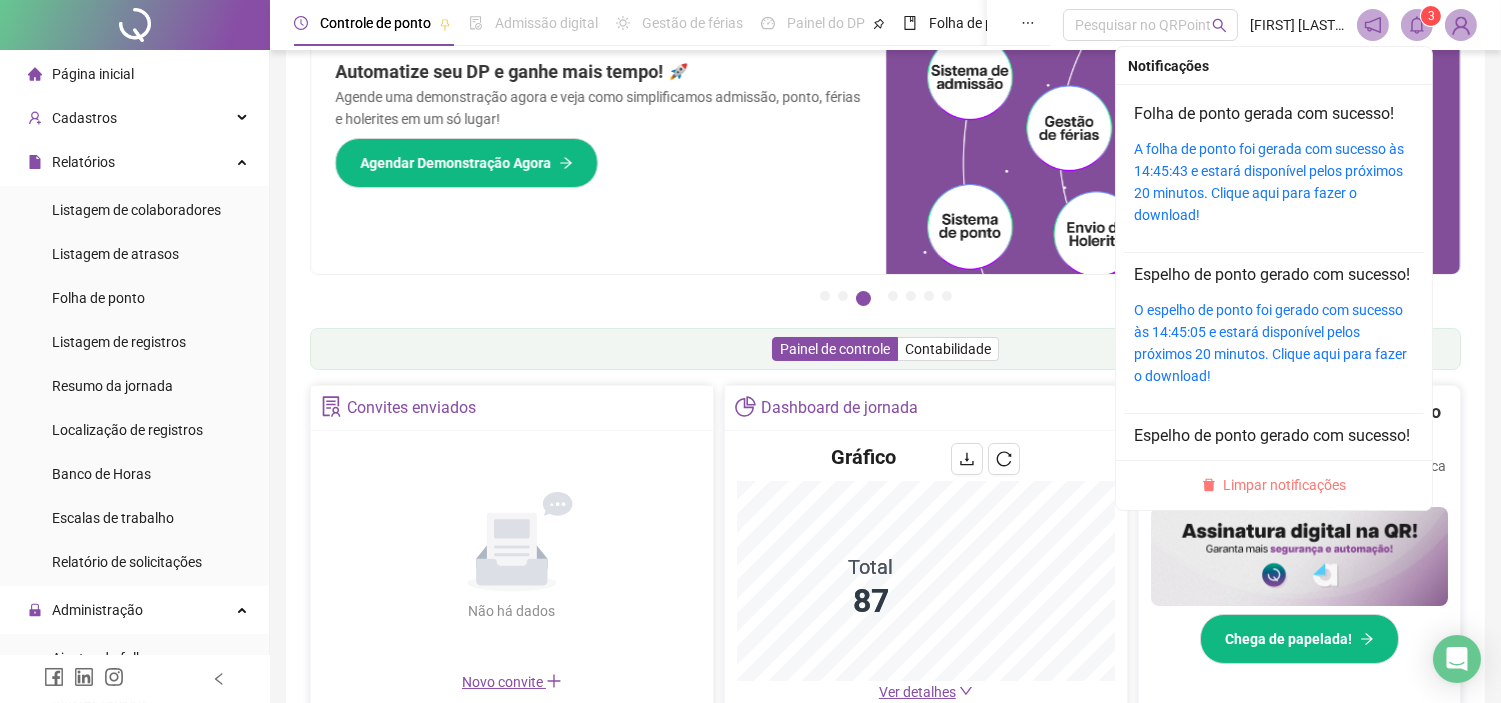 click on "Limpar notificações" at bounding box center (1285, 485) 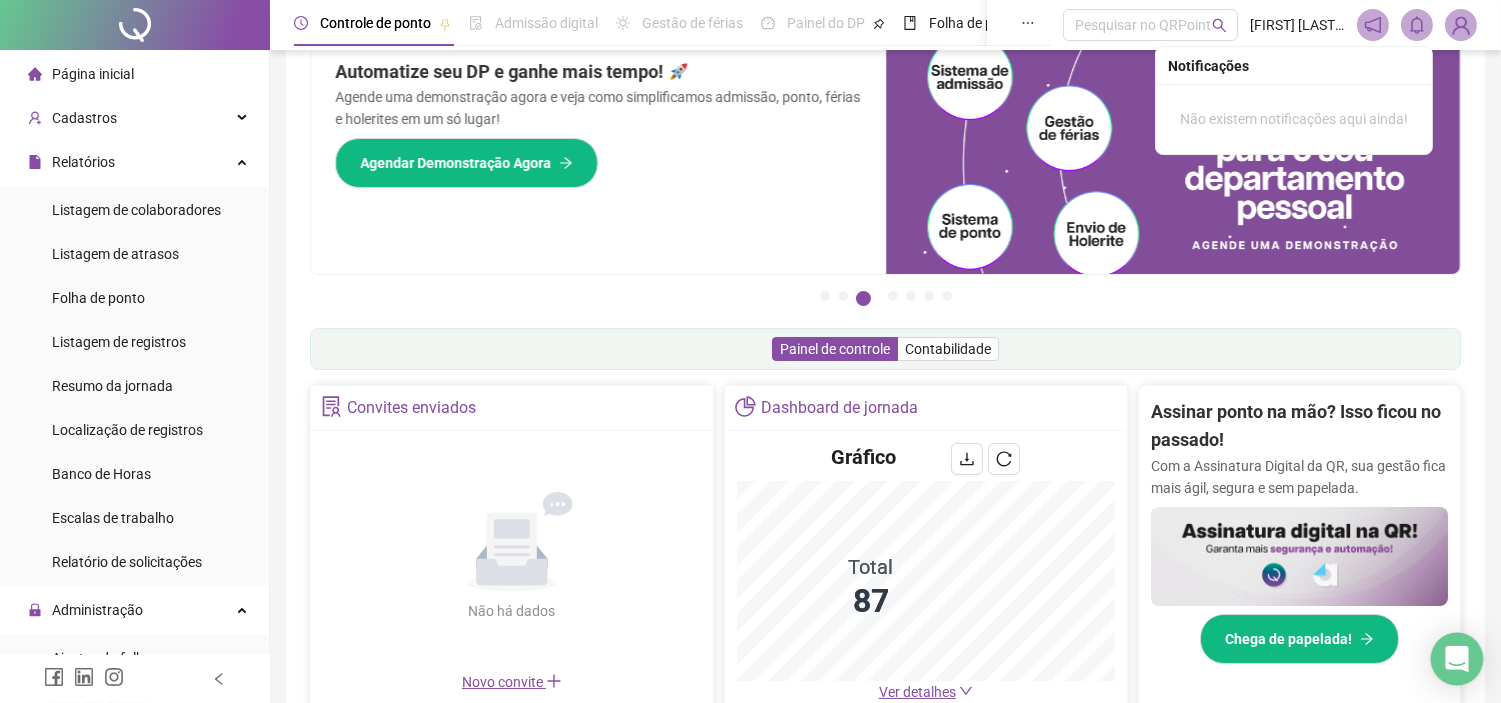 click 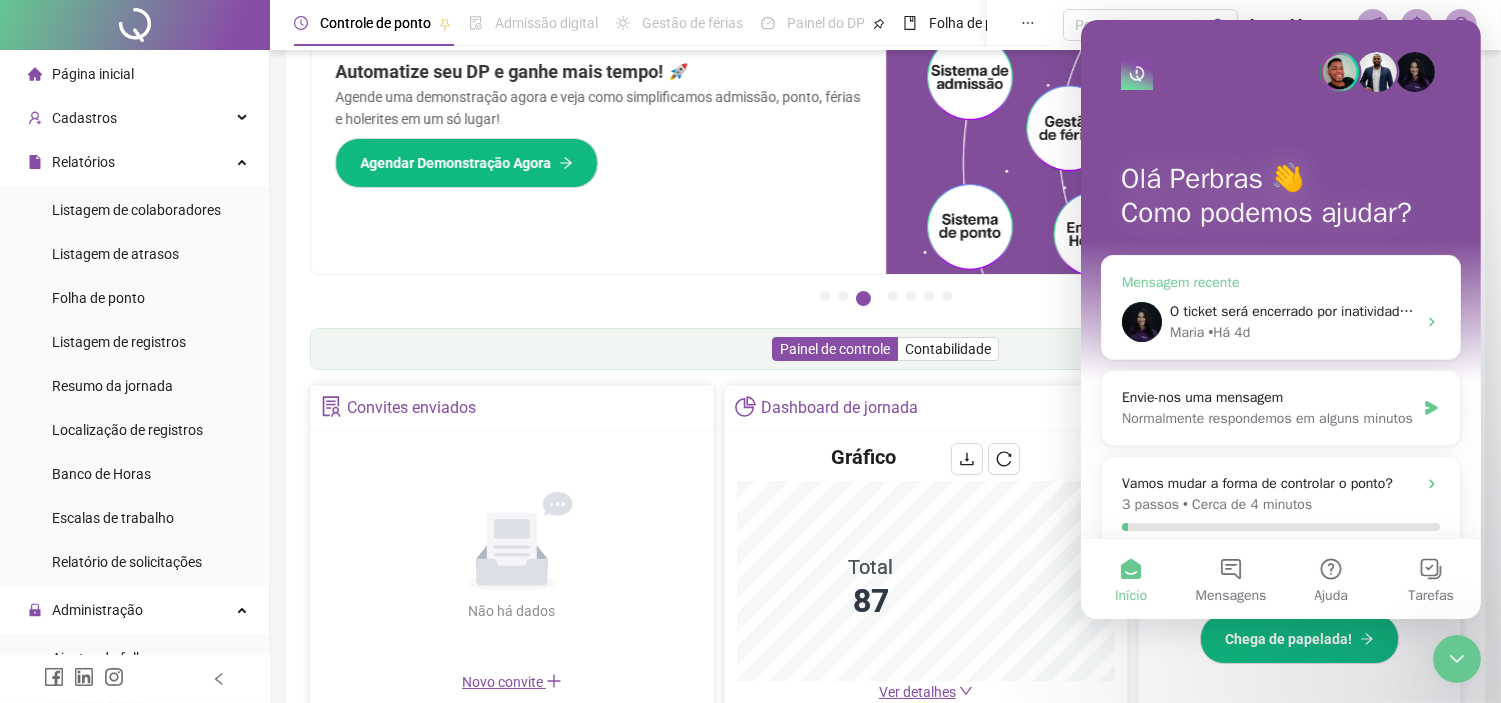 scroll, scrollTop: 0, scrollLeft: 0, axis: both 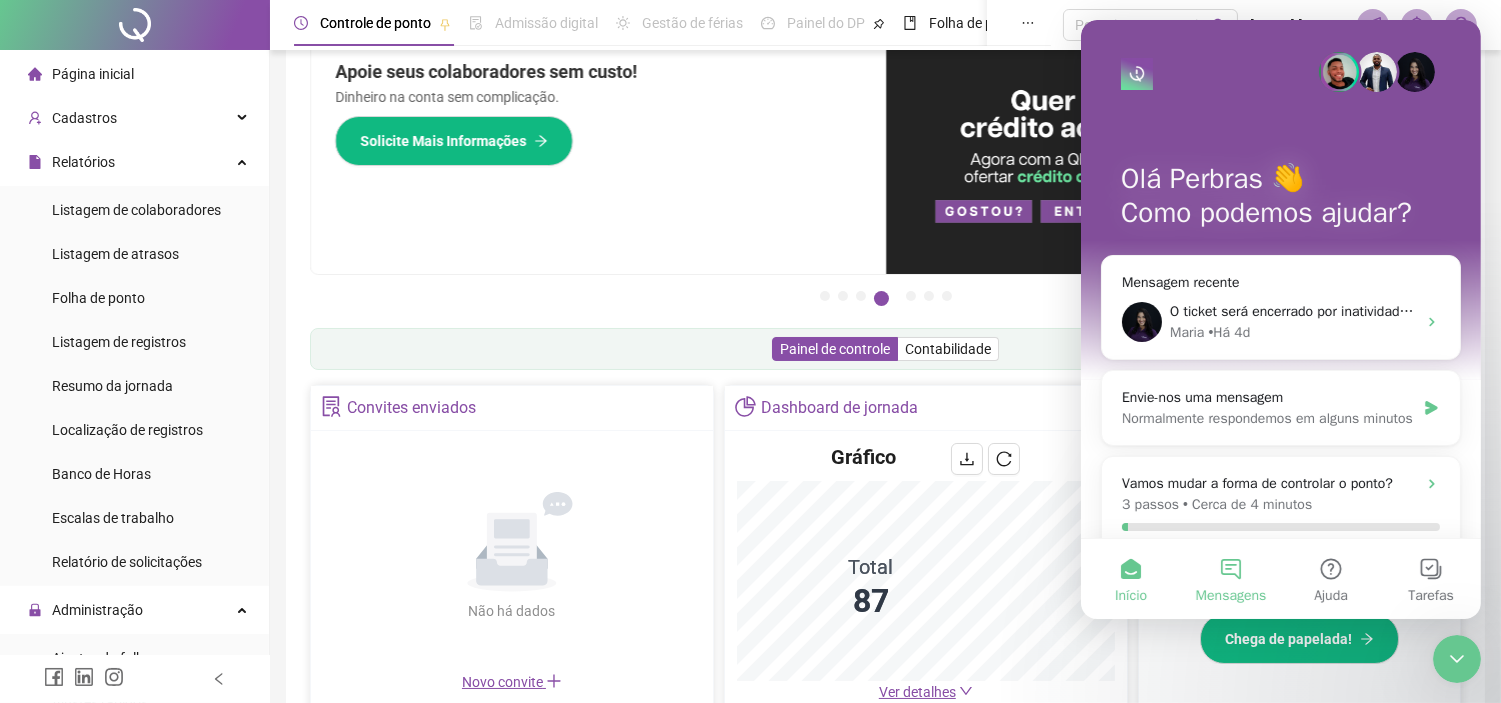 click on "Mensagens" at bounding box center (1230, 596) 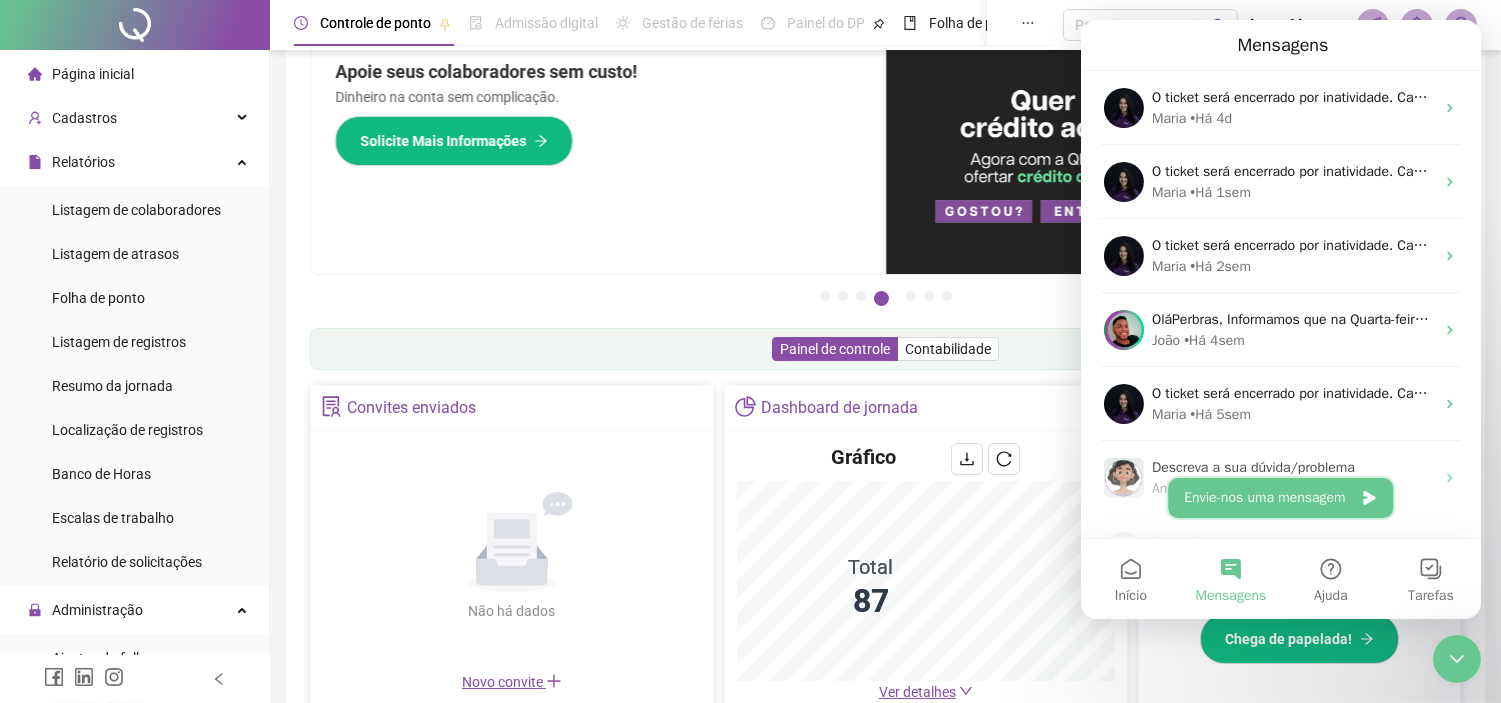 click on "Envie-nos uma mensagem" at bounding box center [1279, 498] 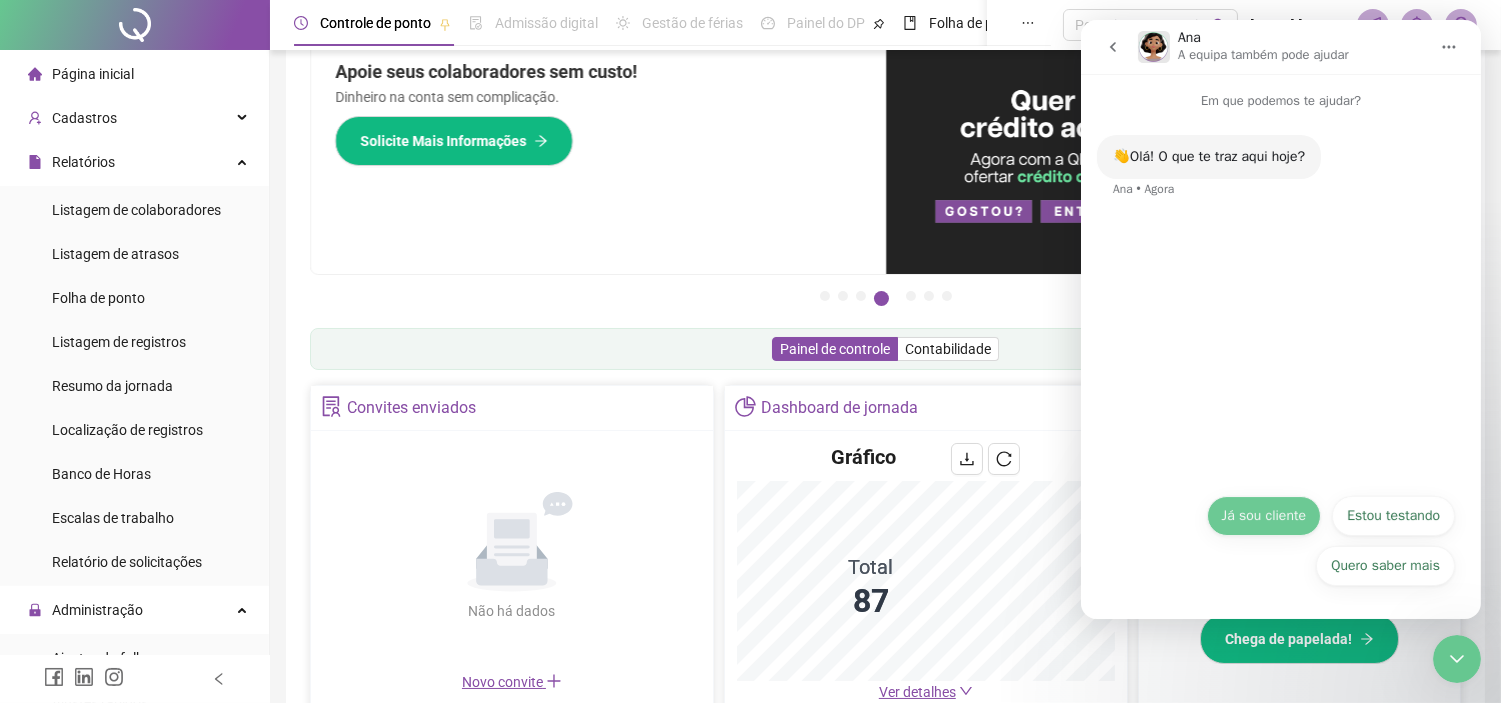 click on "Já sou cliente" at bounding box center (1263, 516) 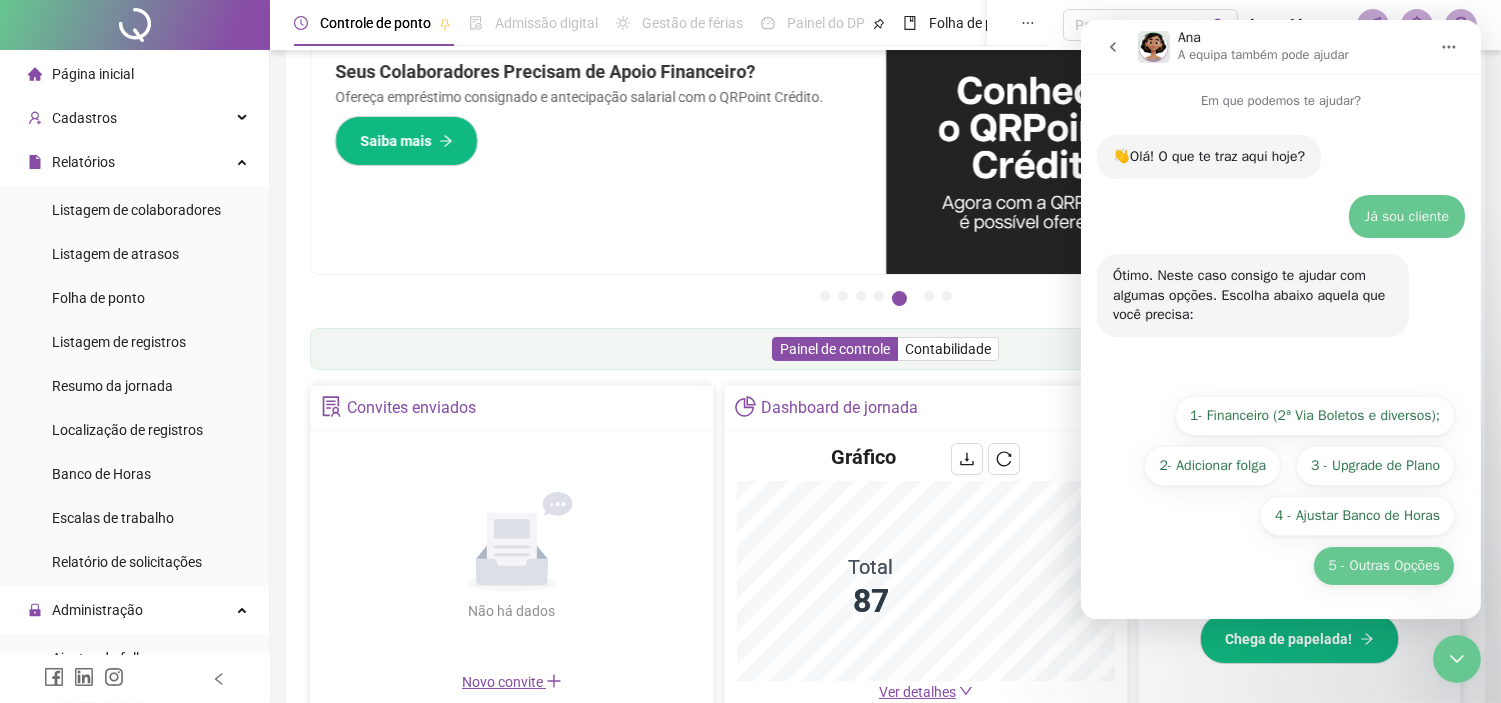 click on "5 - Outras Opções" at bounding box center [1383, 566] 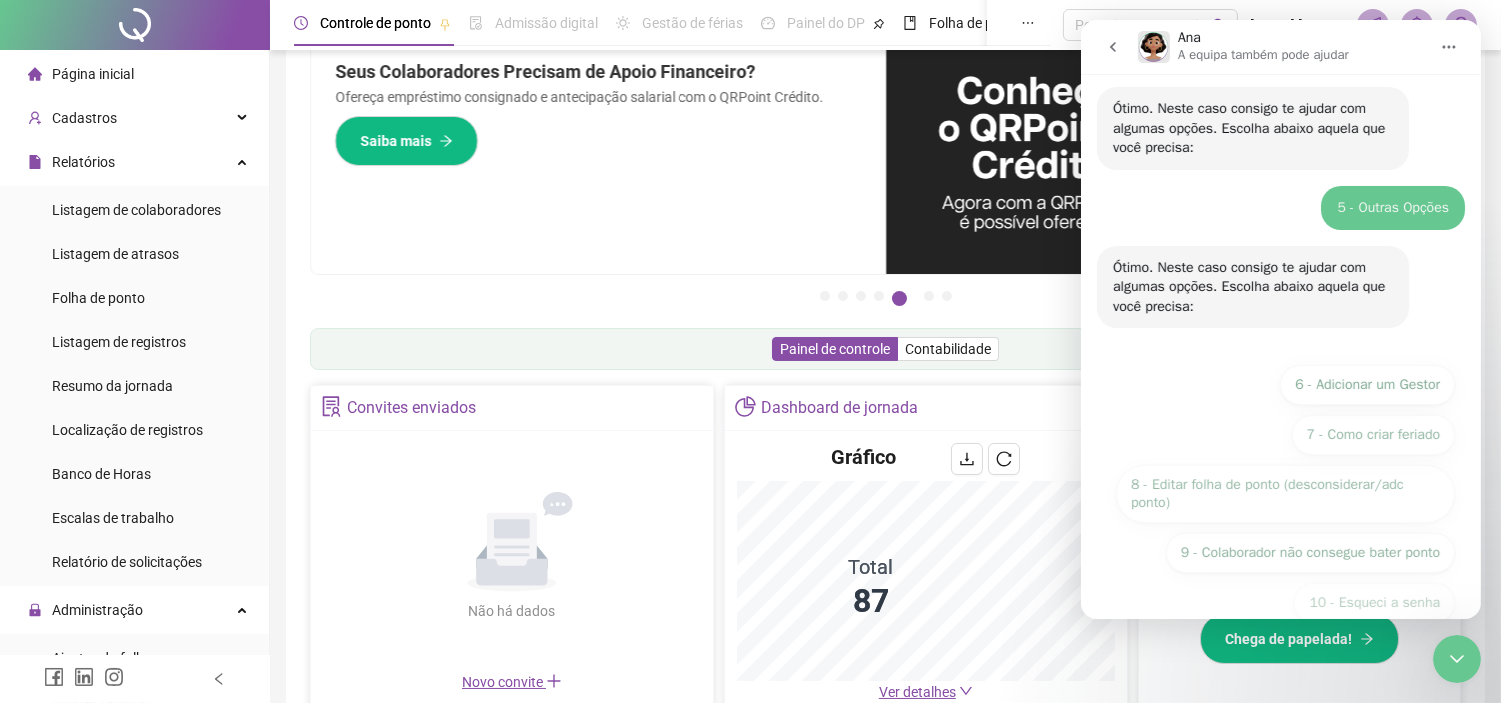 scroll, scrollTop: 254, scrollLeft: 0, axis: vertical 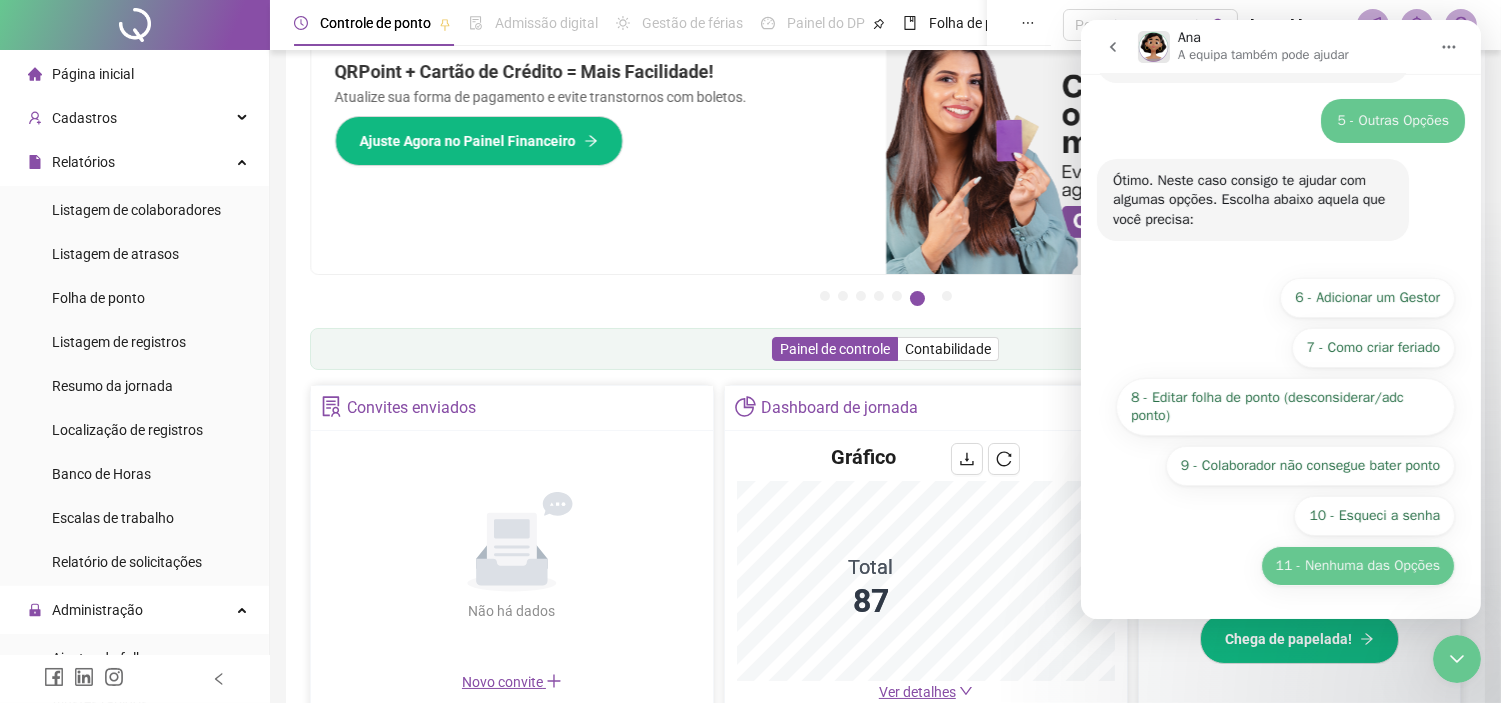 click on "11 - Nenhuma das Opções" at bounding box center (1357, 566) 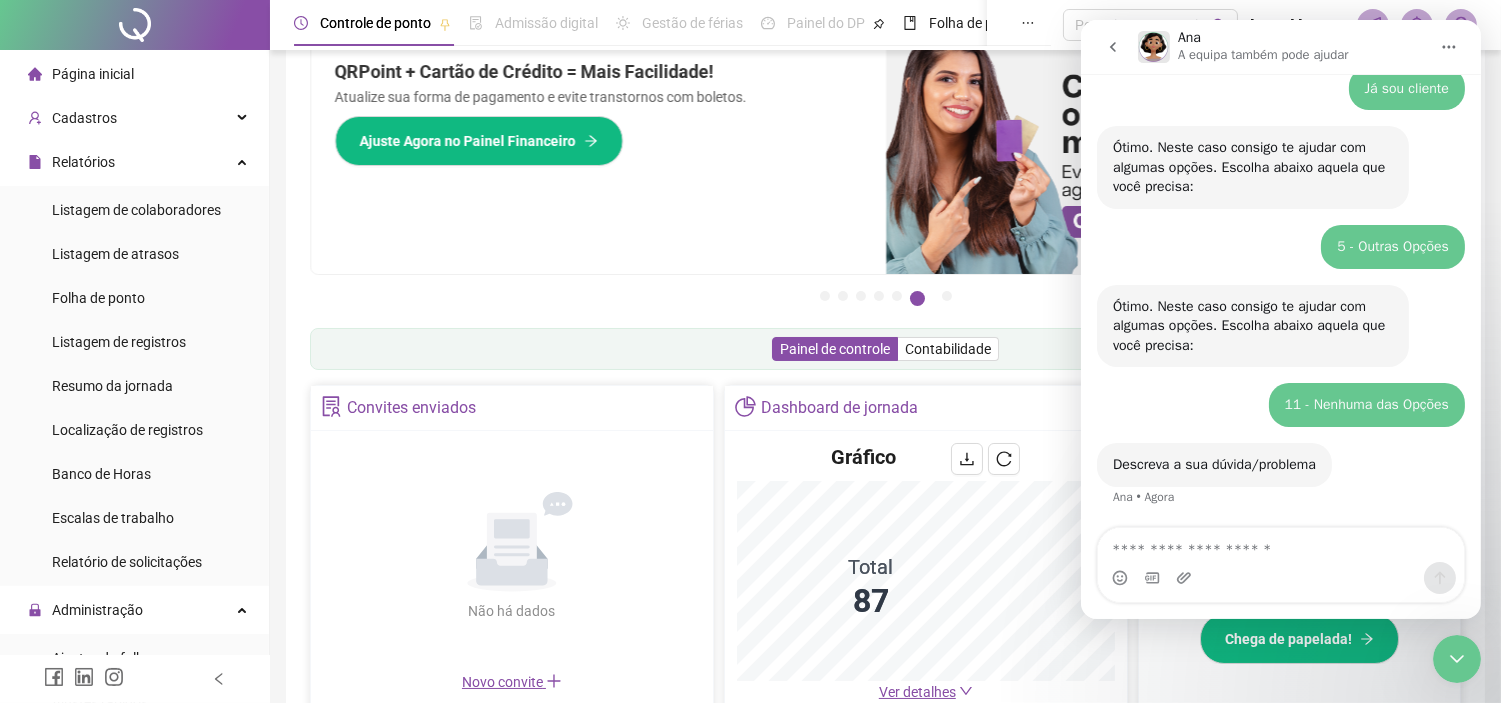 scroll, scrollTop: 218, scrollLeft: 0, axis: vertical 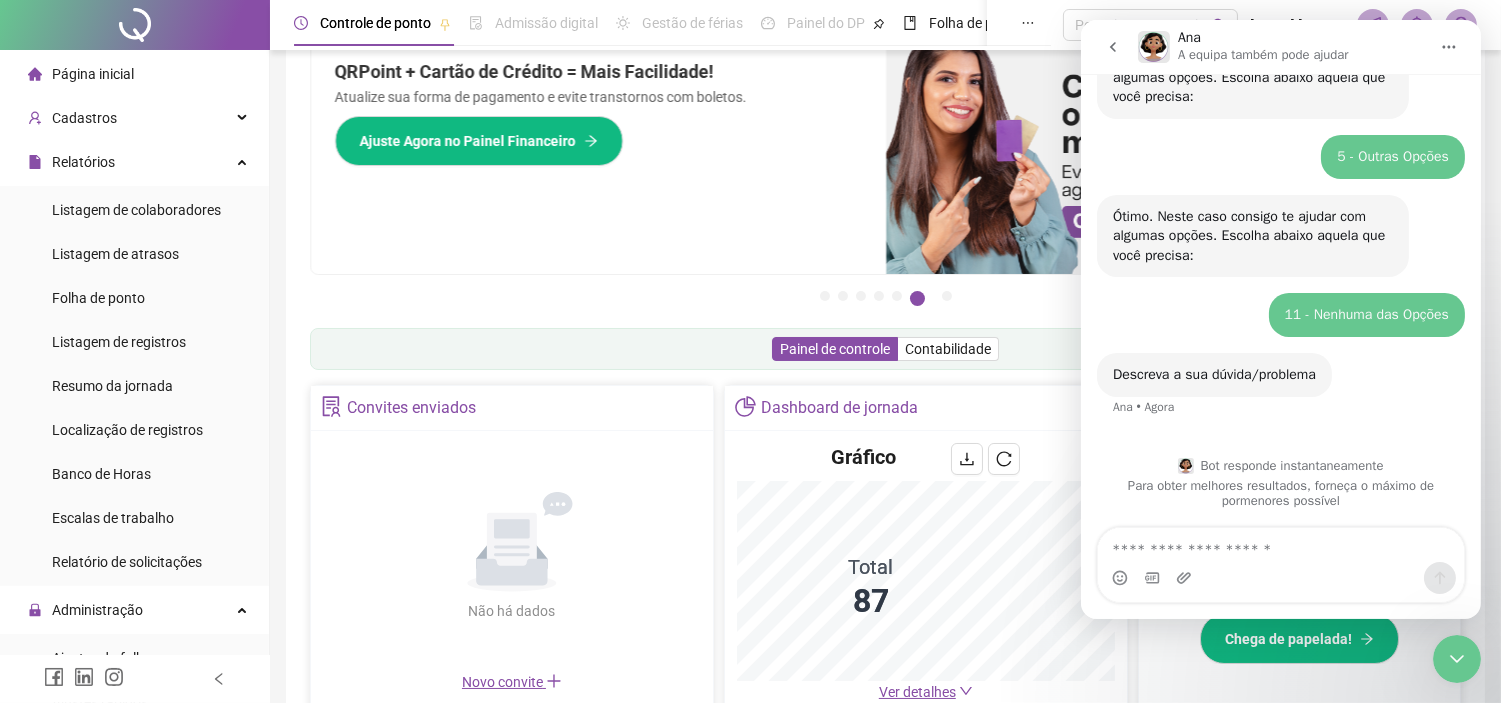click 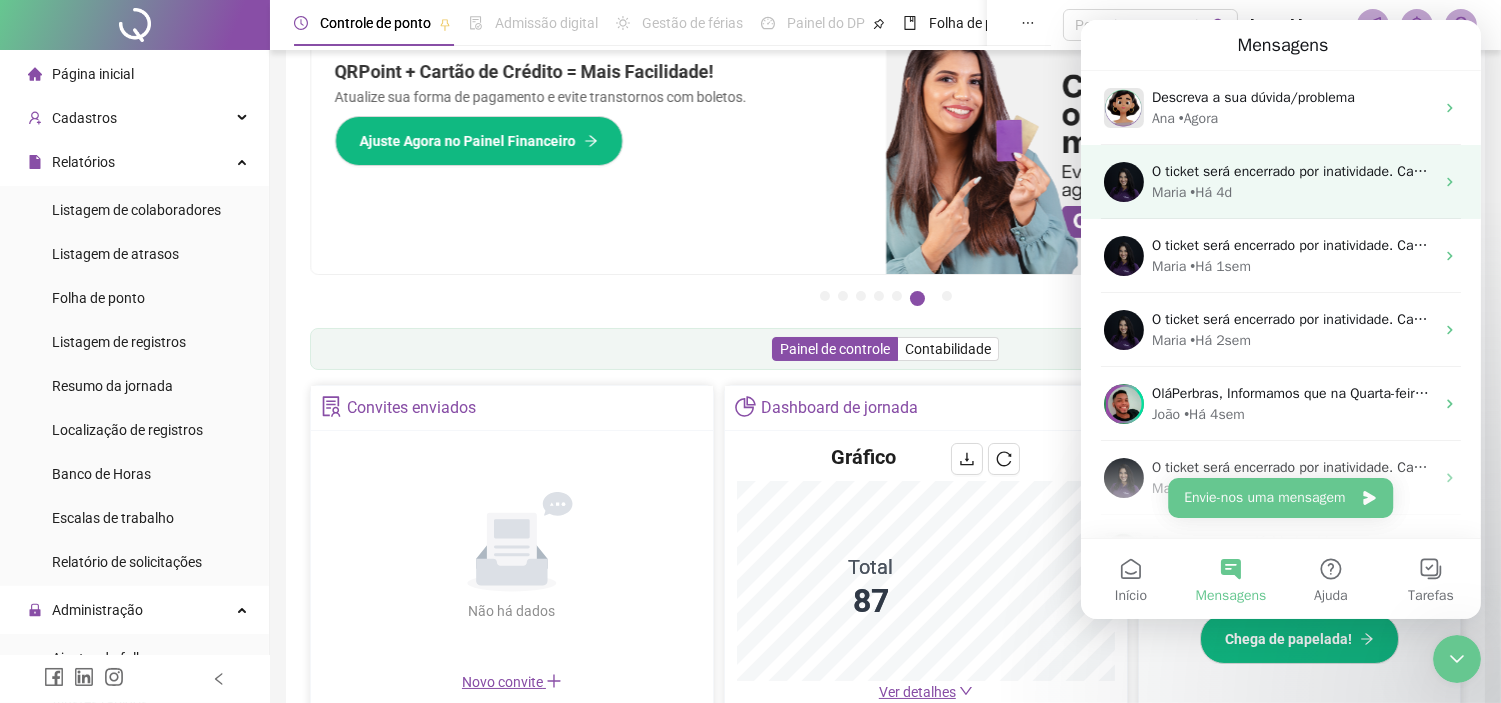 click on "O ticket será encerrado por inatividade. Caso ainda tenha dúvidas, ou precise de qualquer suporte, basta entrar em nosso chat novamente. Tenha um excelente dia!" at bounding box center (1657, 171) 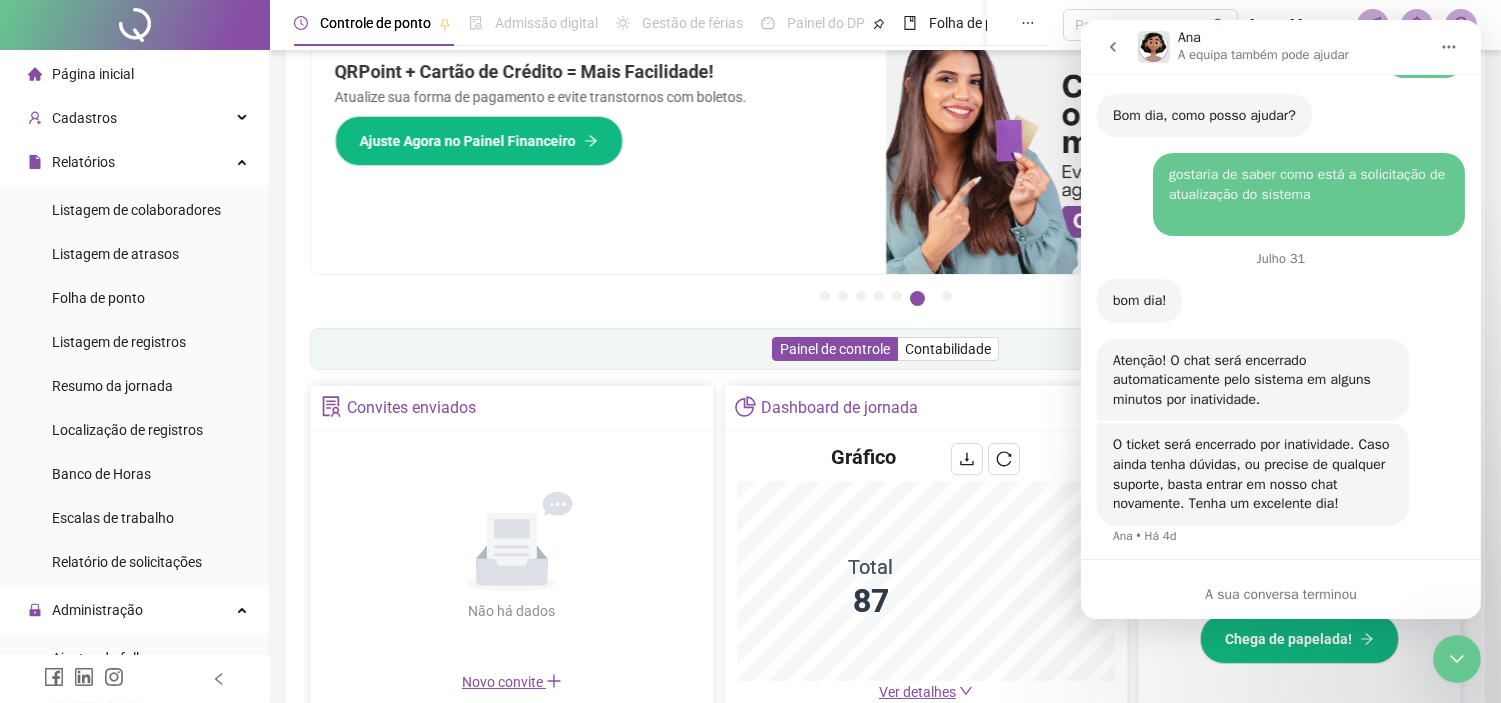 scroll, scrollTop: 901, scrollLeft: 0, axis: vertical 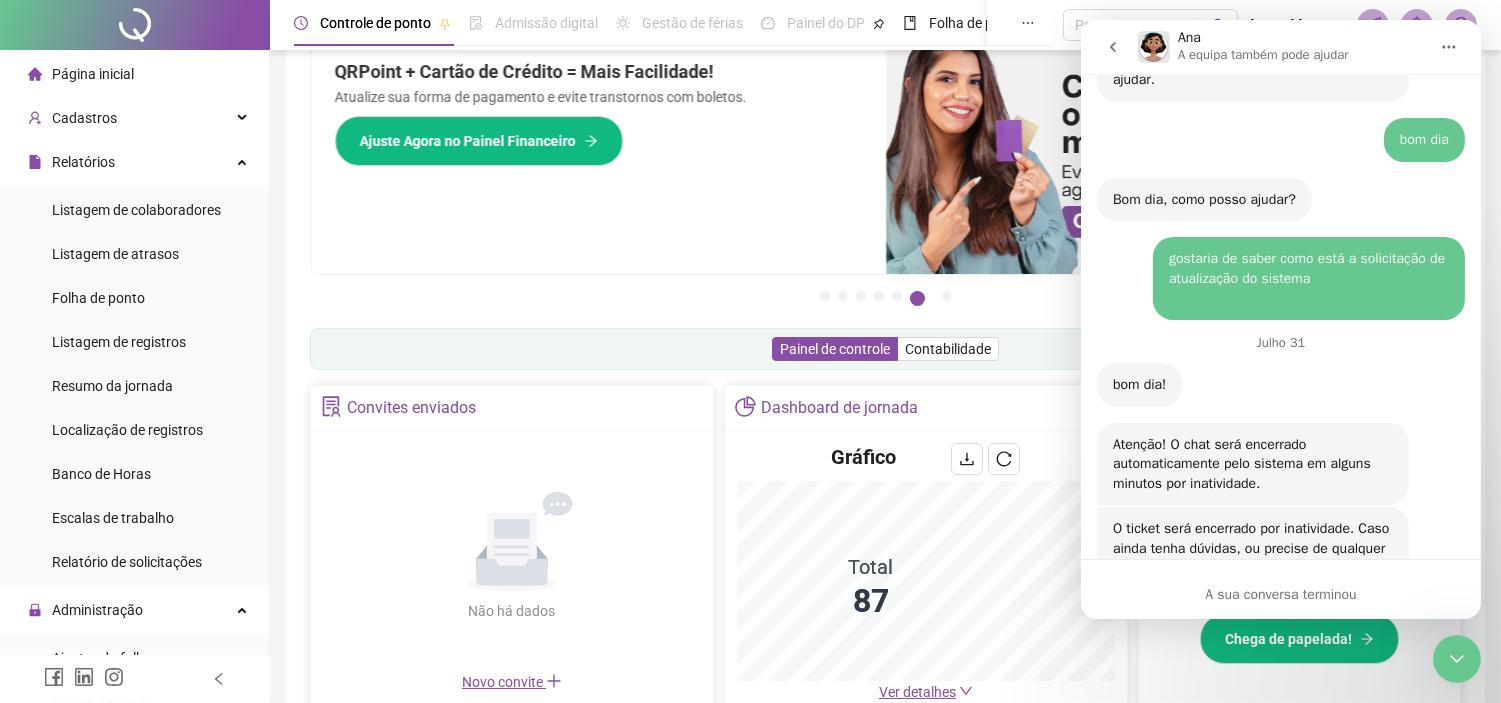 click on "gostaria de saber como está a solicitação de atualização do sistema ​" at bounding box center [1308, 278] 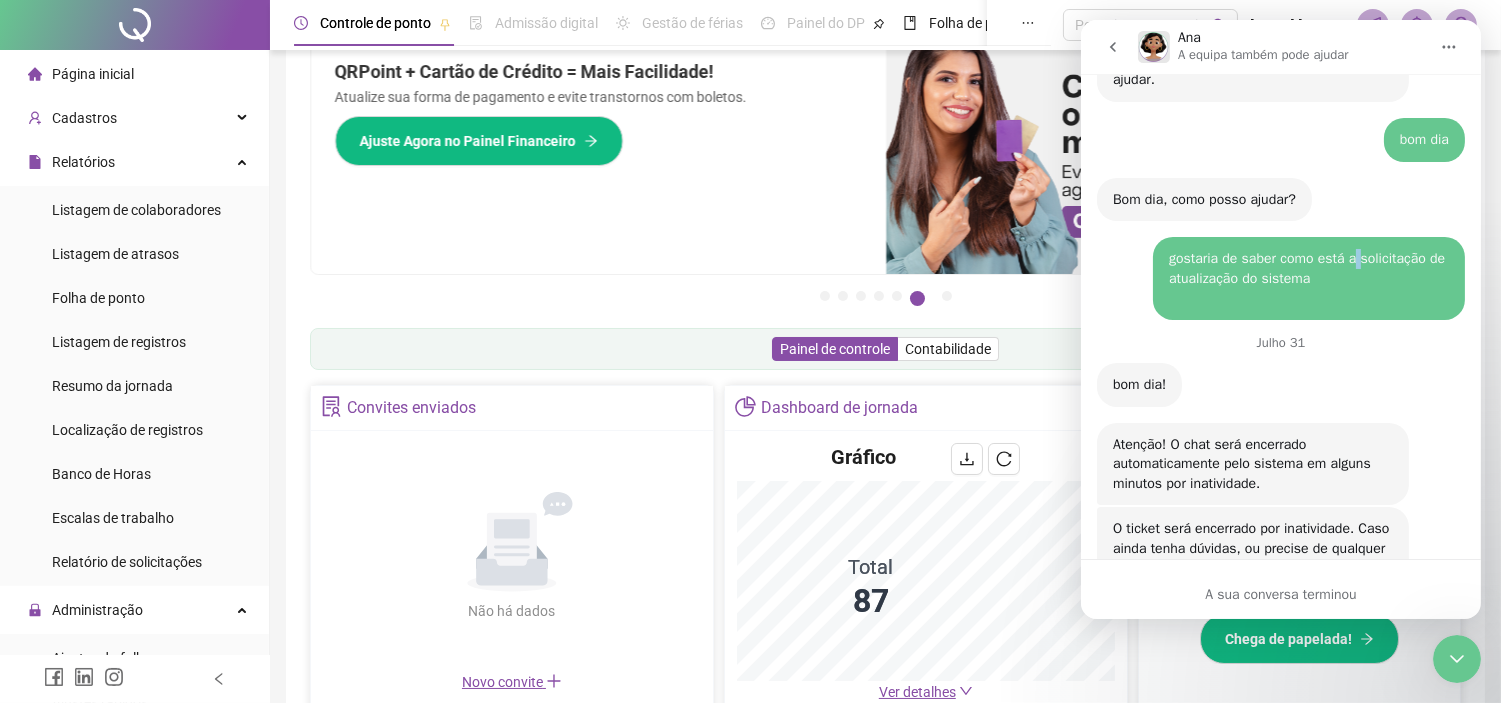 click on "gostaria de saber como está a solicitação de atualização do sistema ​" at bounding box center (1308, 278) 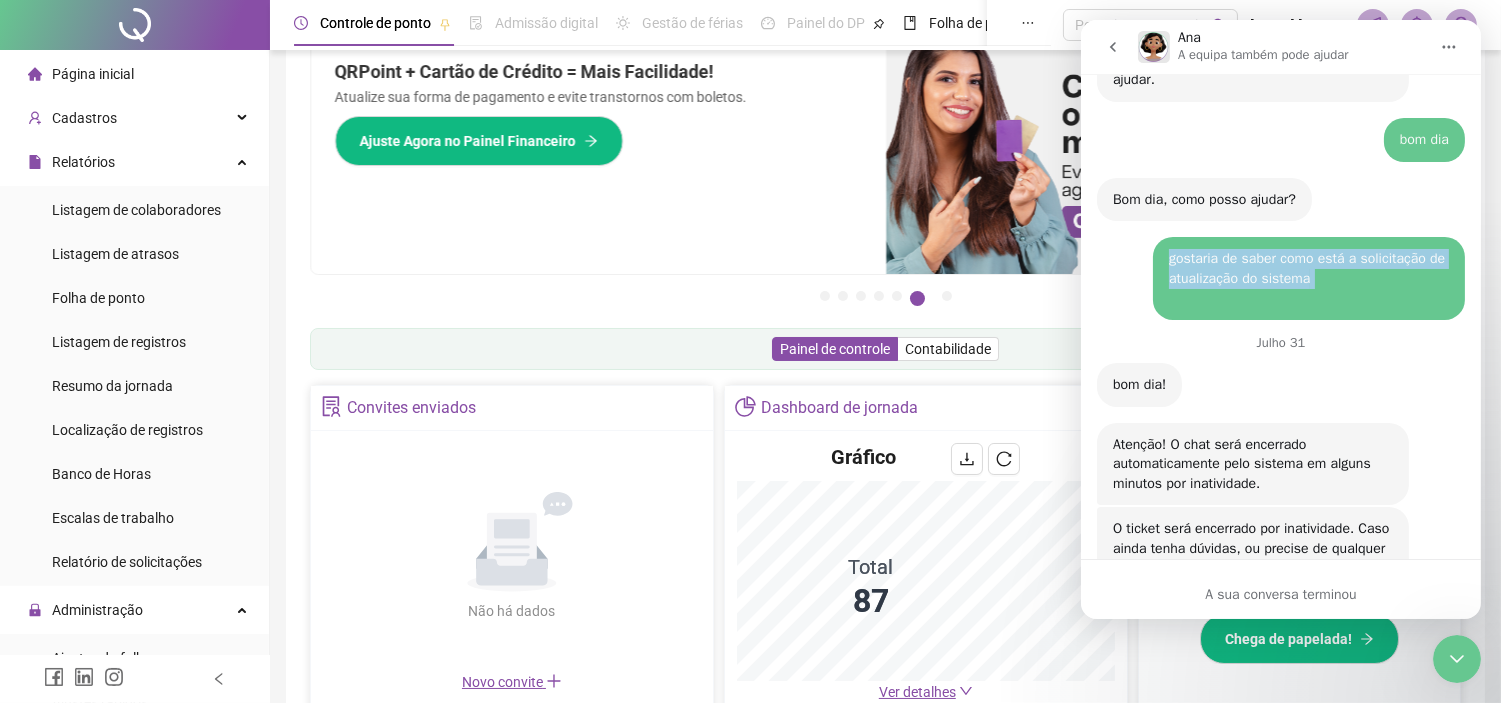 click on "gostaria de saber como está a solicitação de atualização do sistema ​" at bounding box center (1308, 278) 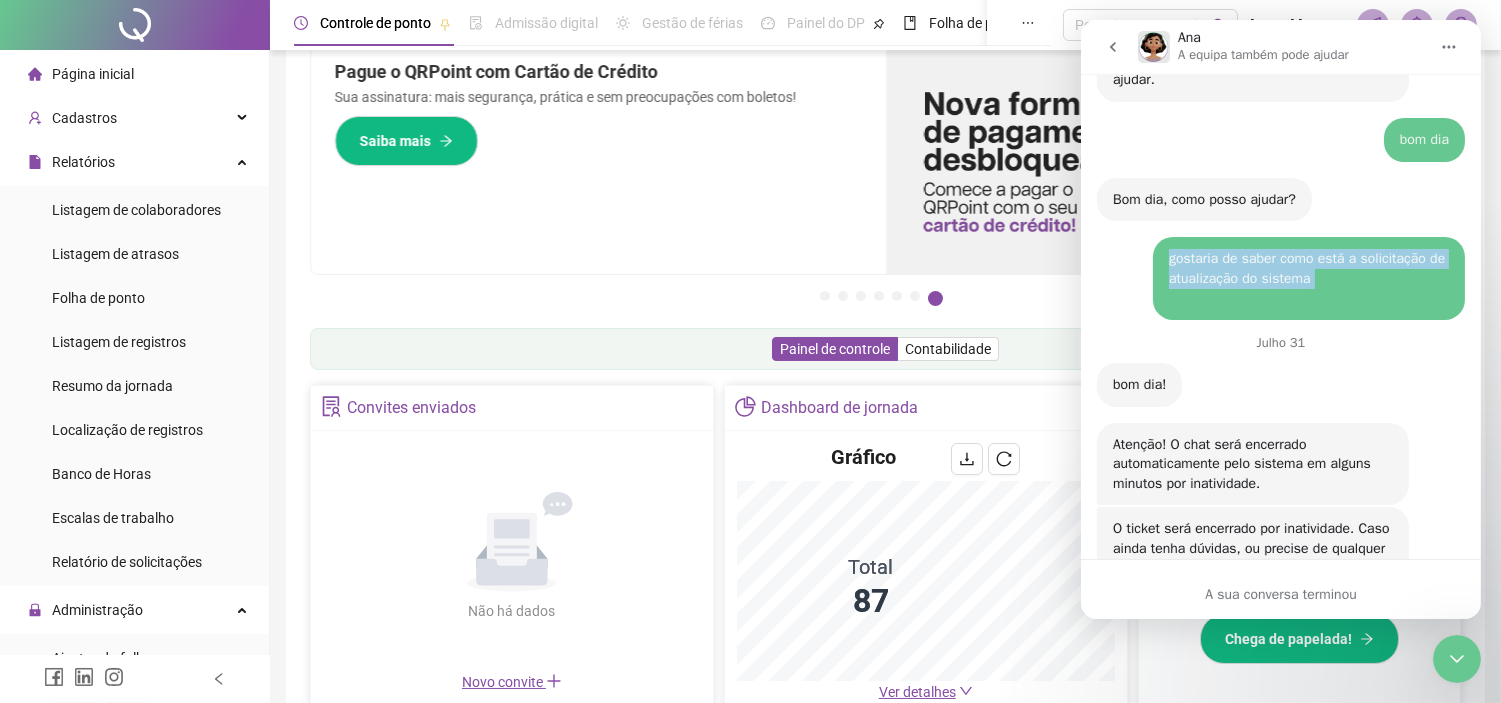 click 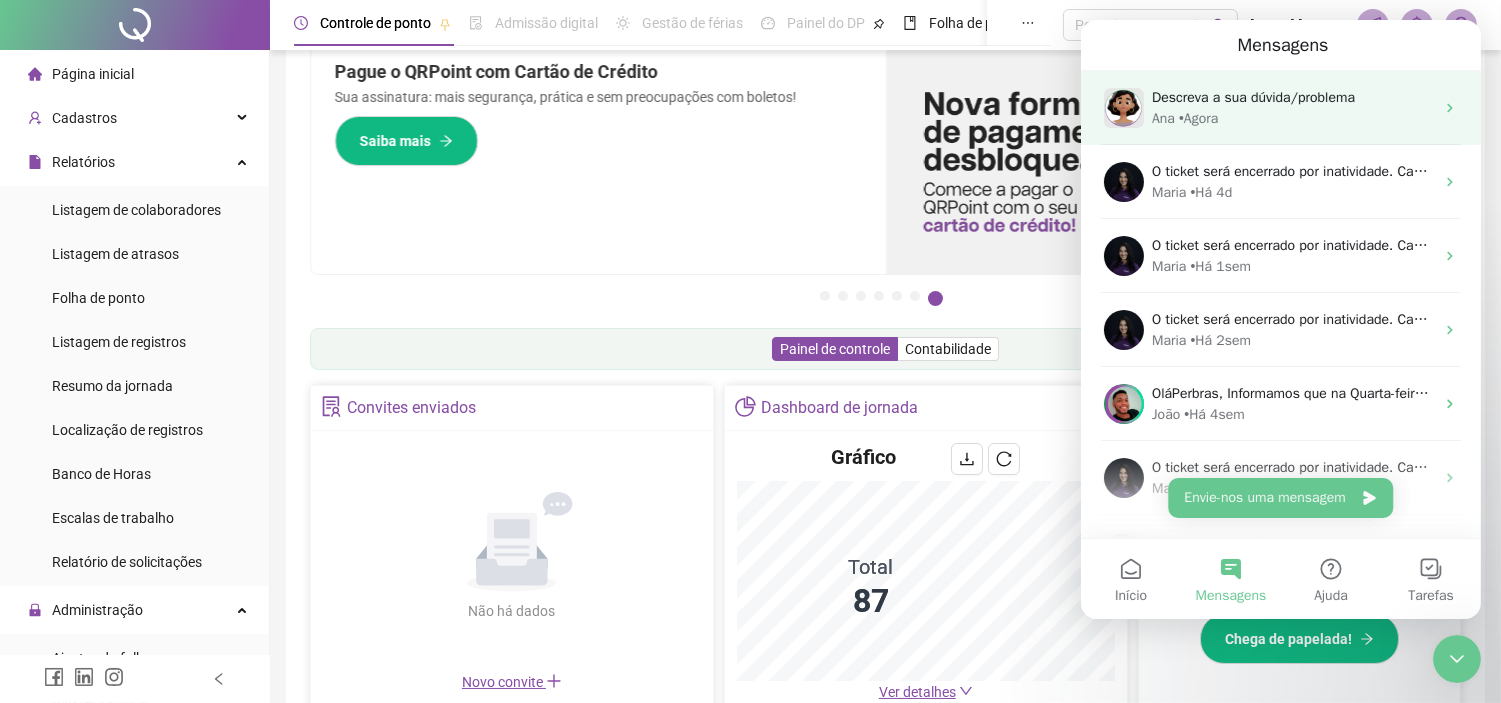 scroll, scrollTop: 0, scrollLeft: 0, axis: both 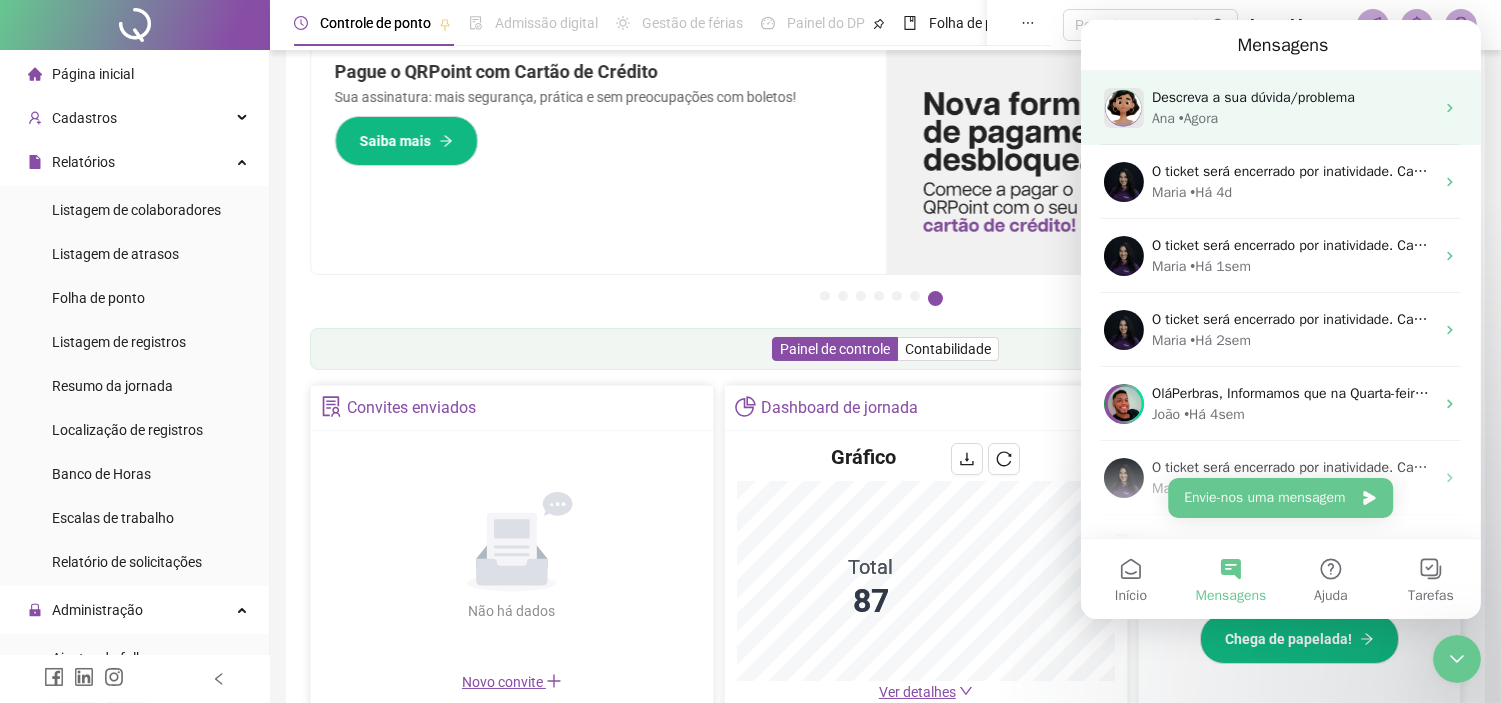 click on "Descreva a sua dúvida/problema" at bounding box center [1252, 97] 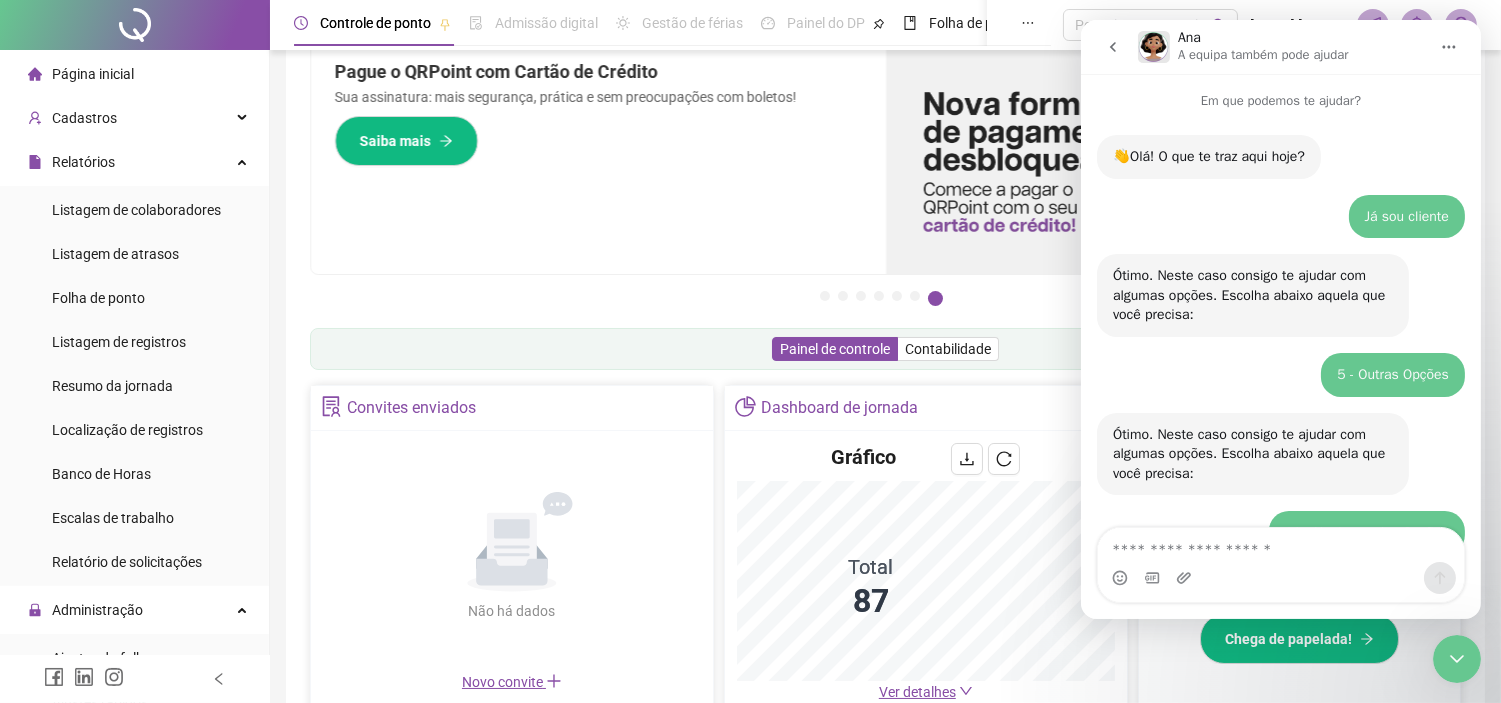 scroll, scrollTop: 218, scrollLeft: 0, axis: vertical 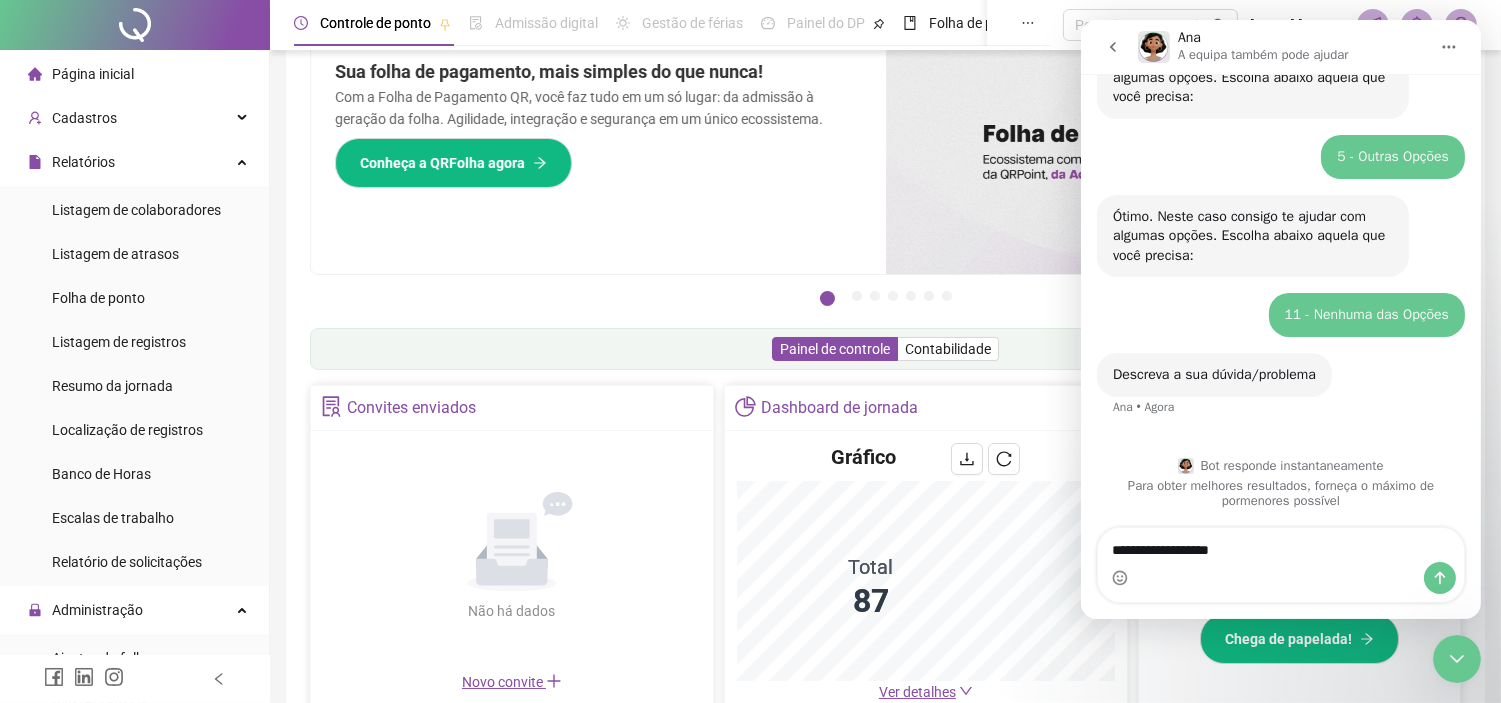 type on "**********" 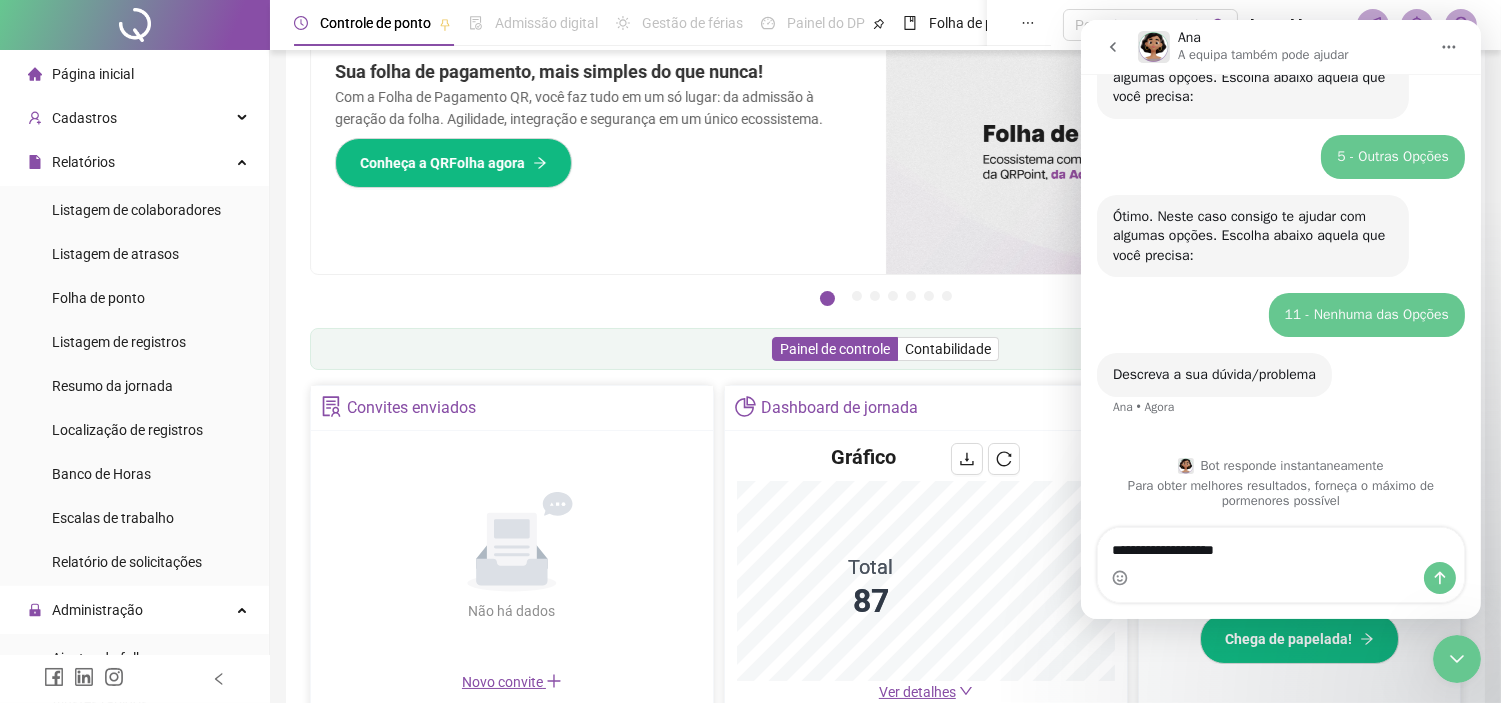 drag, startPoint x: 1203, startPoint y: 542, endPoint x: 1306, endPoint y: 549, distance: 103.23759 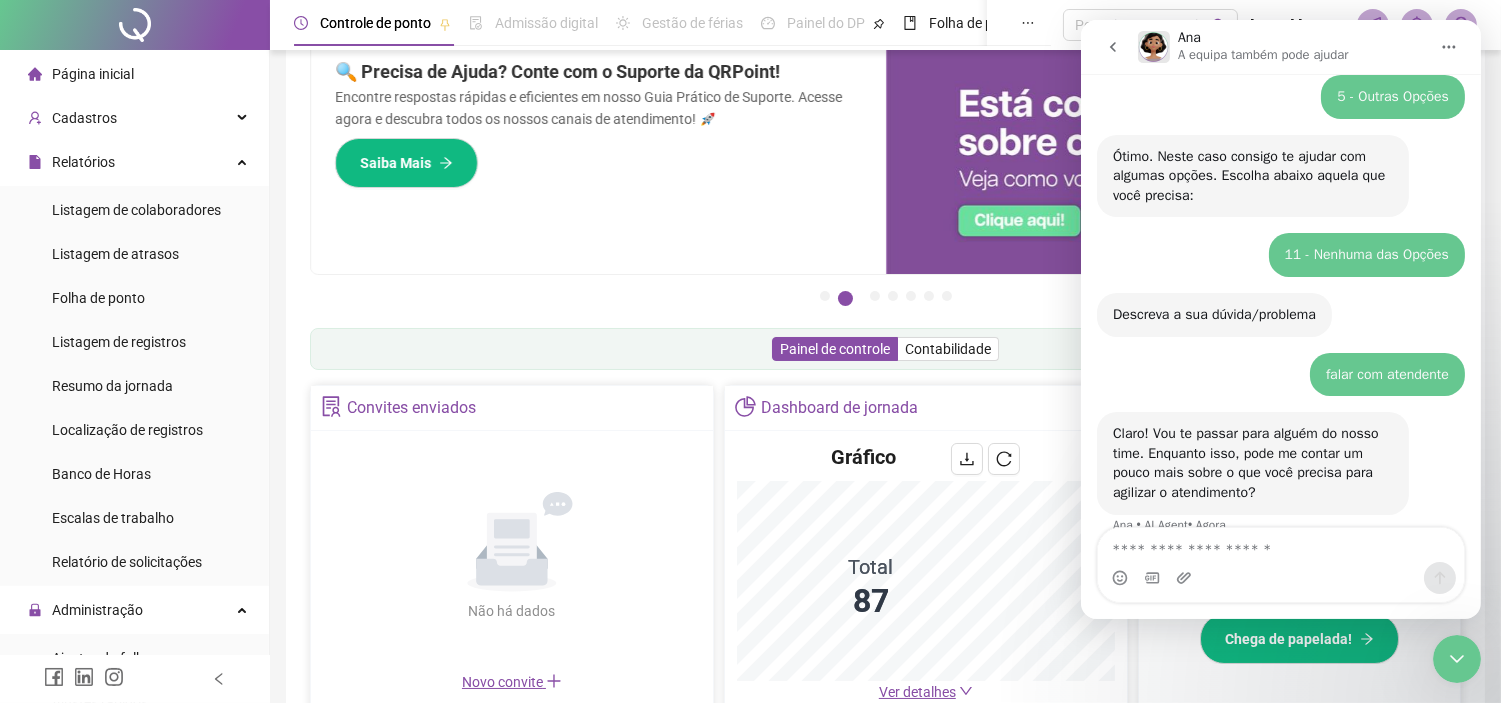 scroll, scrollTop: 306, scrollLeft: 0, axis: vertical 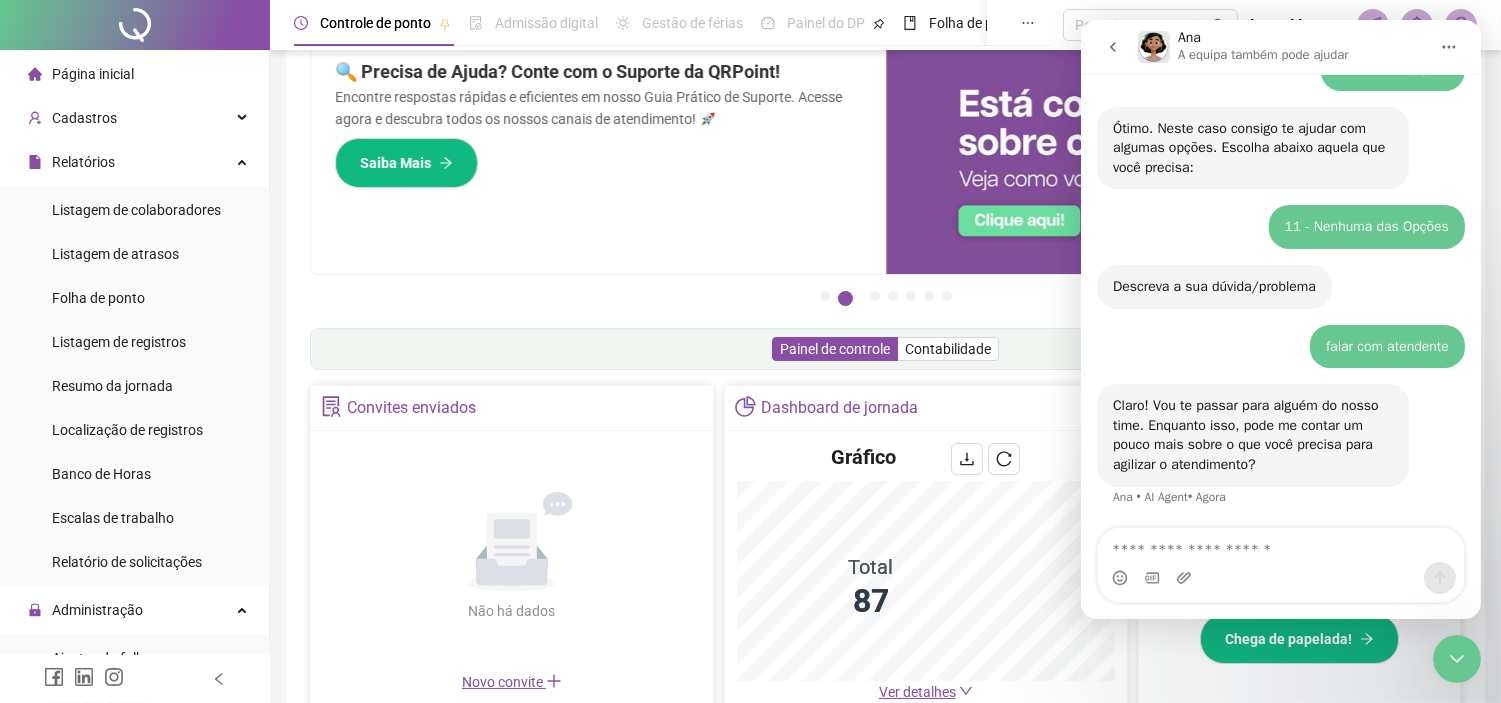 type on "**********" 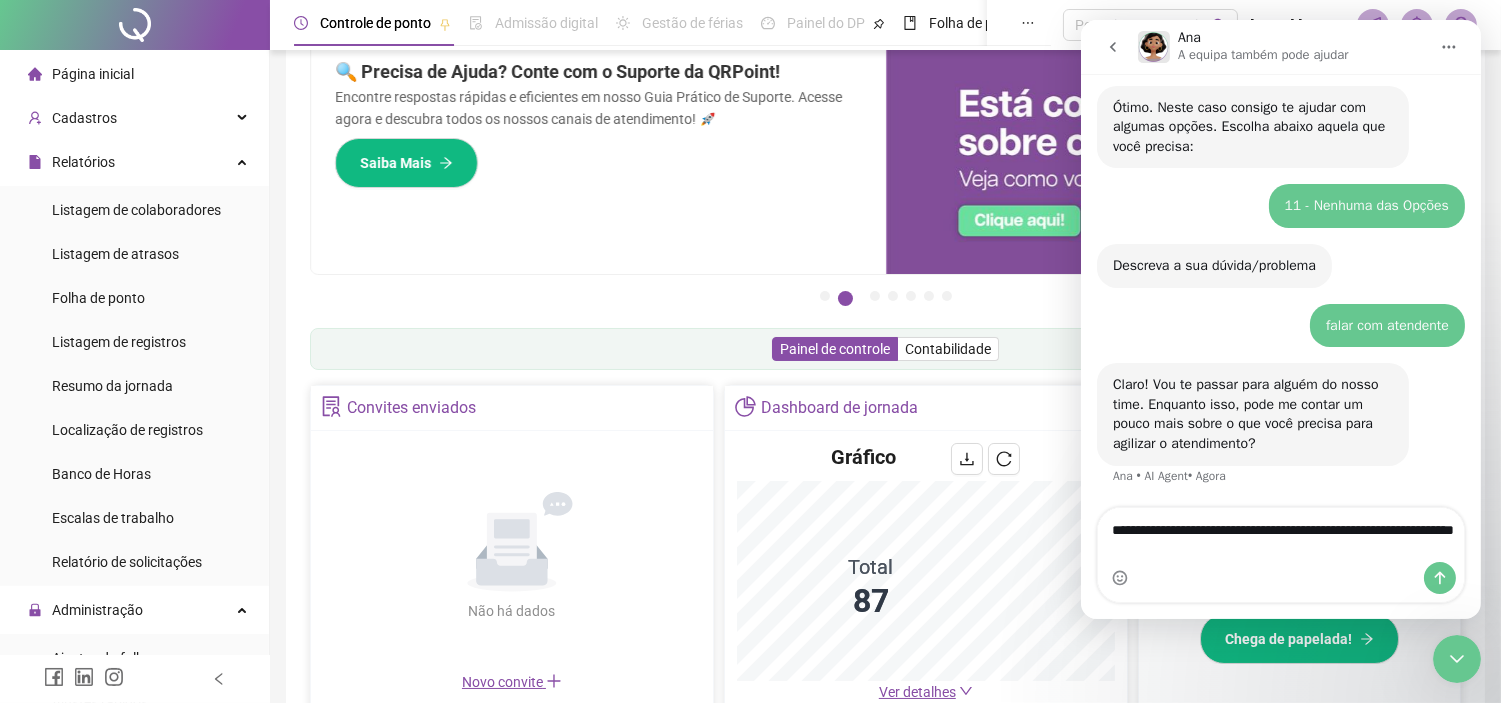 type 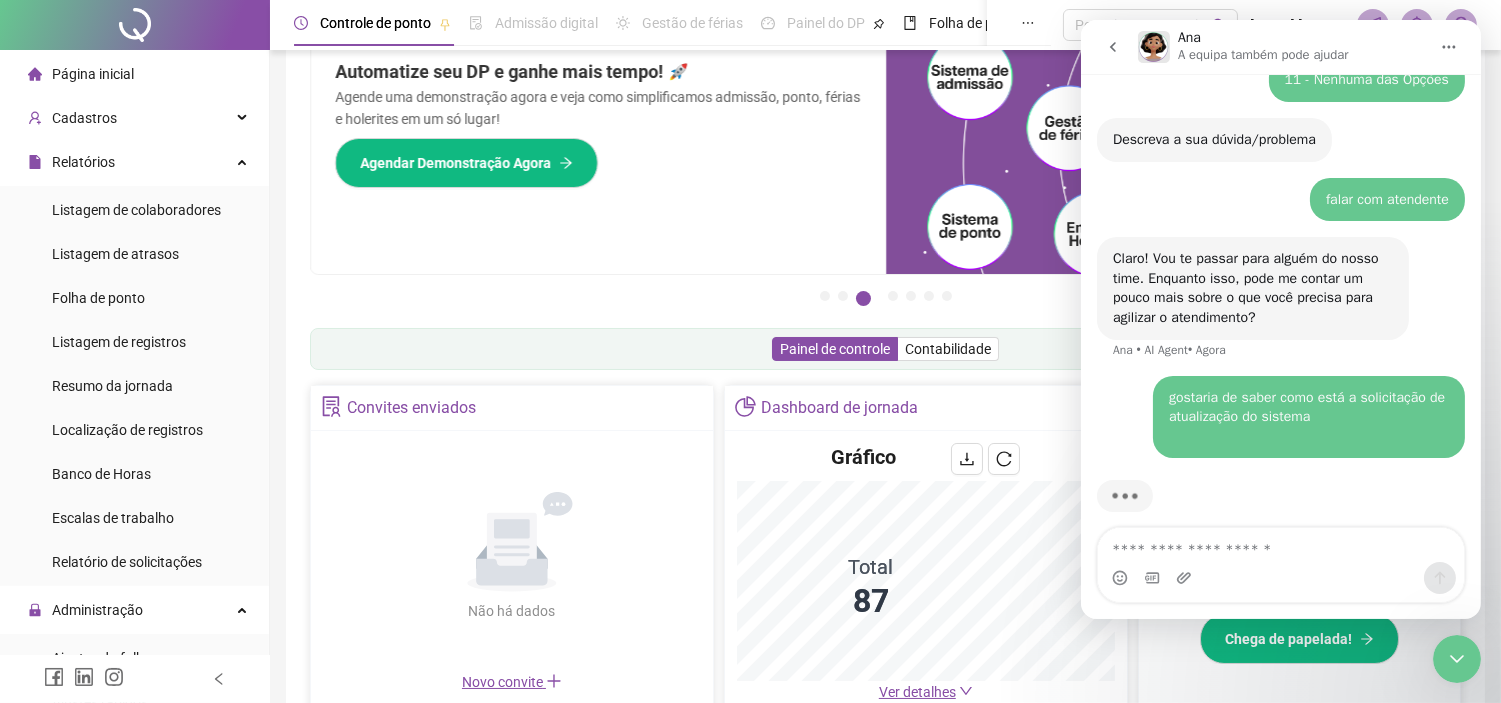 scroll, scrollTop: 471, scrollLeft: 0, axis: vertical 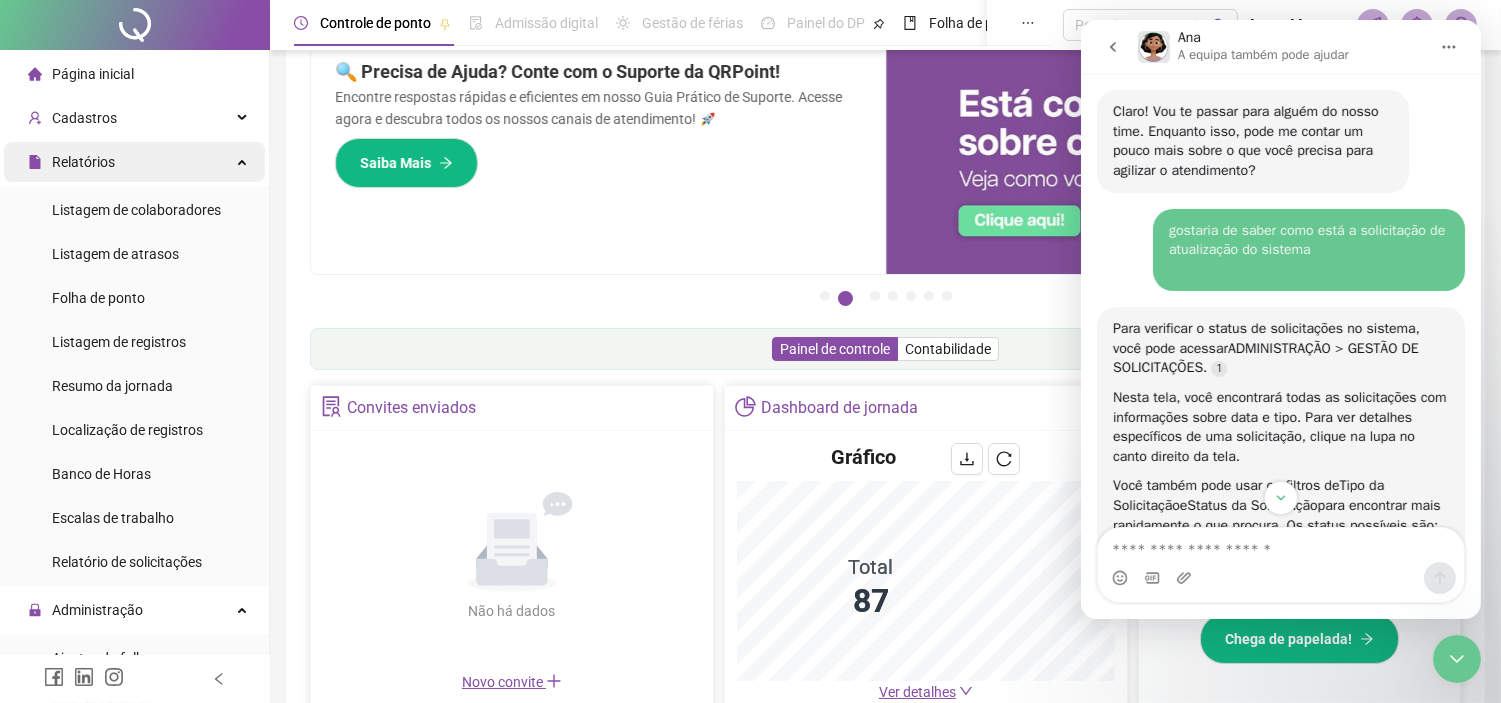 click on "Relatórios" at bounding box center (134, 162) 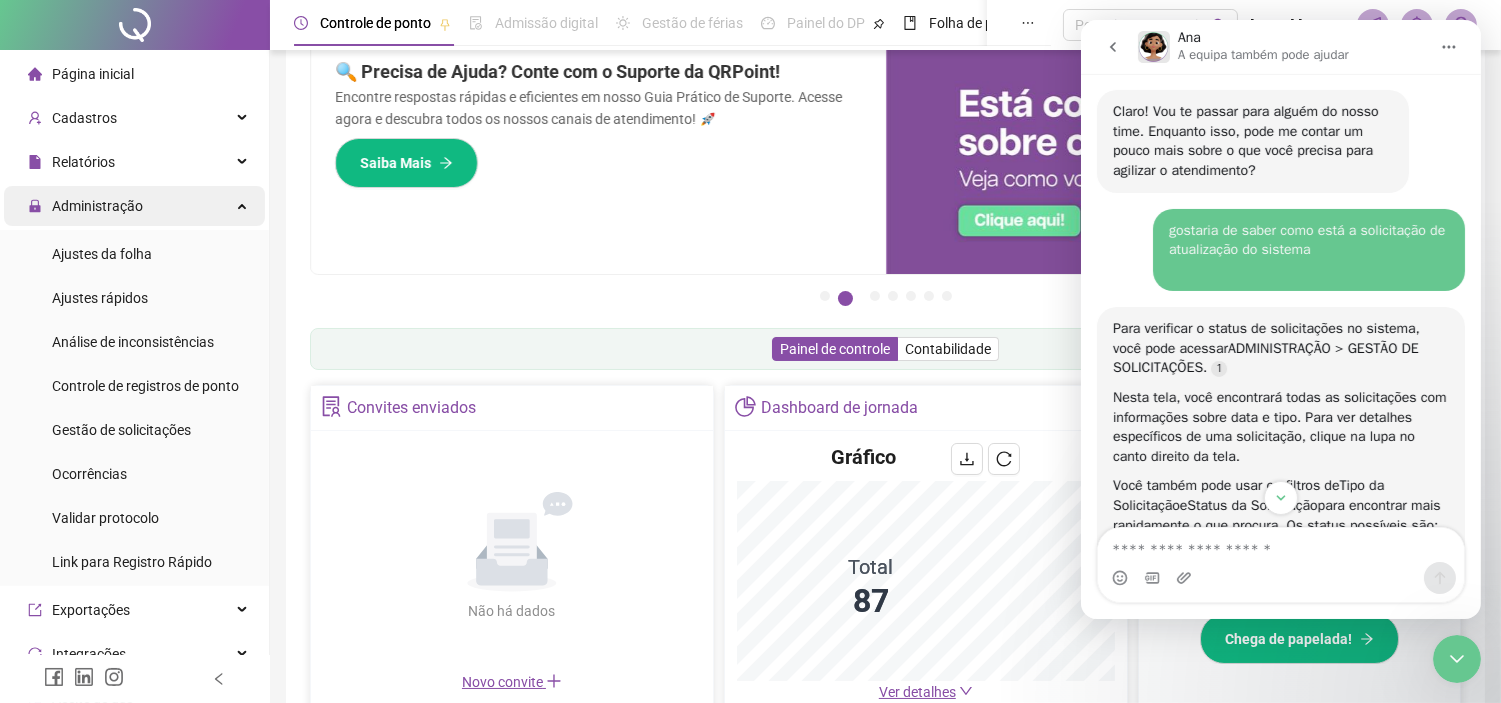 click on "Administração" at bounding box center (97, 206) 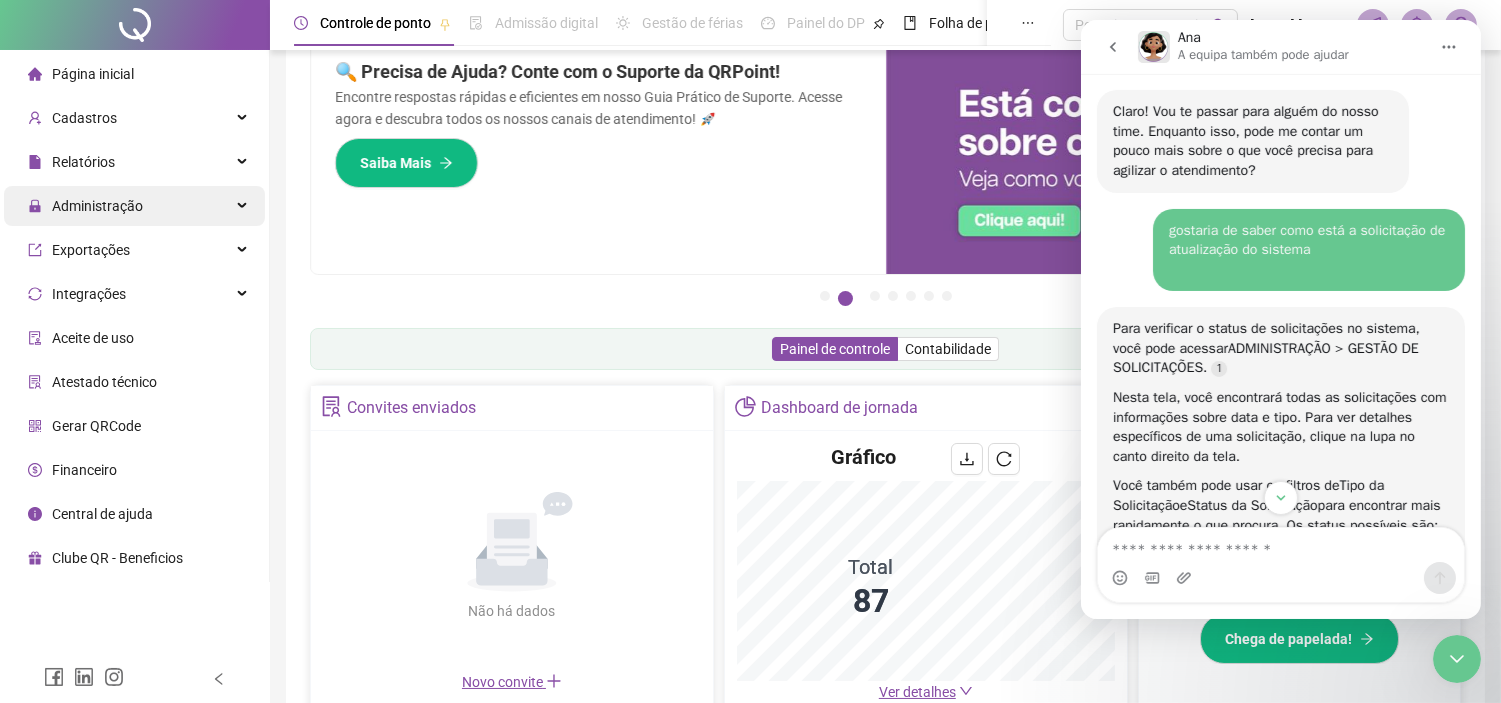 click on "Administração" at bounding box center (97, 206) 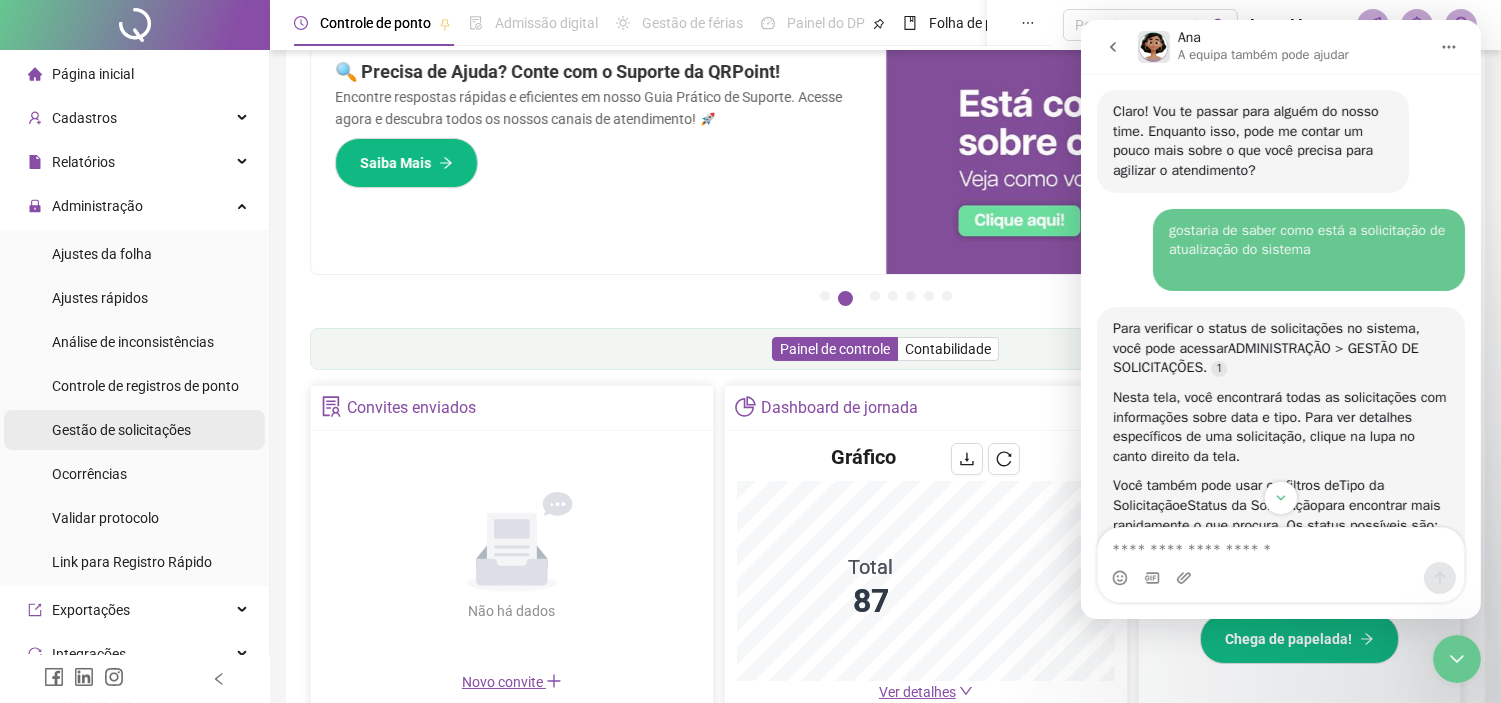 click on "Gestão de solicitações" at bounding box center [121, 430] 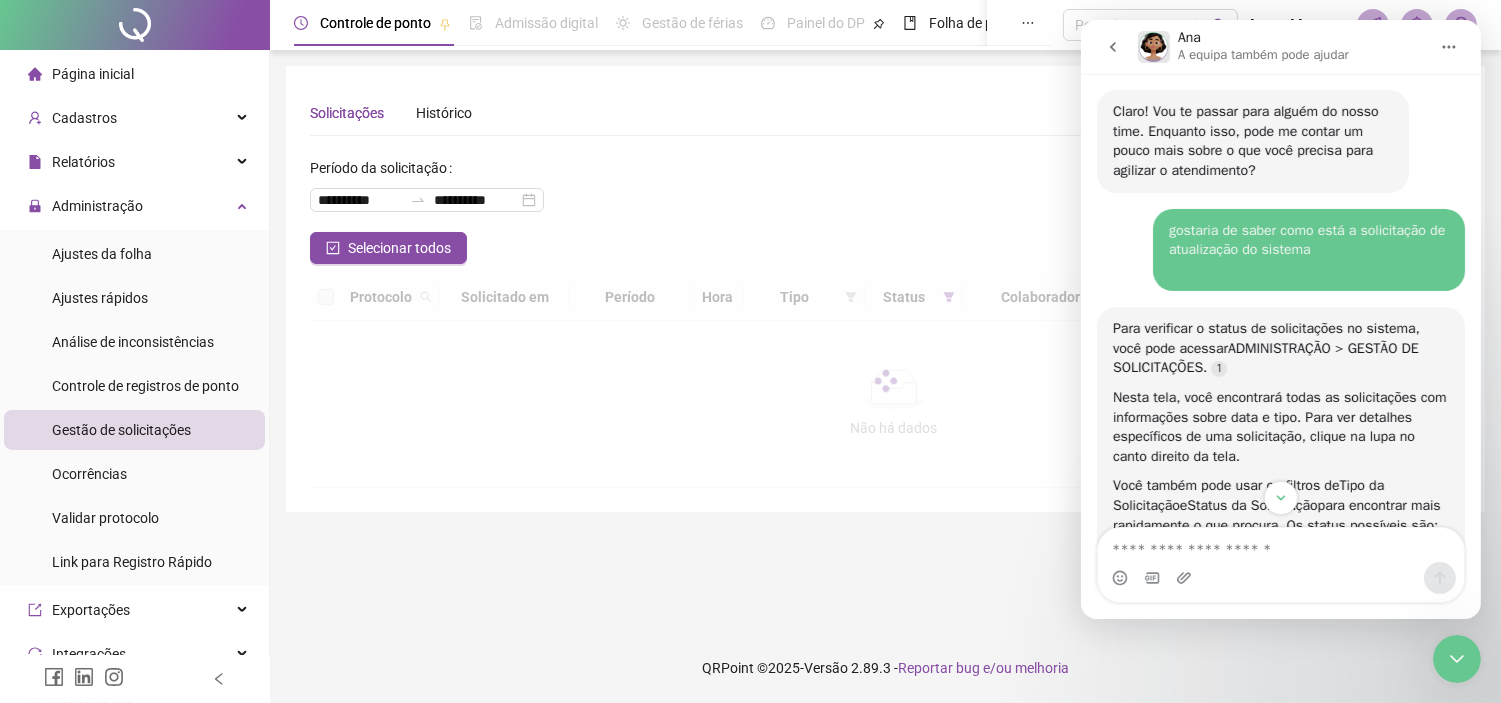 scroll, scrollTop: 0, scrollLeft: 0, axis: both 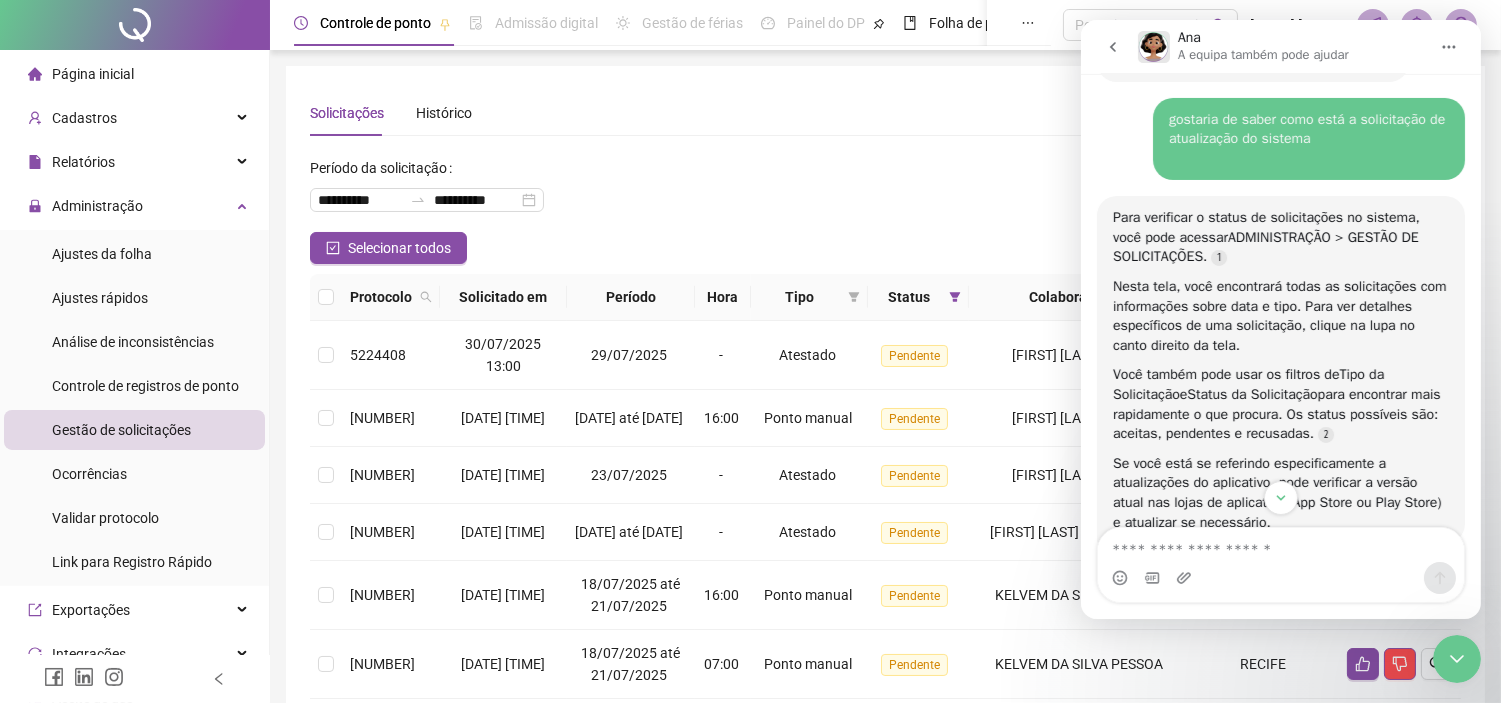 click on "Solicitações Histórico" at bounding box center [885, 113] 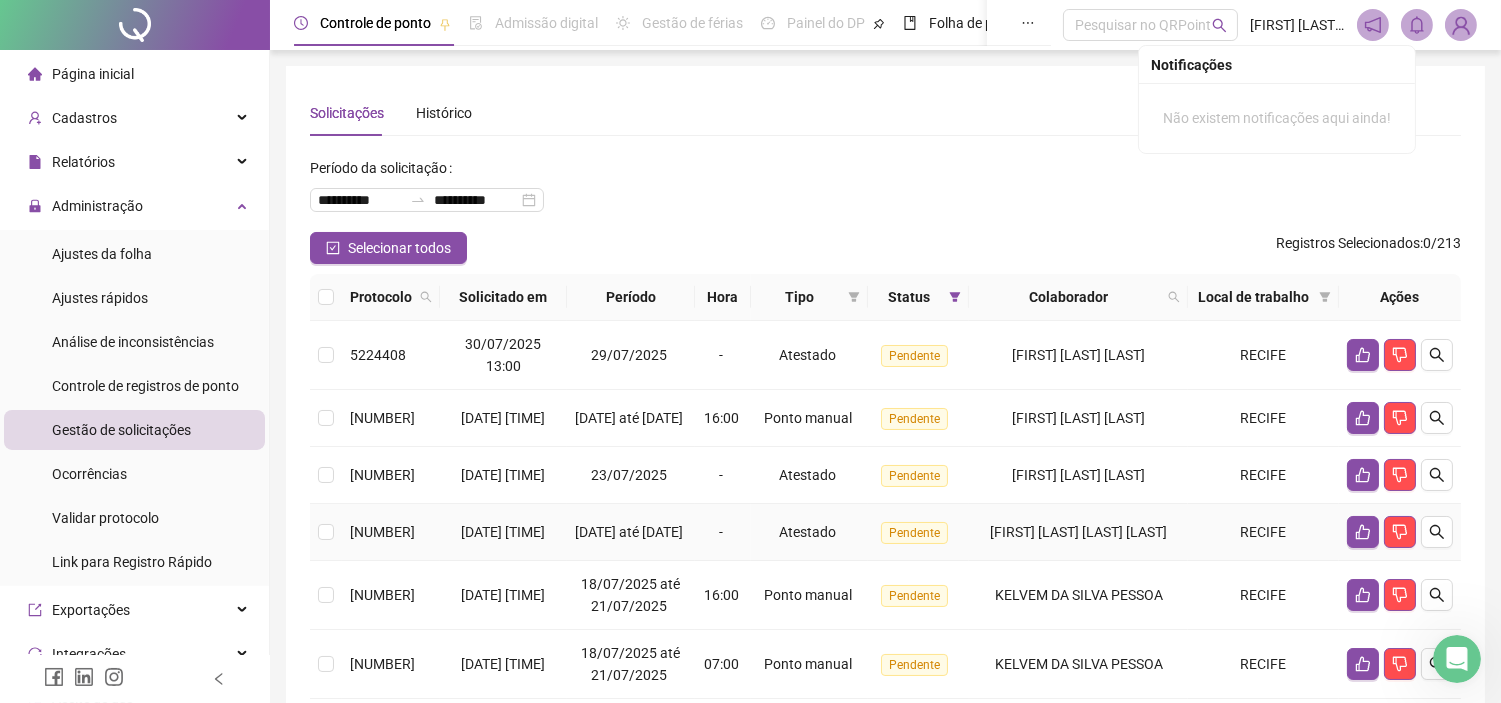 scroll, scrollTop: 0, scrollLeft: 0, axis: both 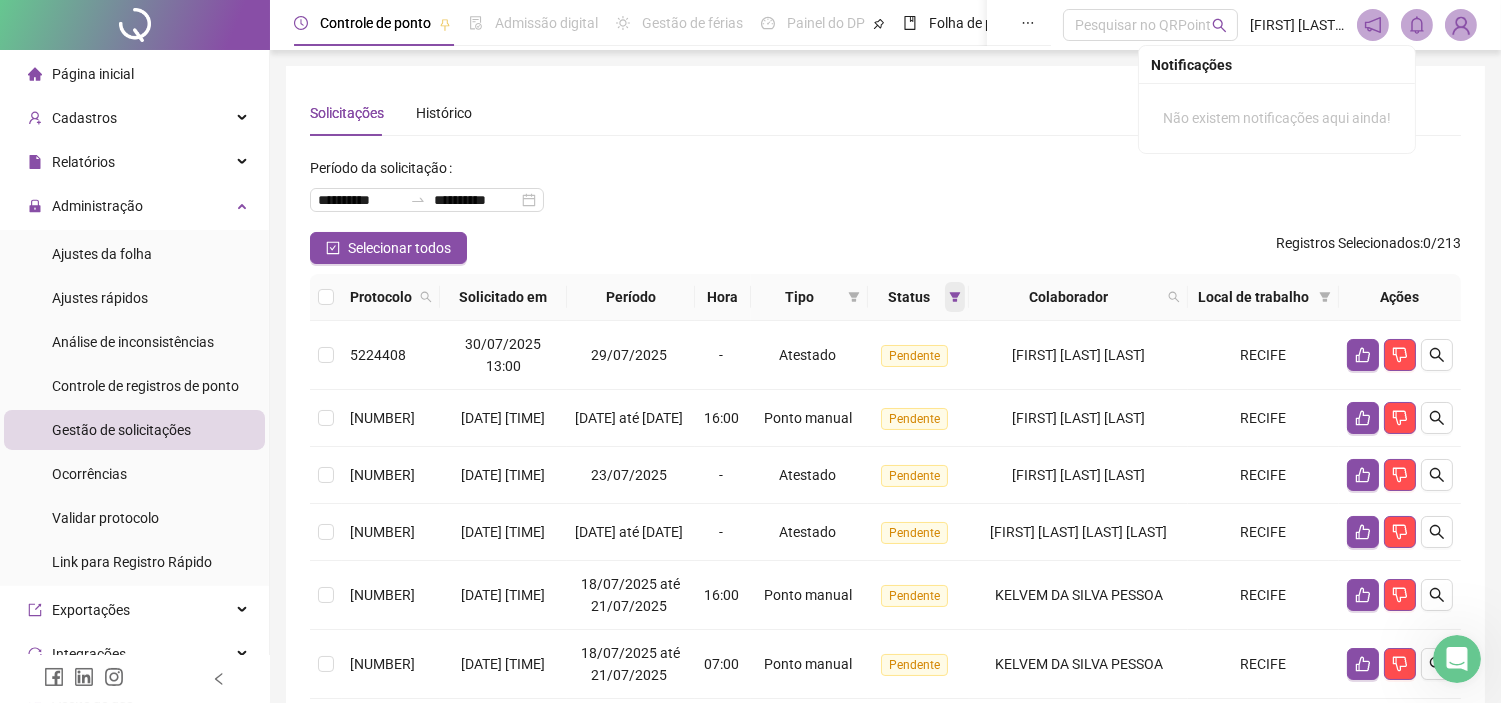 click 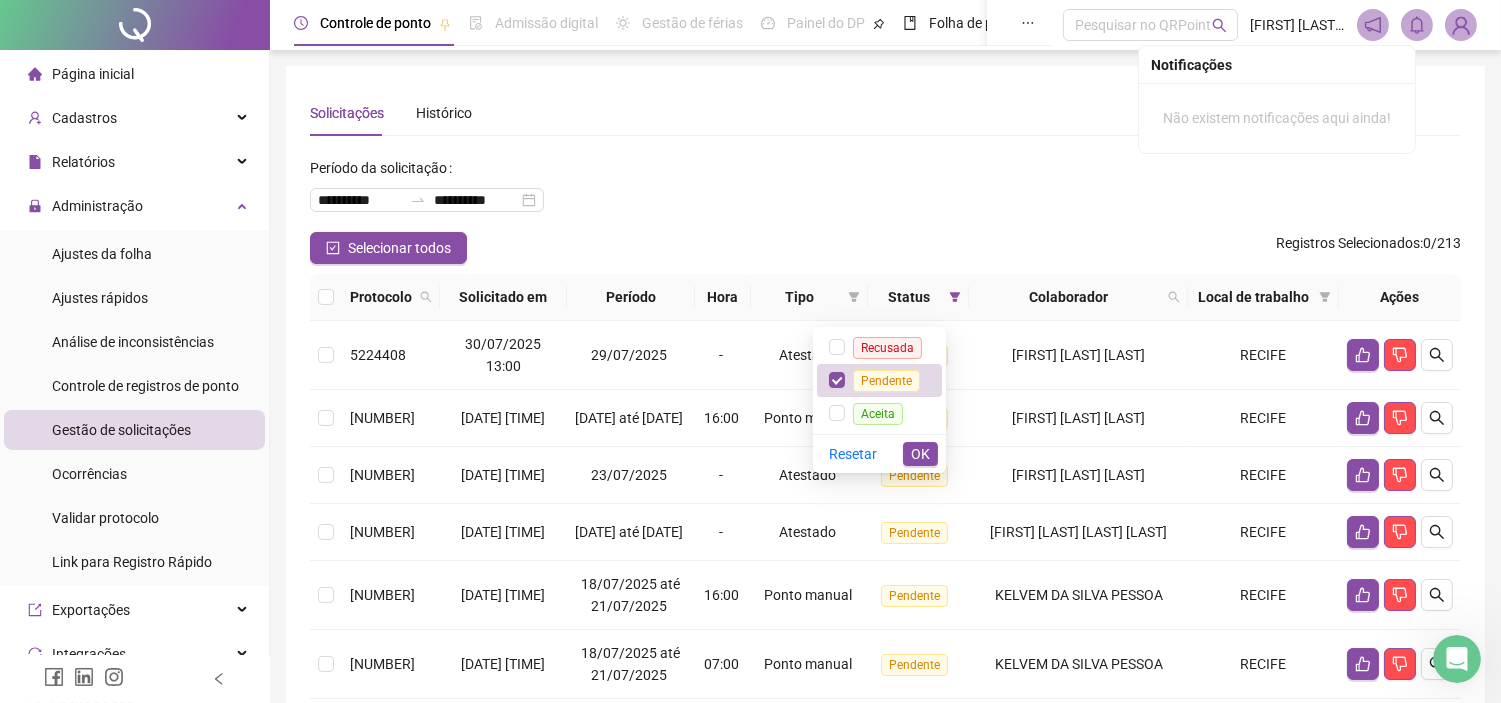 click on "**********" at bounding box center (885, 192) 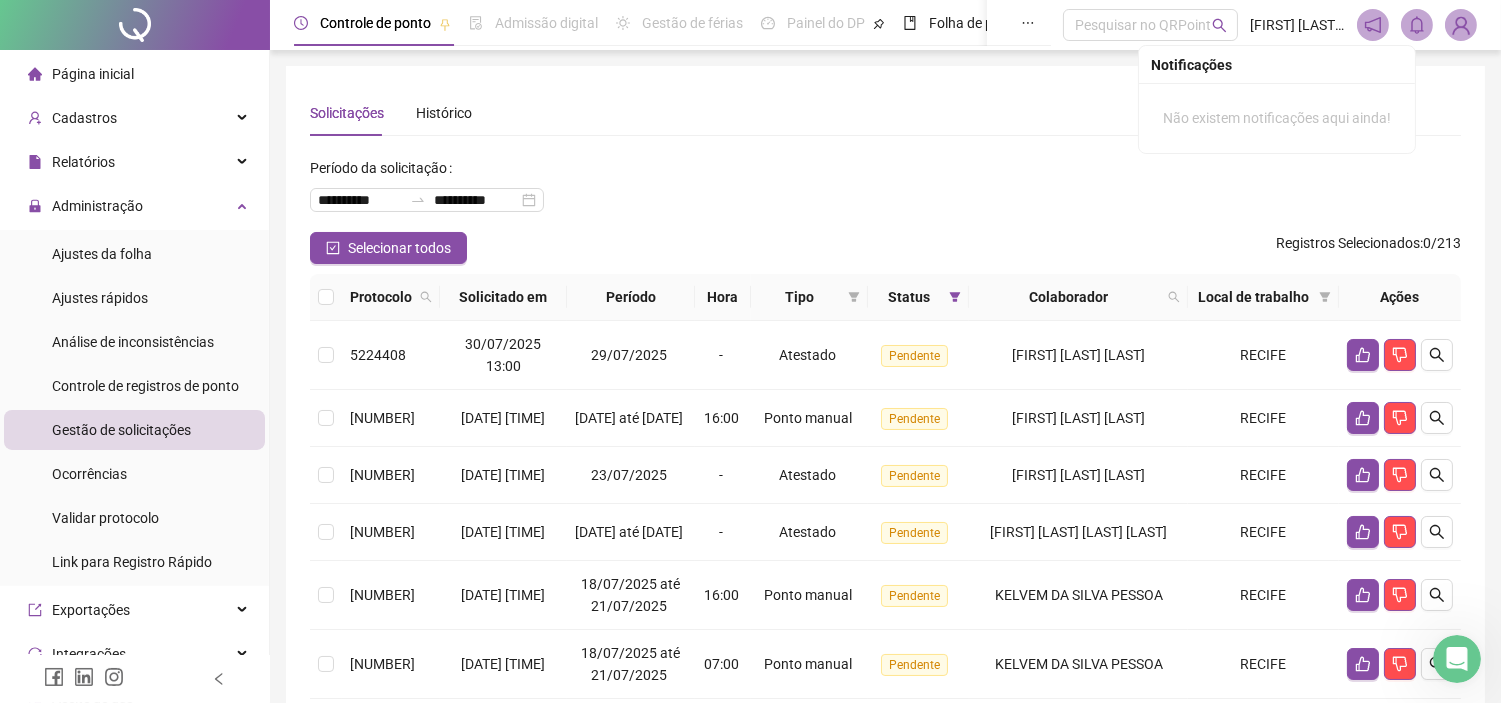 click at bounding box center [1456, 658] 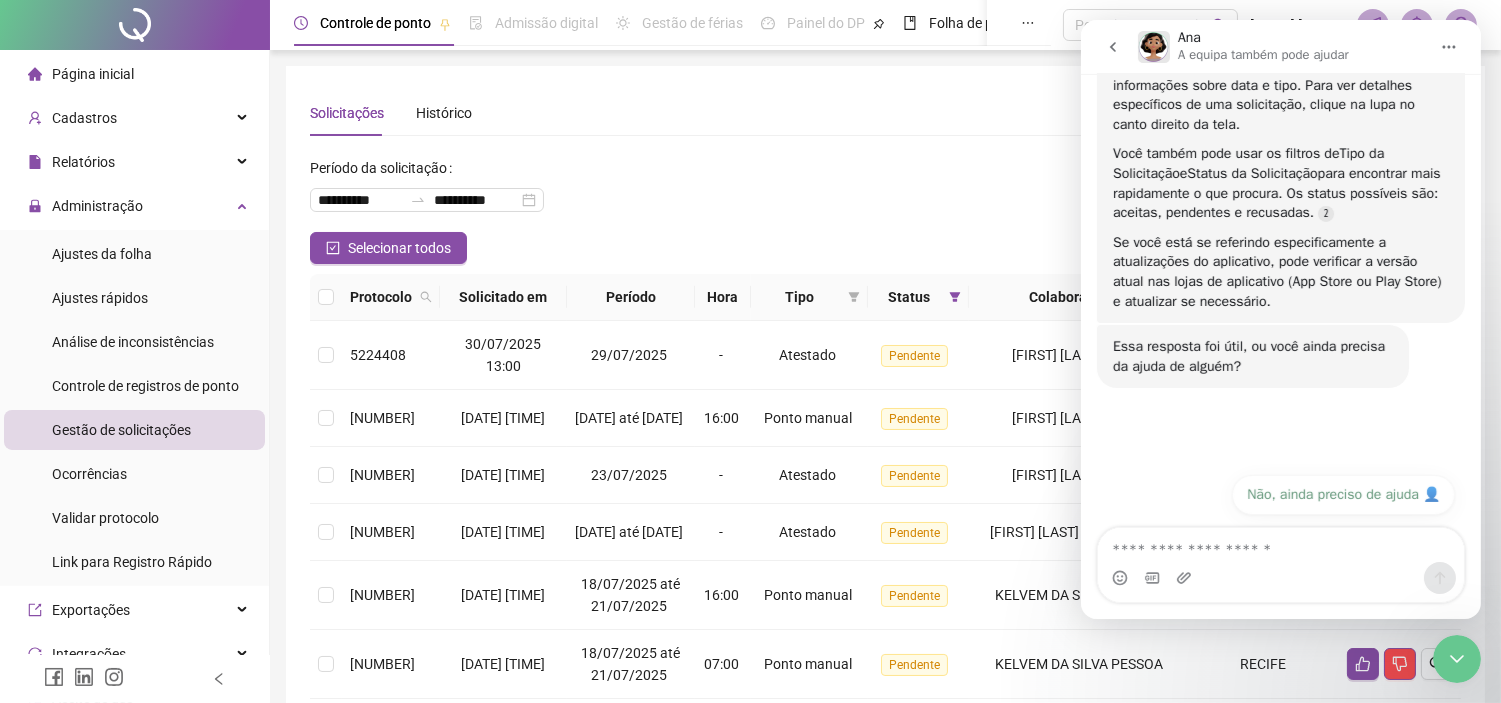 scroll, scrollTop: 933, scrollLeft: 0, axis: vertical 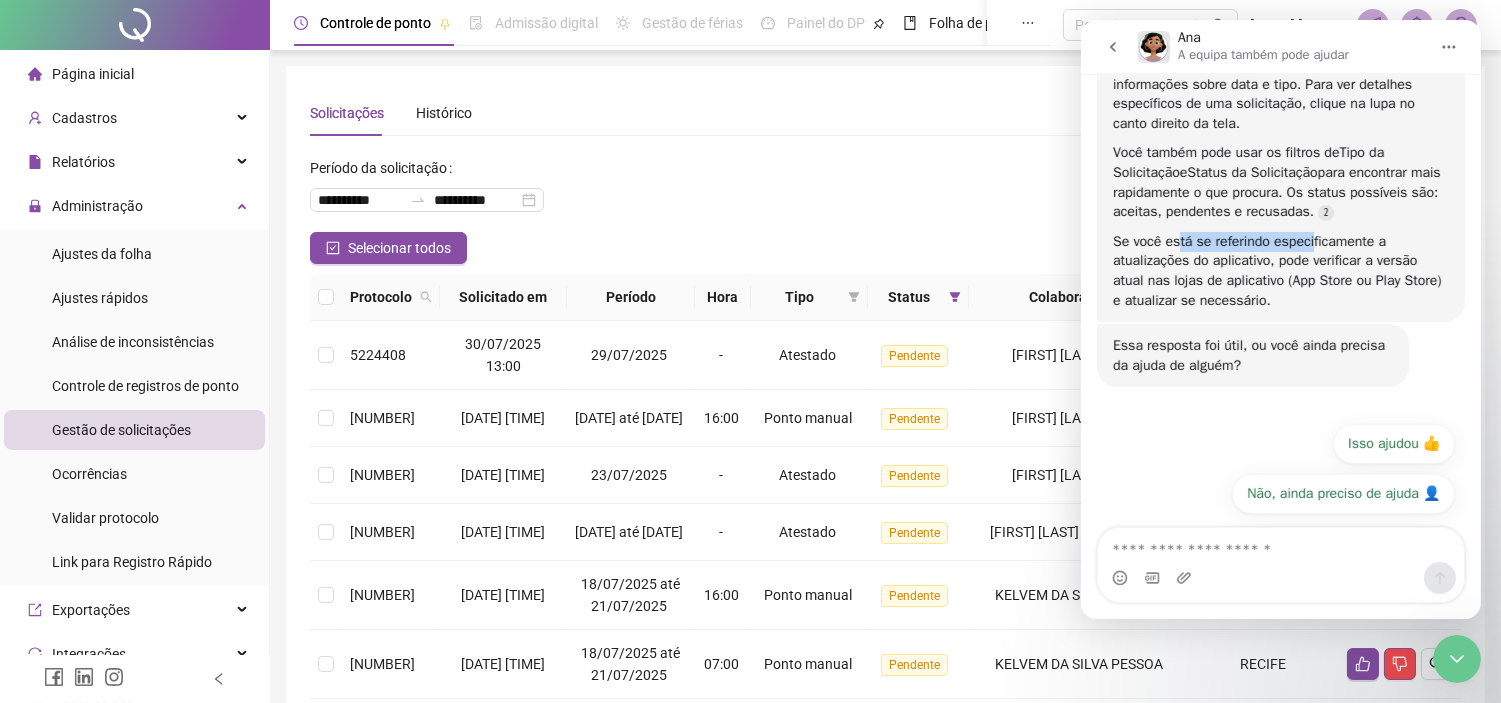 drag, startPoint x: 1175, startPoint y: 247, endPoint x: 1308, endPoint y: 246, distance: 133.00375 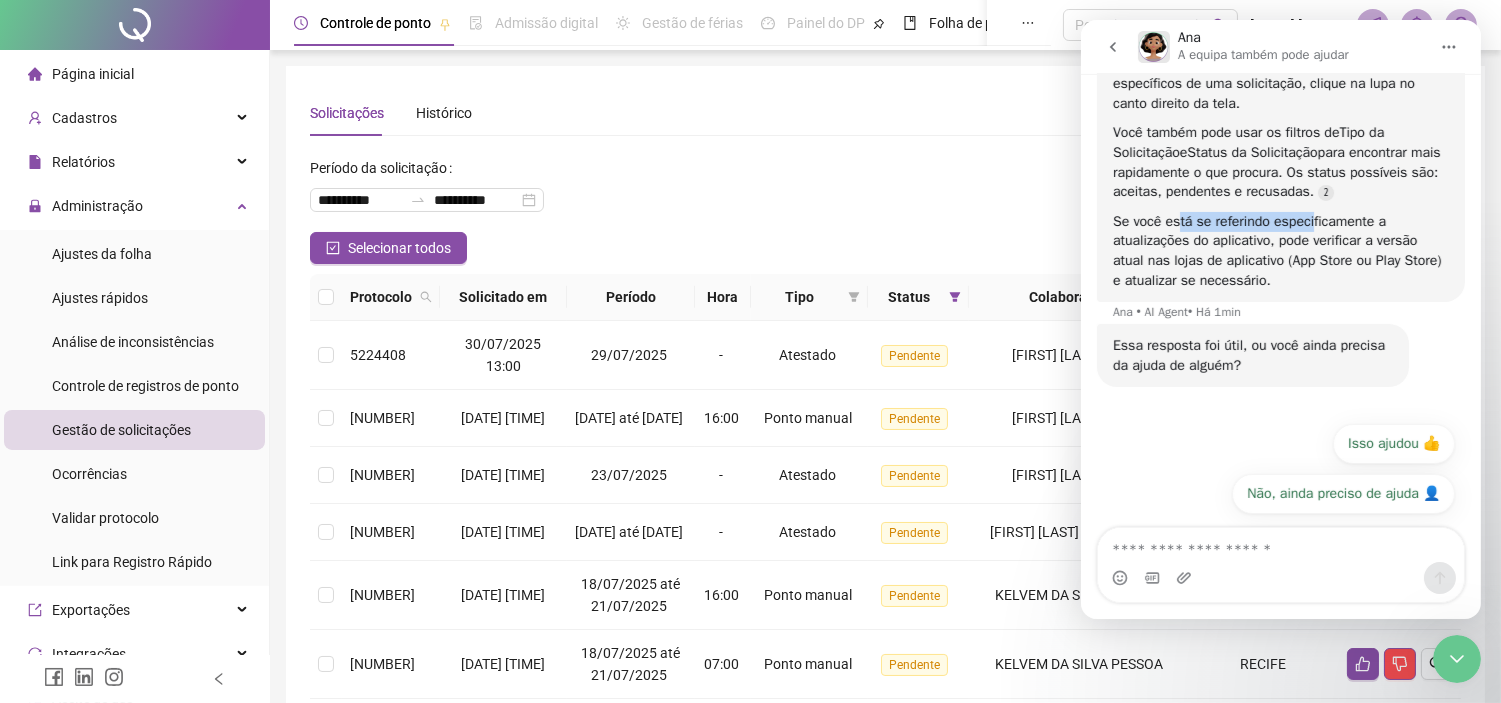 scroll, scrollTop: 953, scrollLeft: 0, axis: vertical 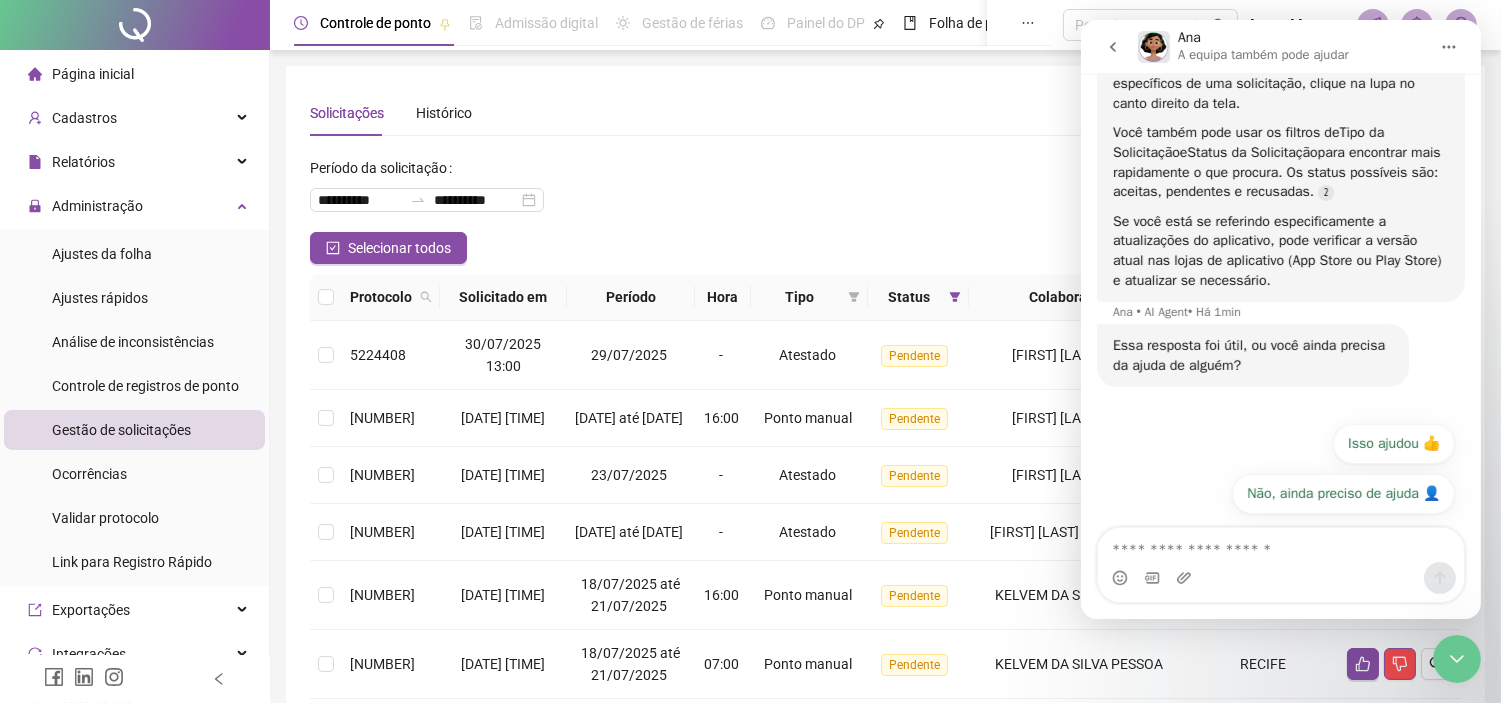 drag, startPoint x: 1290, startPoint y: 245, endPoint x: 1302, endPoint y: 245, distance: 12 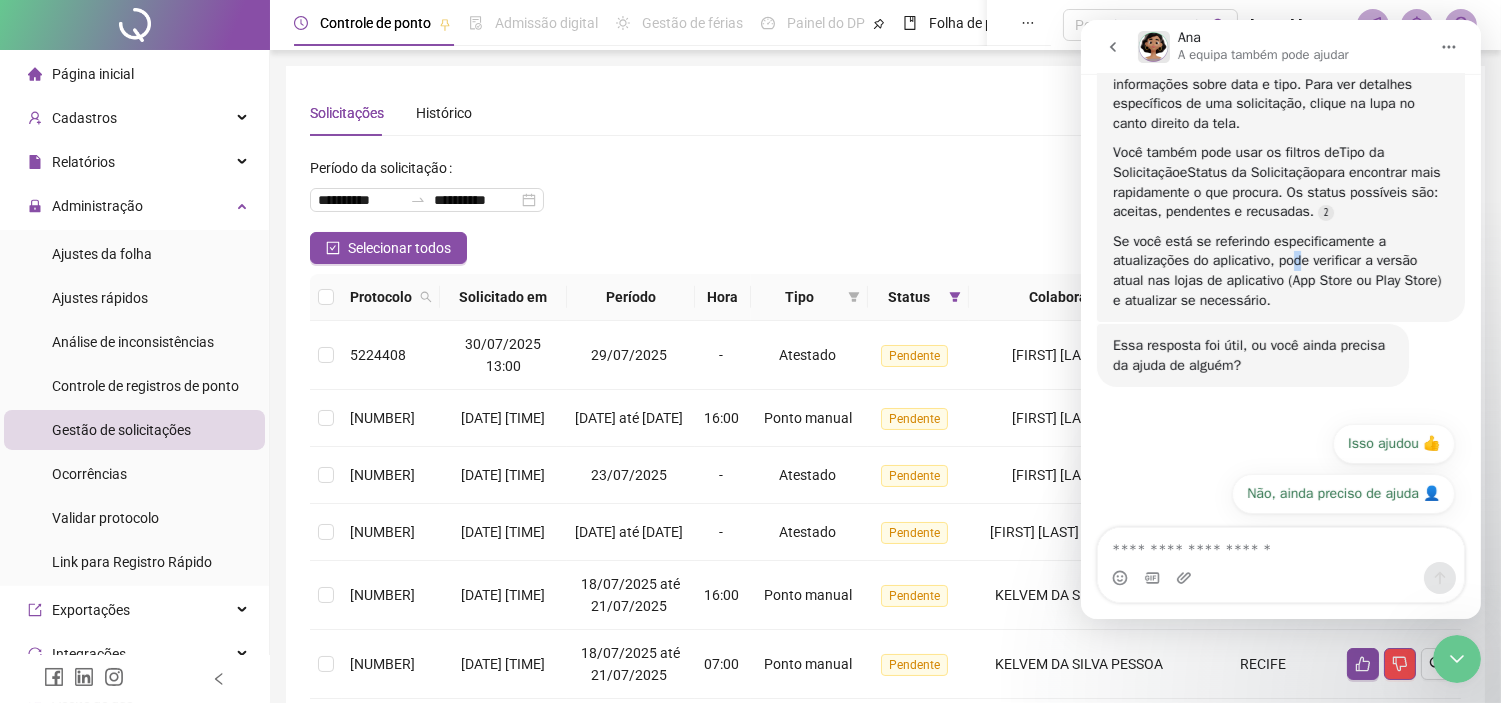scroll, scrollTop: 933, scrollLeft: 0, axis: vertical 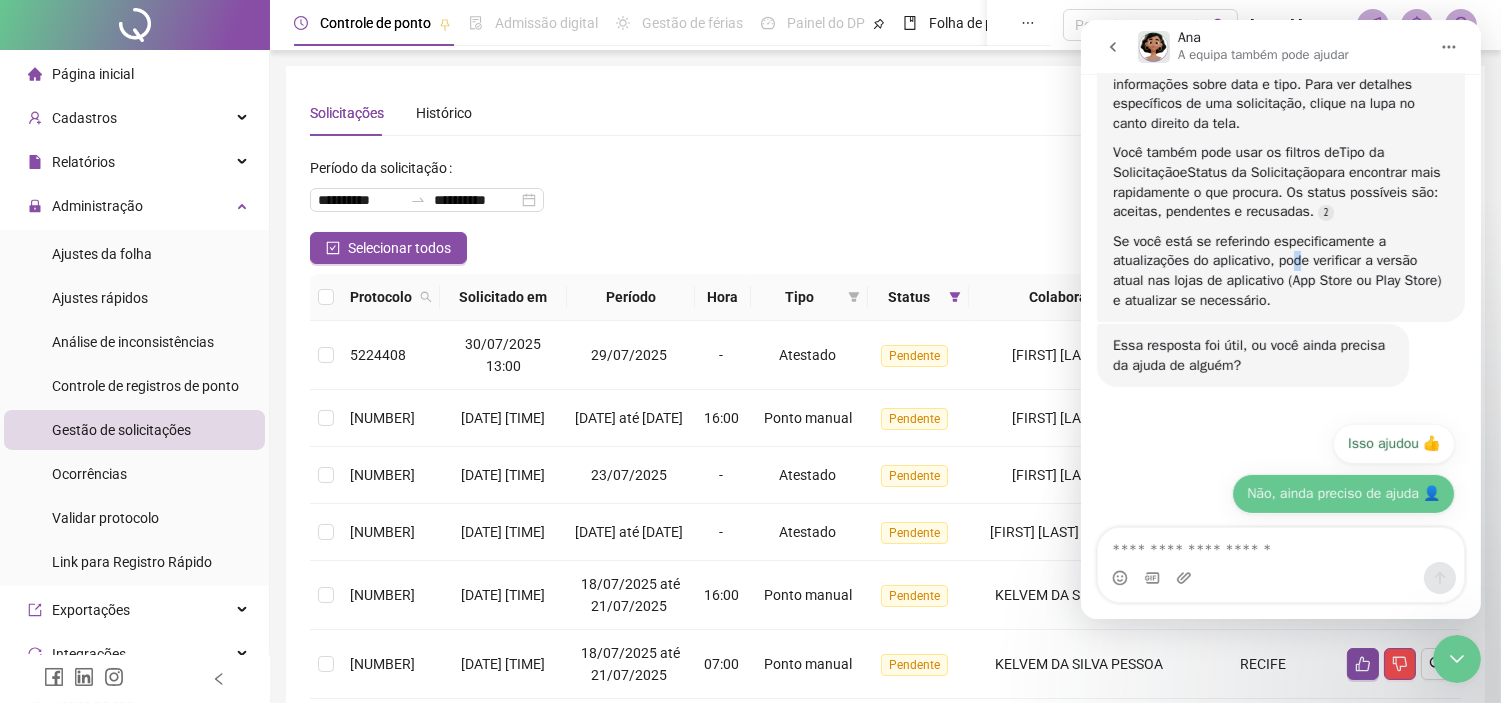 click on "Não, ainda preciso de ajuda 👤" at bounding box center (1342, 494) 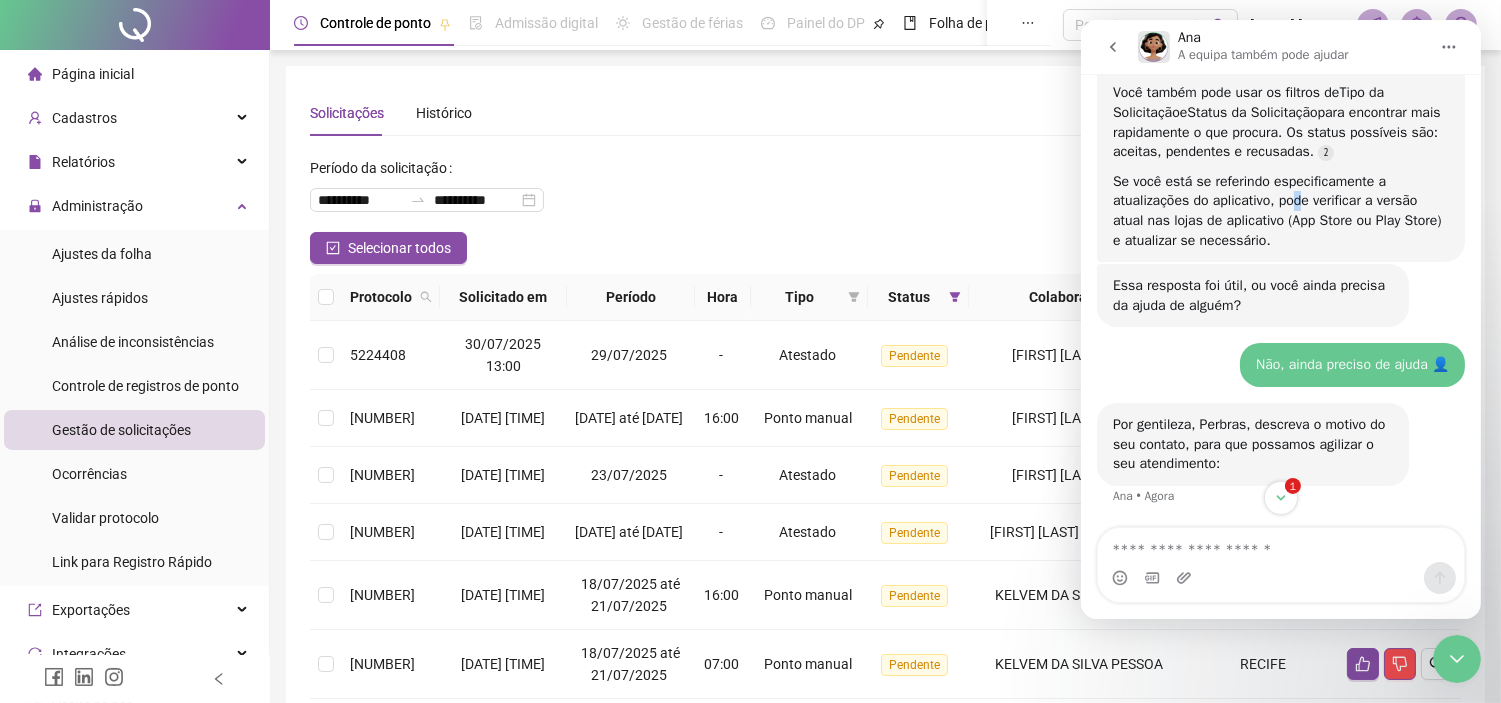 scroll, scrollTop: 548, scrollLeft: 0, axis: vertical 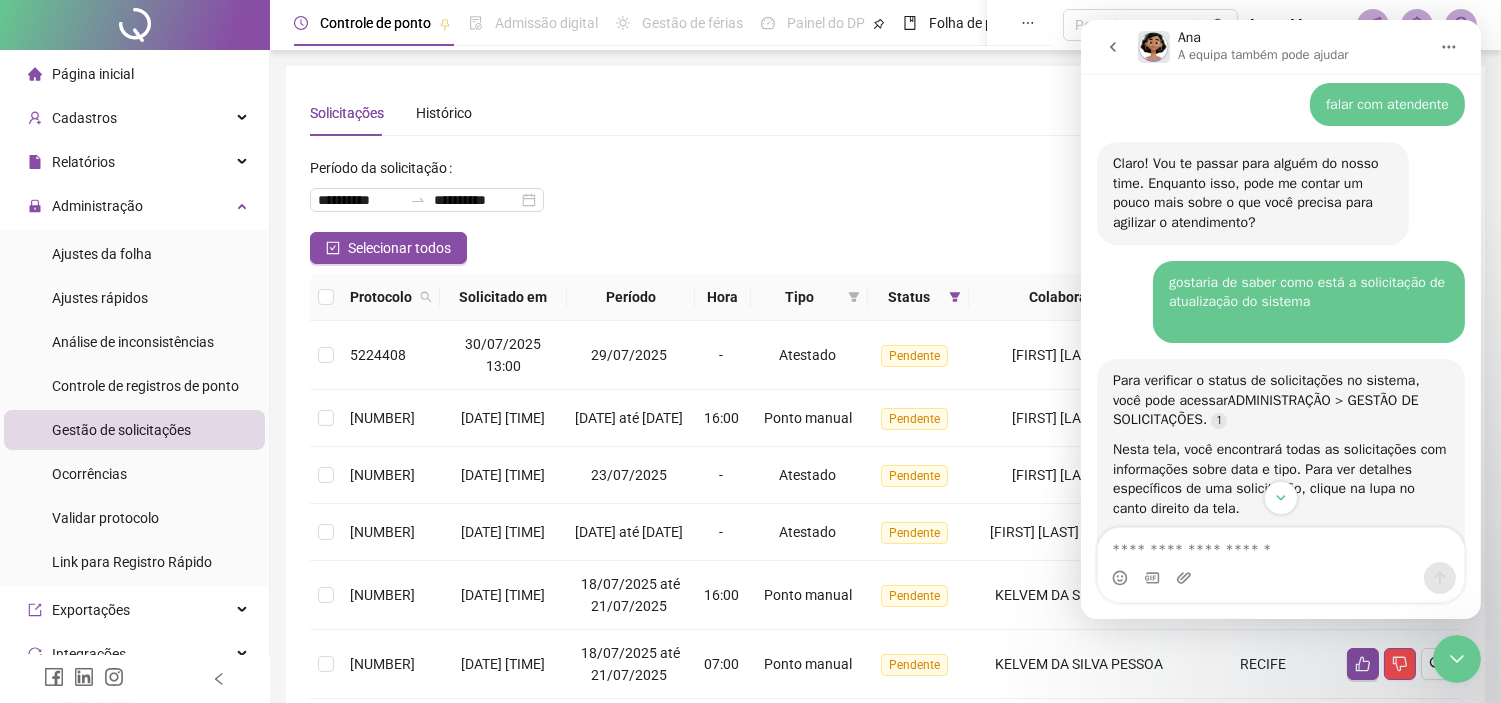 click on "gostaria de saber como está a solicitação de atualização do sistema ​" at bounding box center [1308, 302] 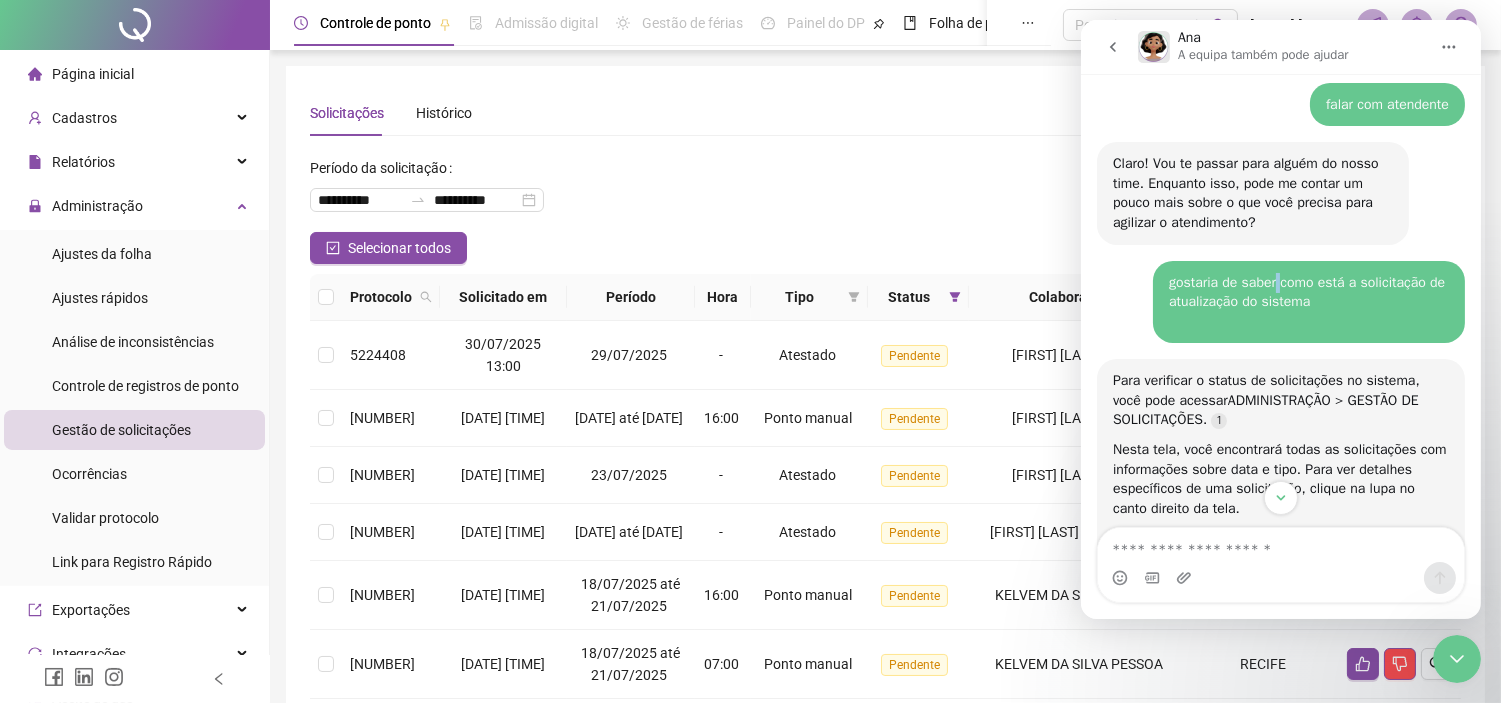 click on "gostaria de saber como está a solicitação de atualização do sistema ​" at bounding box center [1308, 302] 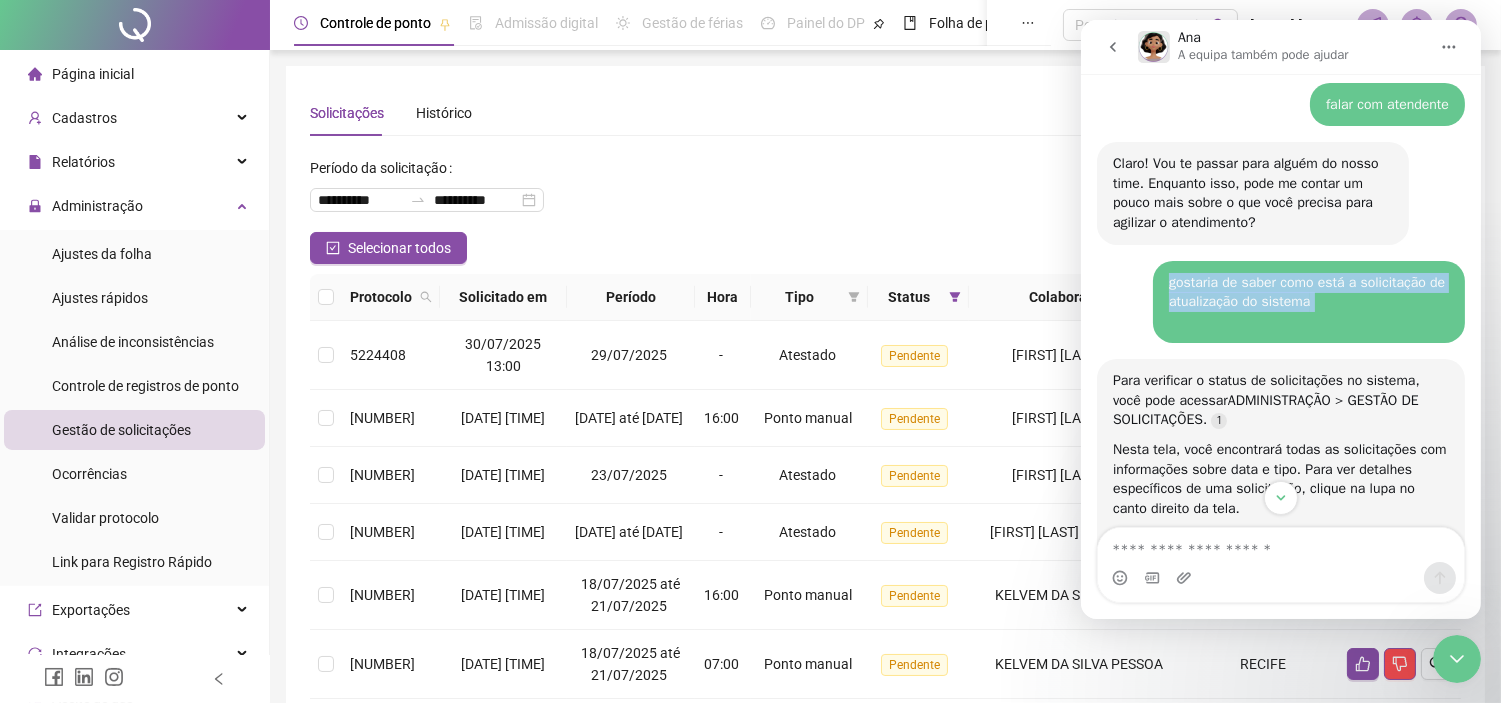 click on "gostaria de saber como está a solicitação de atualização do sistema ​" at bounding box center [1308, 302] 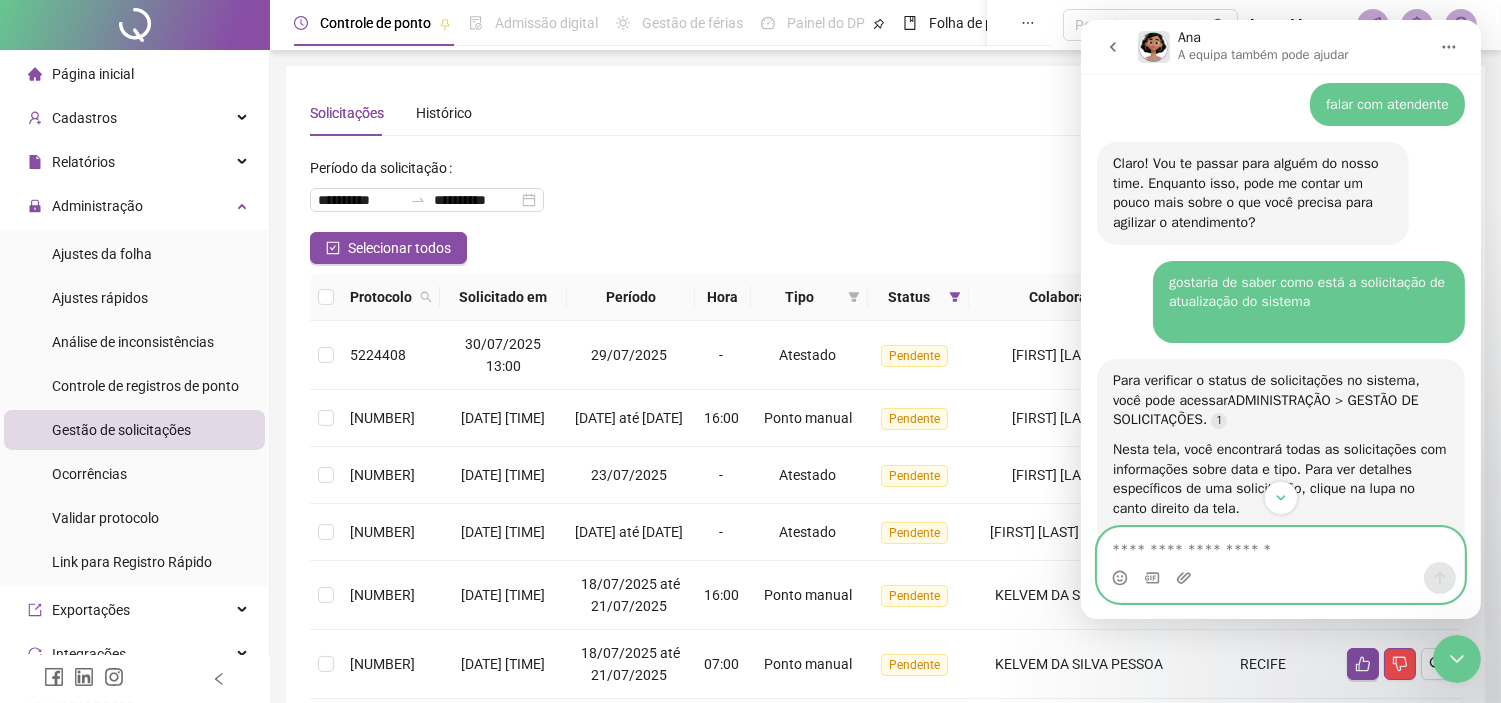 click at bounding box center [1280, 545] 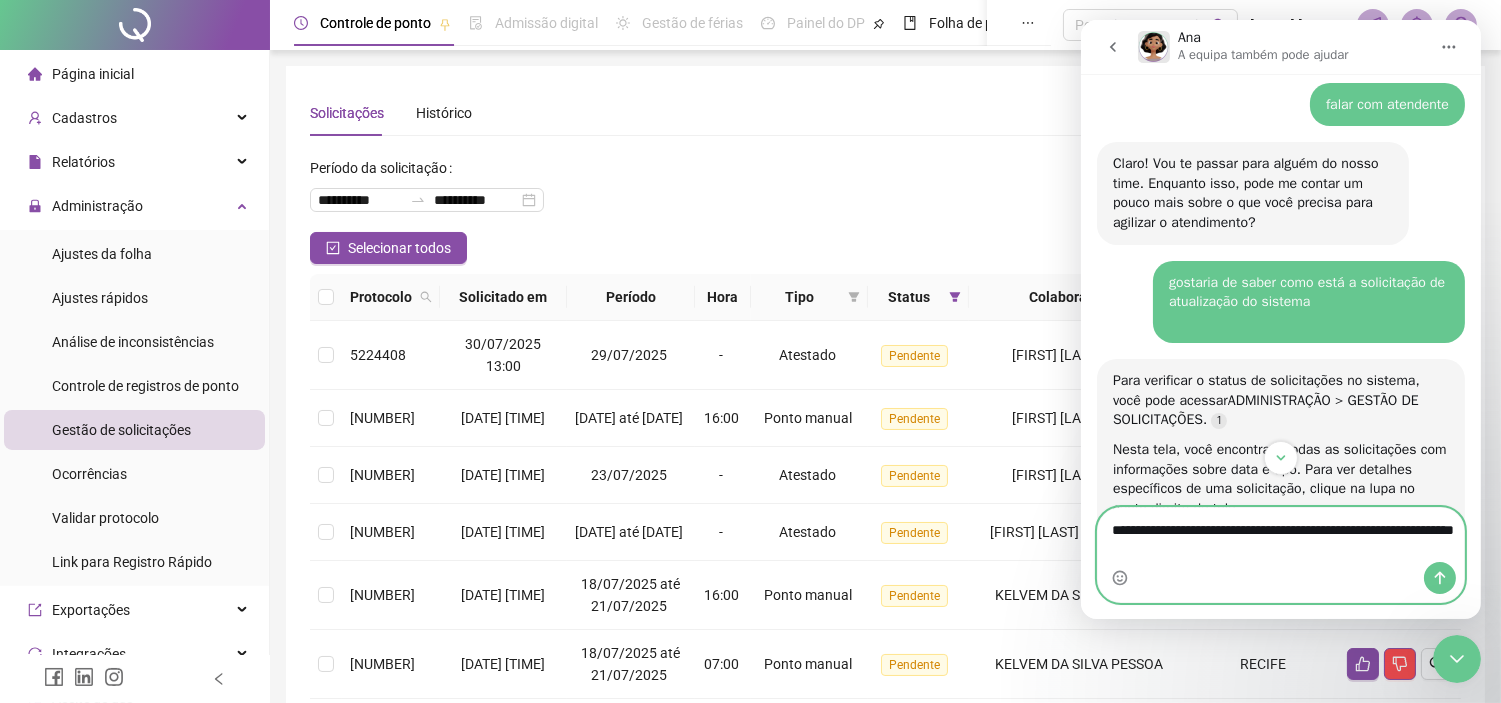 type 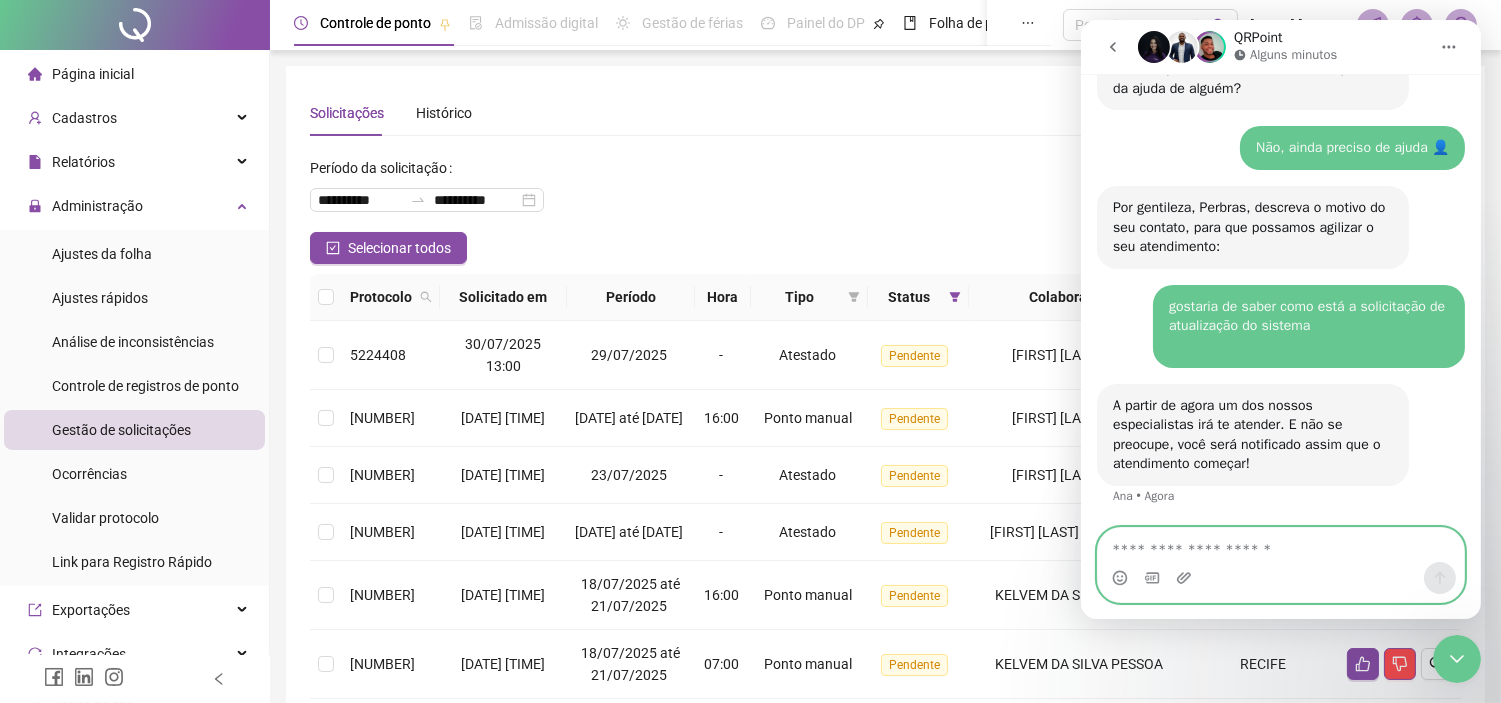 scroll, scrollTop: 1265, scrollLeft: 0, axis: vertical 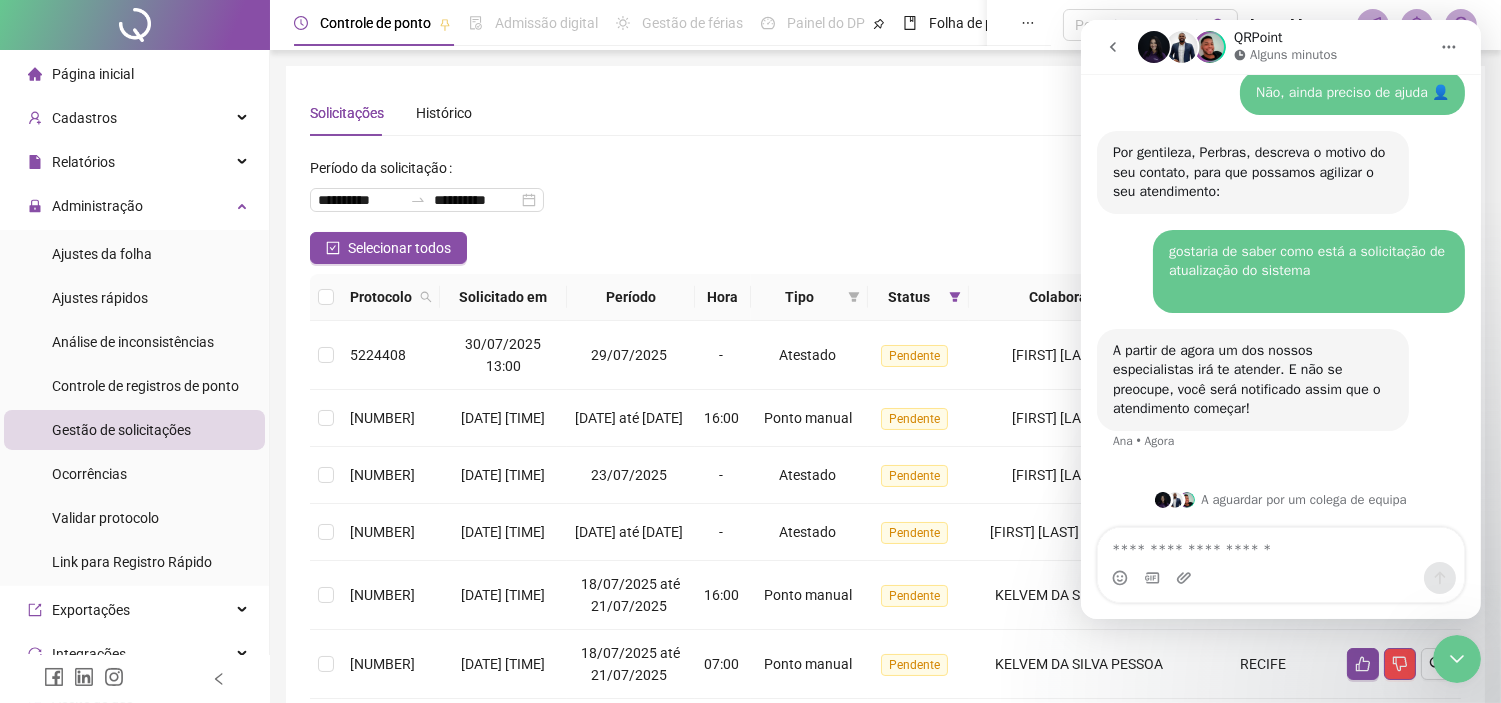click at bounding box center [1174, 500] 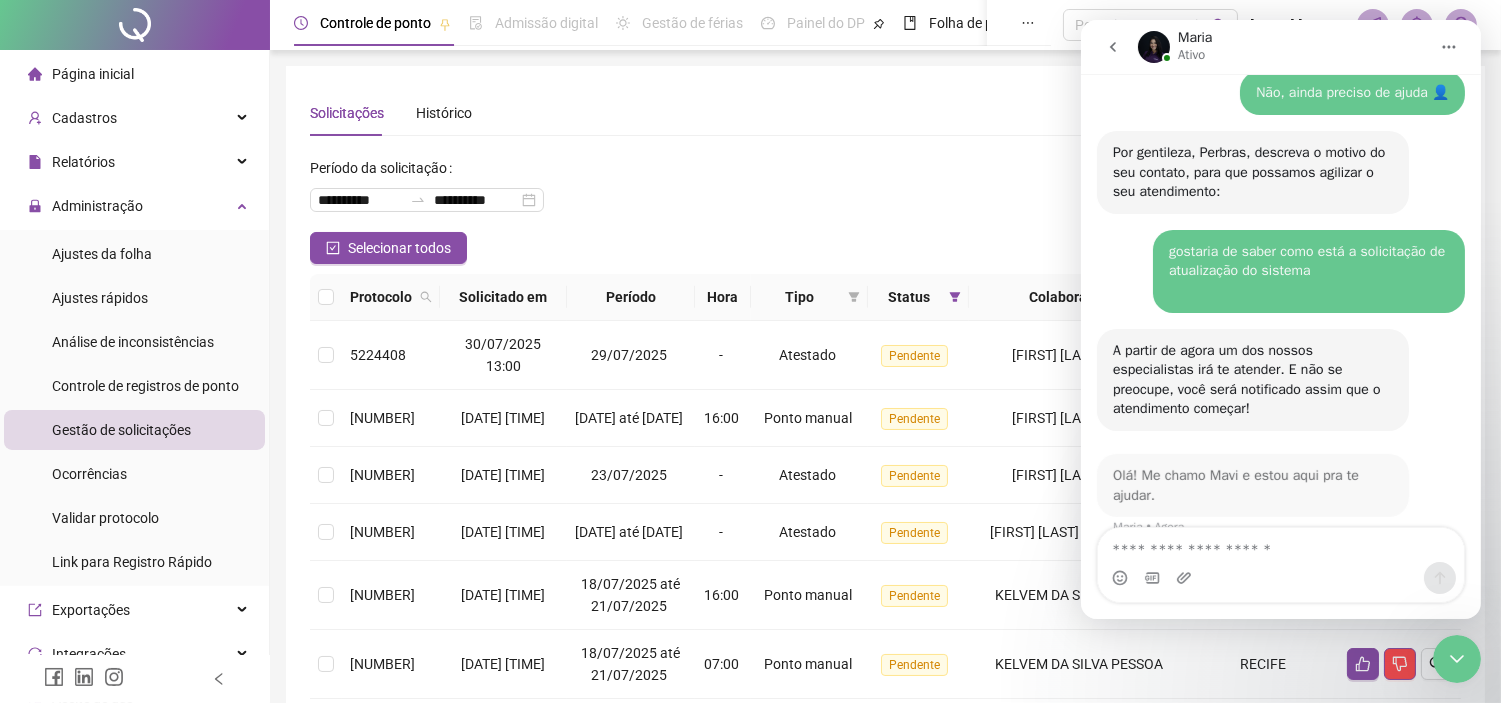 scroll, scrollTop: 1288, scrollLeft: 0, axis: vertical 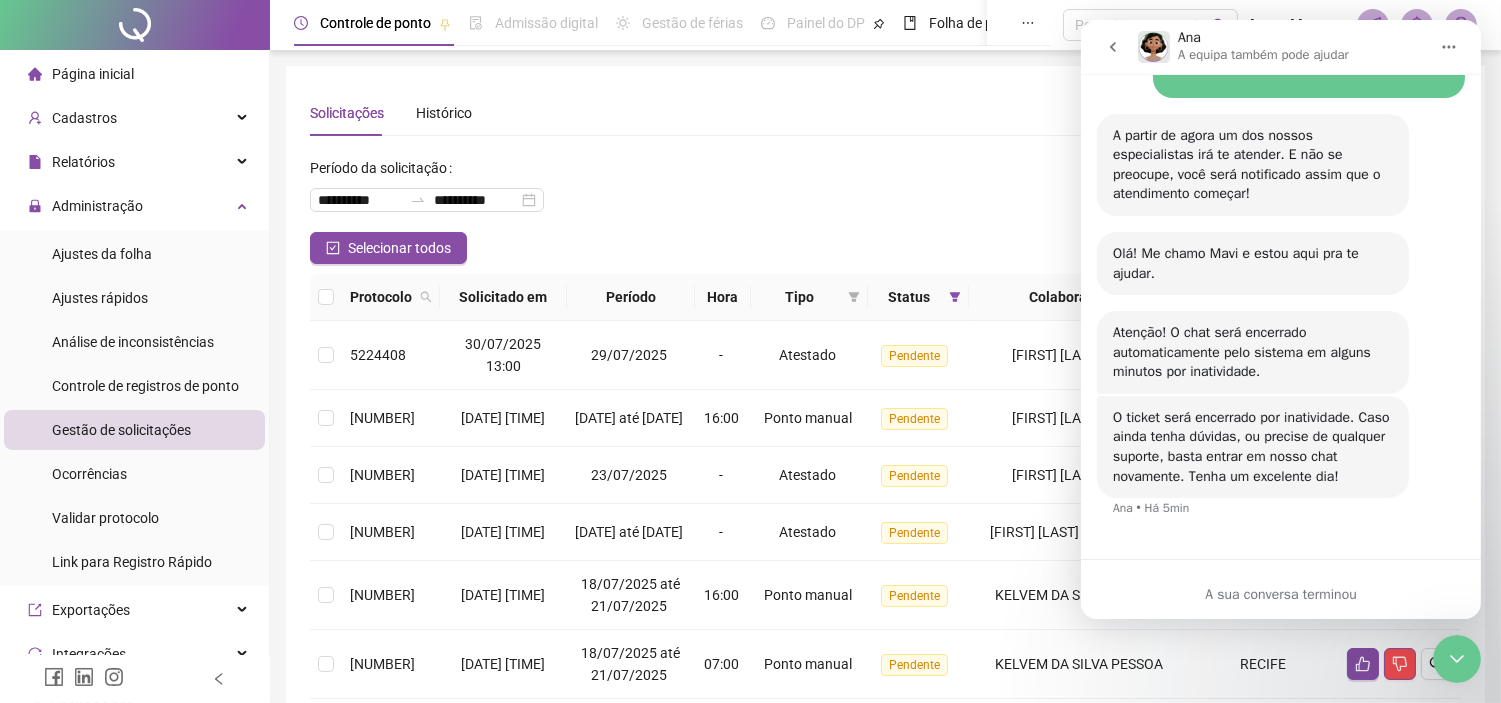 click at bounding box center [1112, 47] 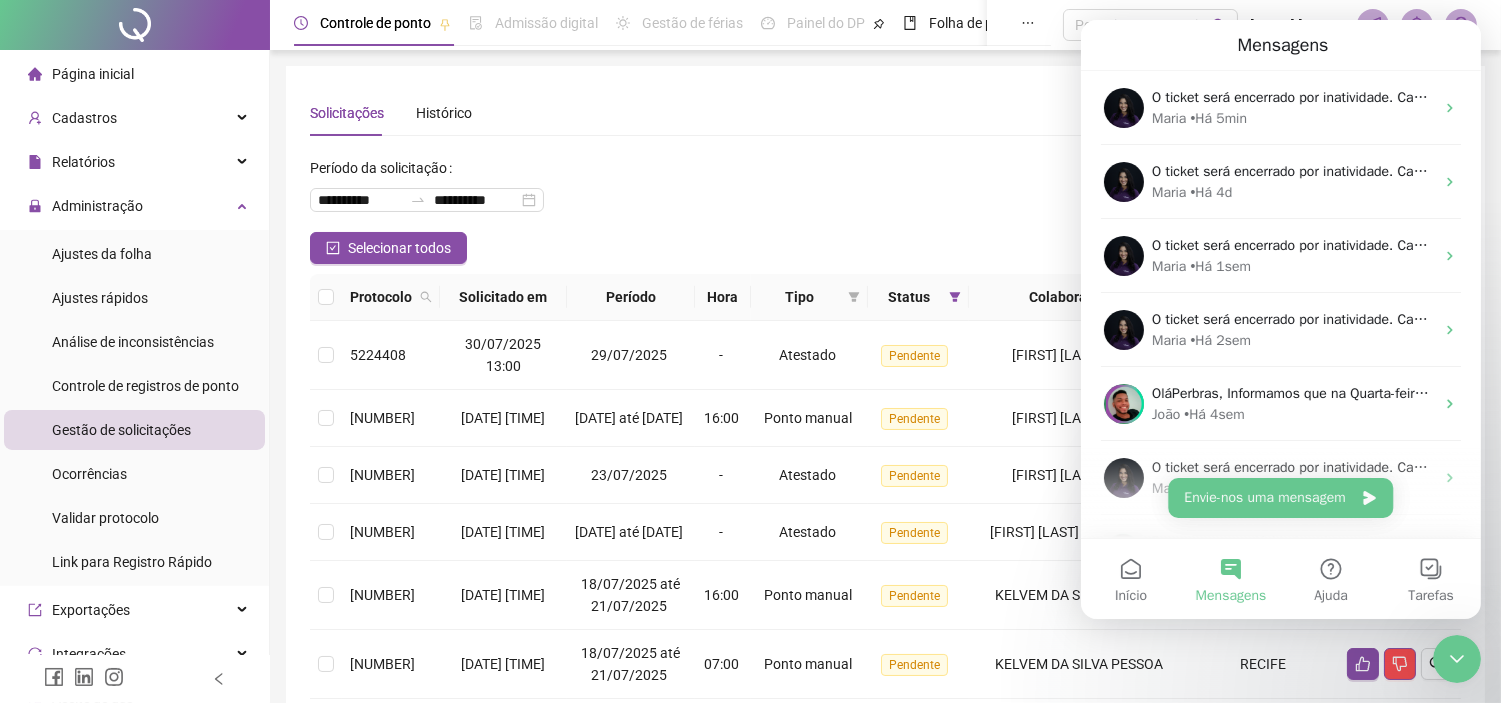 scroll, scrollTop: 0, scrollLeft: 0, axis: both 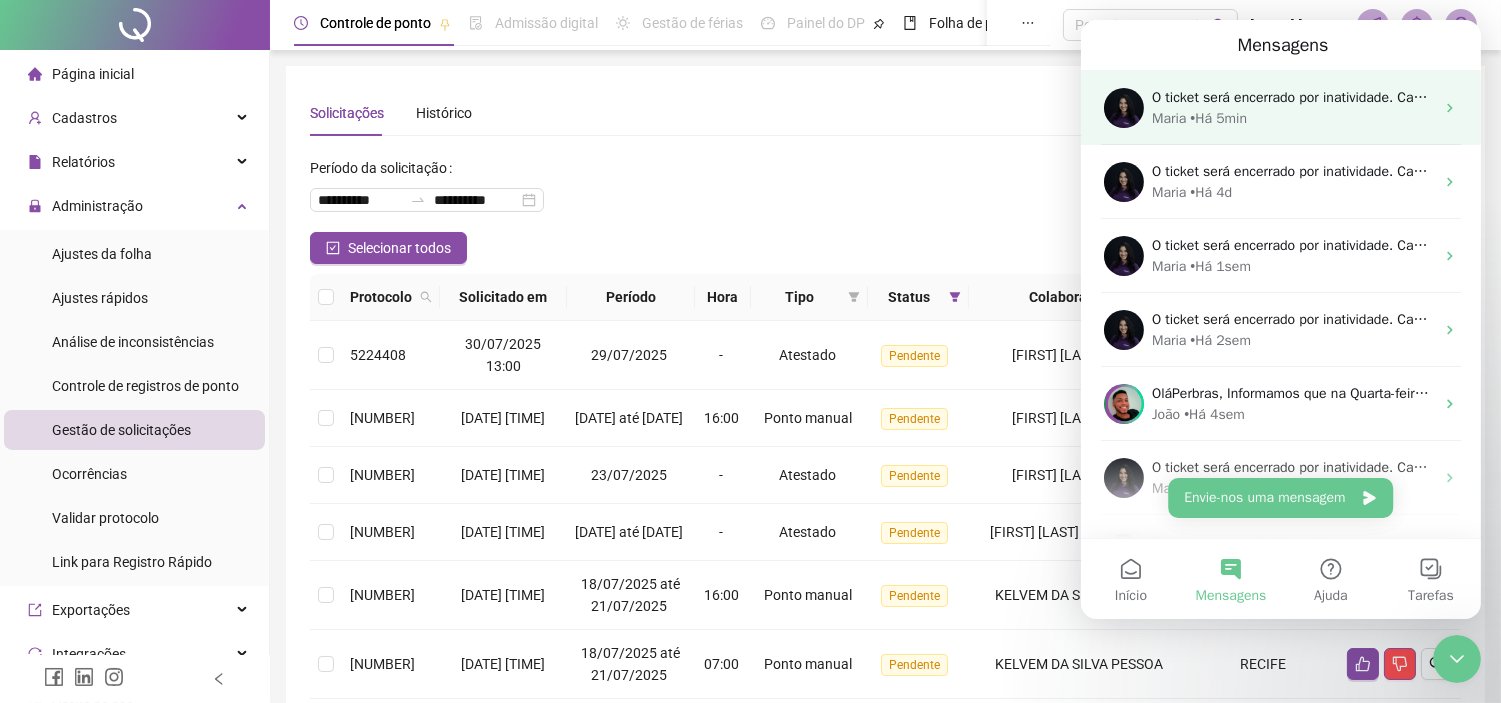 click on "O ticket será encerrado por inatividade. Caso ainda tenha dúvidas, ou precise de qualquer suporte, basta entrar em nosso chat novamente. Tenha um excelente dia!" at bounding box center (1657, 97) 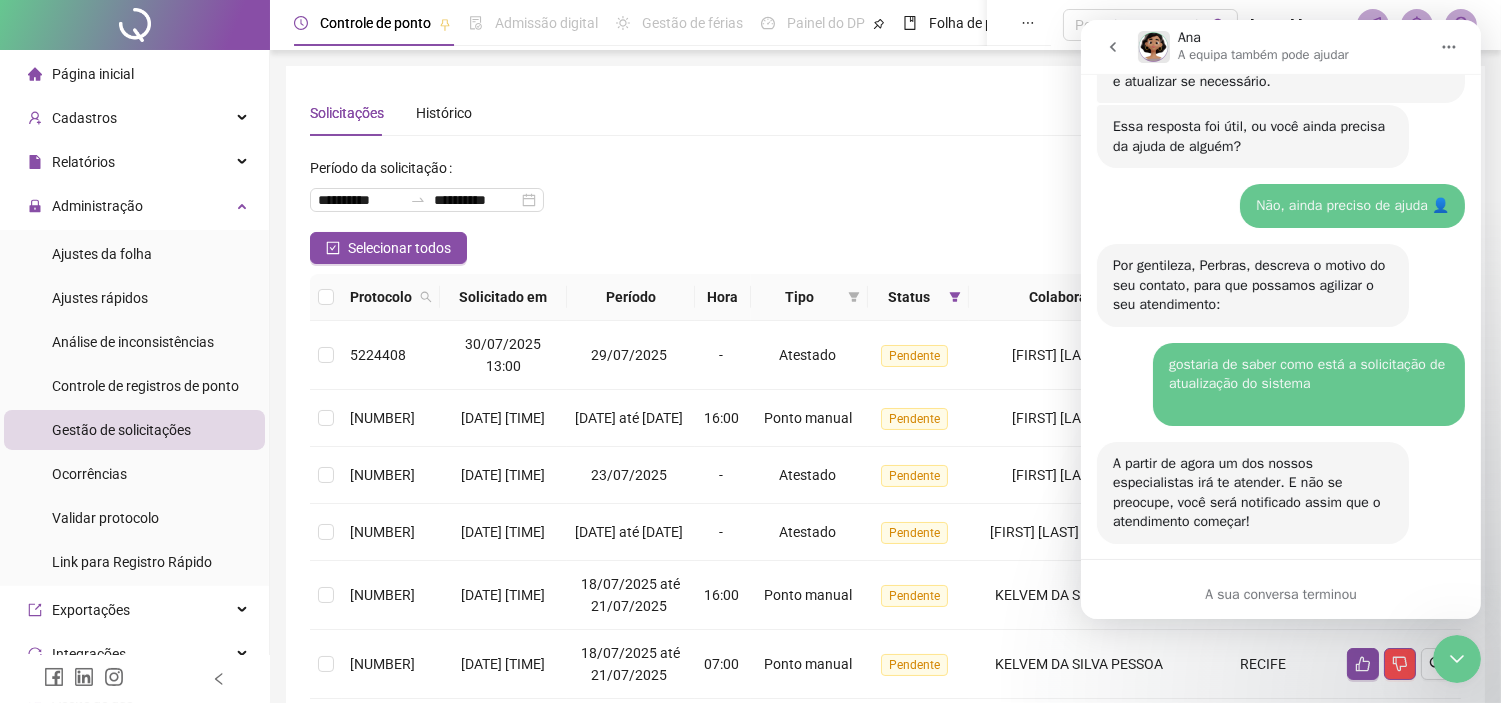 scroll, scrollTop: 1480, scrollLeft: 0, axis: vertical 